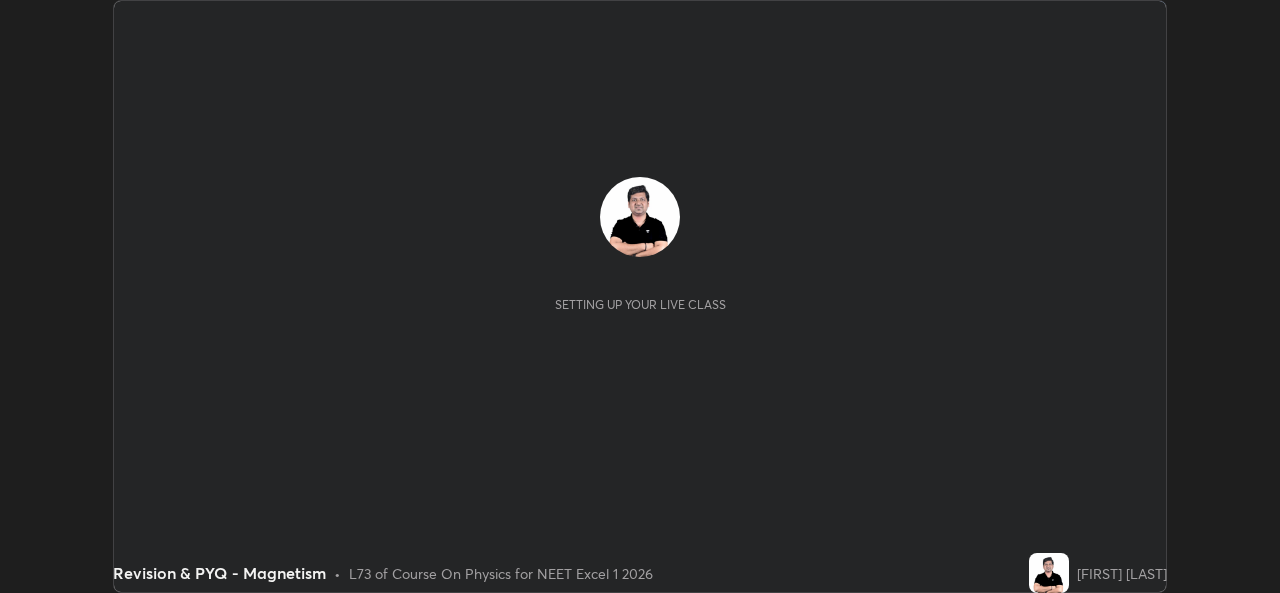 scroll, scrollTop: 0, scrollLeft: 0, axis: both 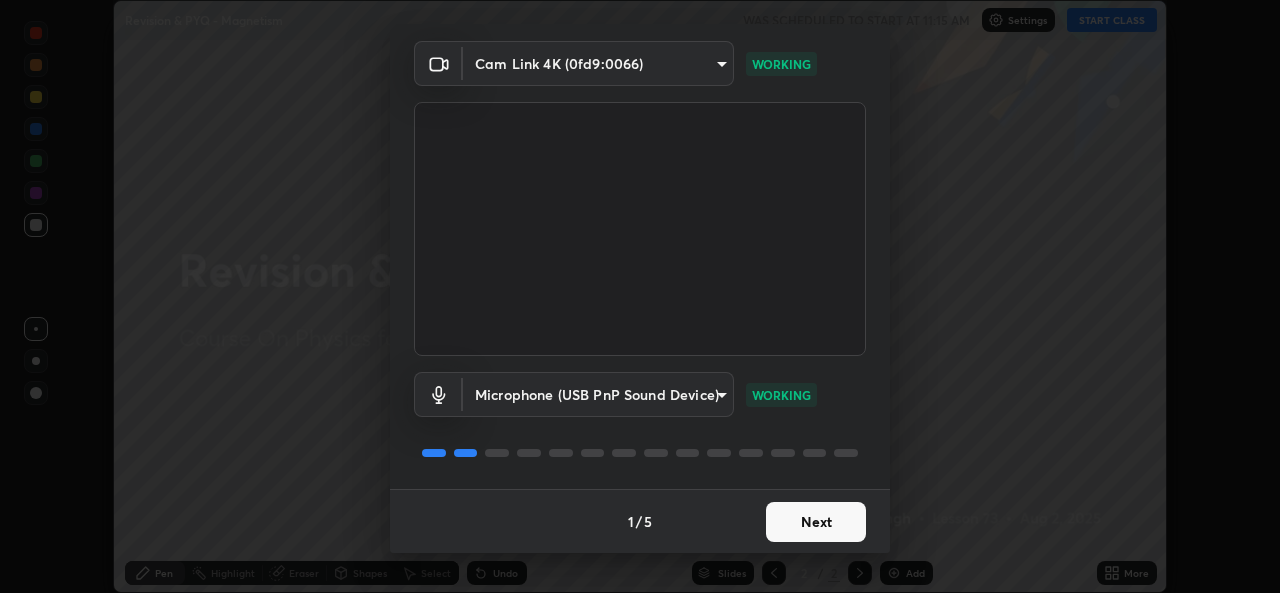 click on "Next" at bounding box center [816, 522] 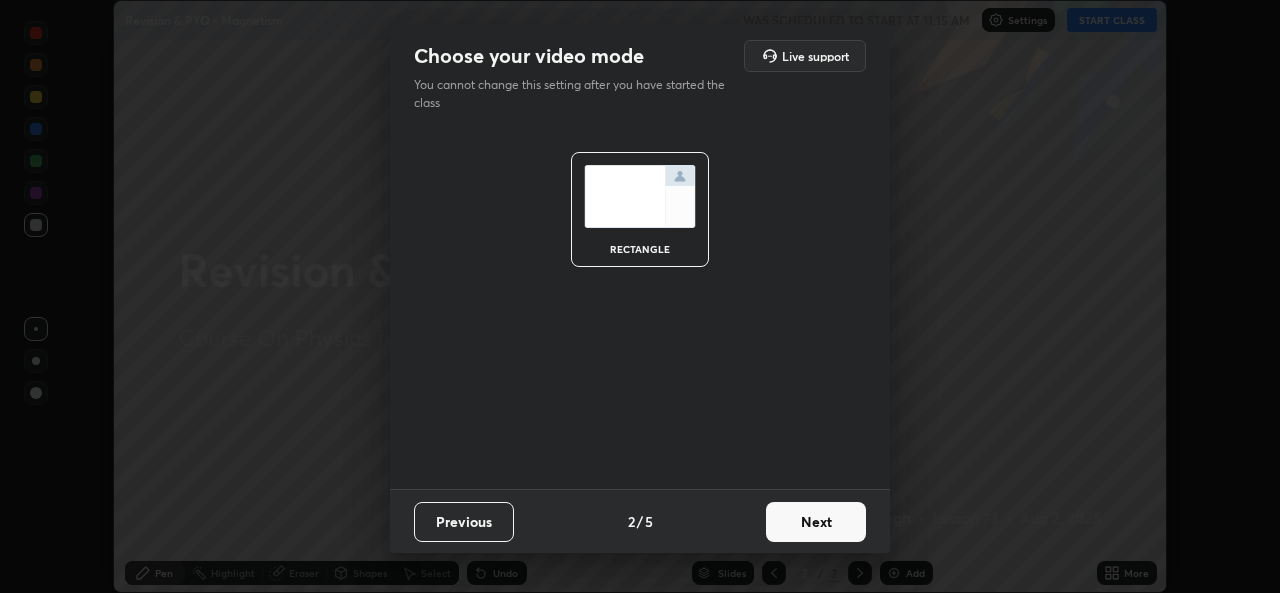 click on "Next" at bounding box center (816, 522) 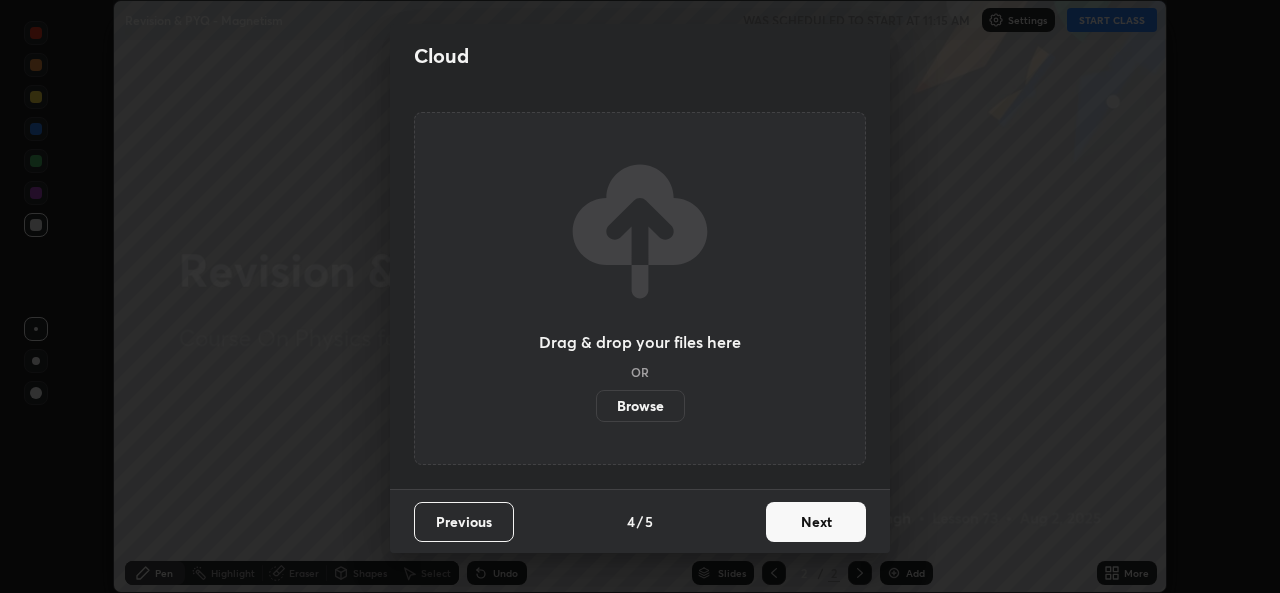 click on "Next" at bounding box center (816, 522) 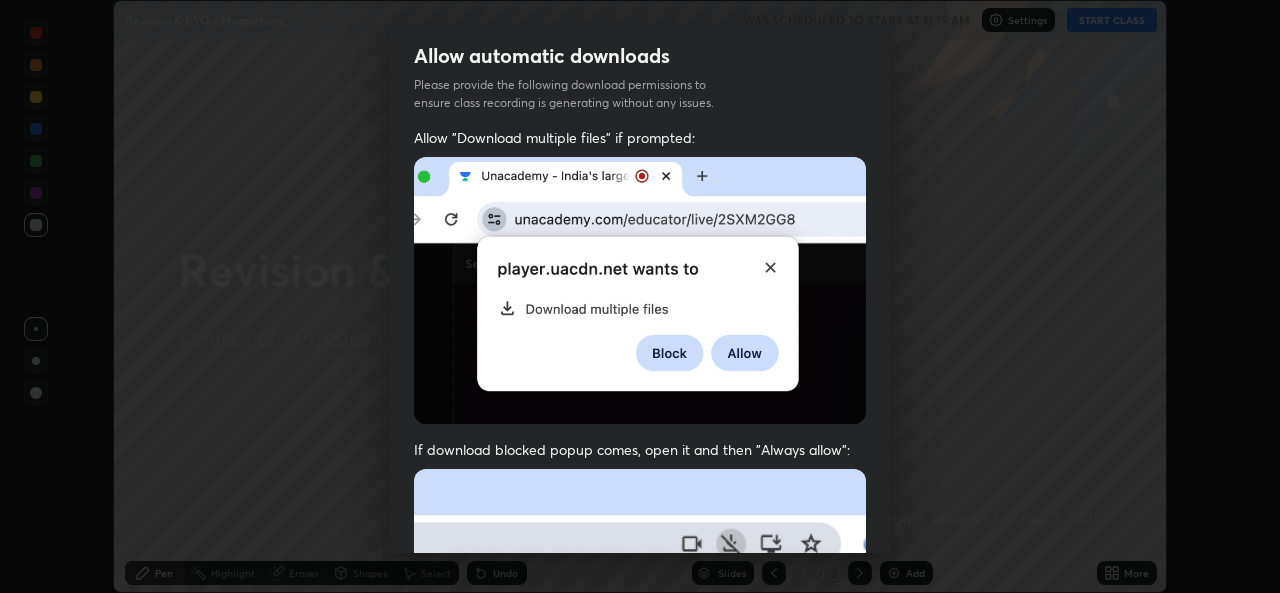 click at bounding box center [640, 687] 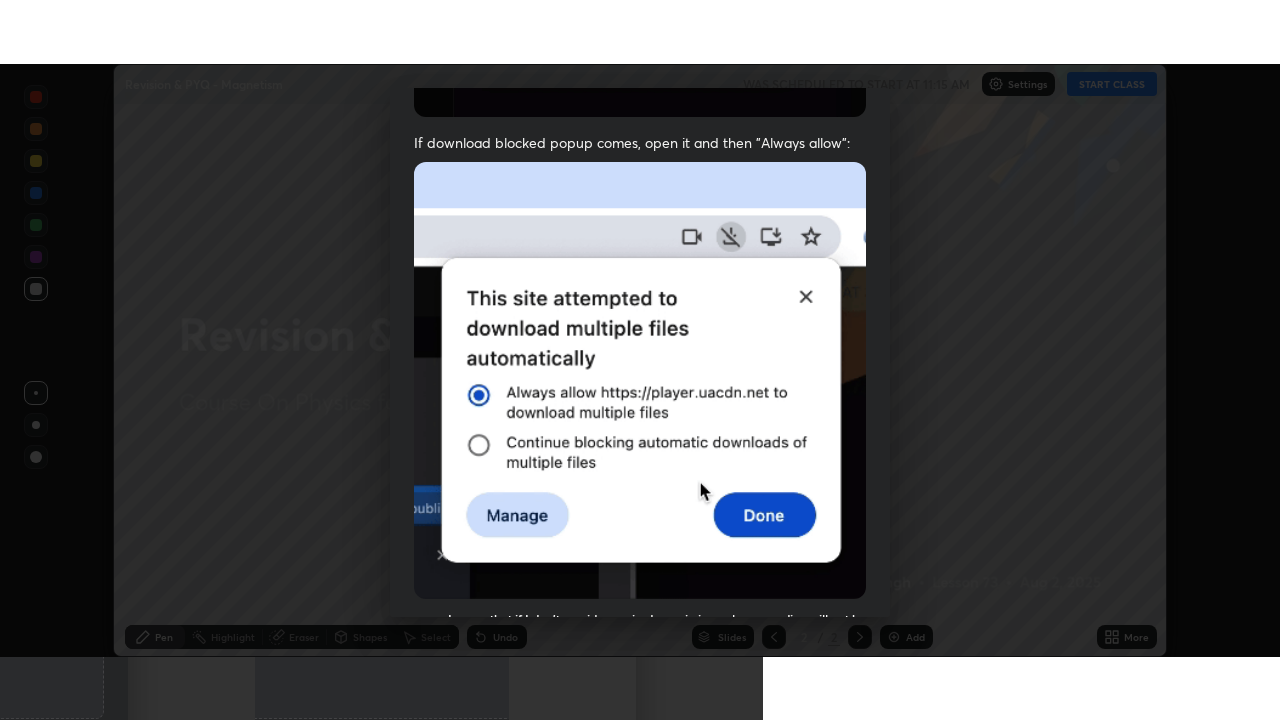scroll, scrollTop: 471, scrollLeft: 0, axis: vertical 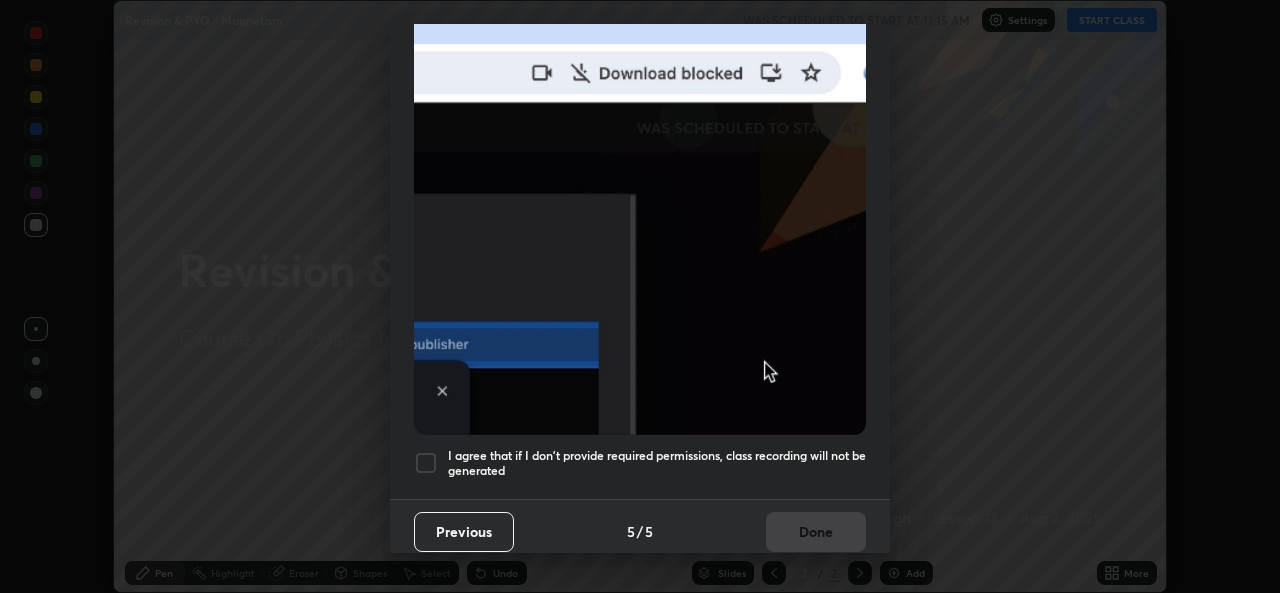 click on "I agree that if I don't provide required permissions, class recording will not be generated" at bounding box center [657, 463] 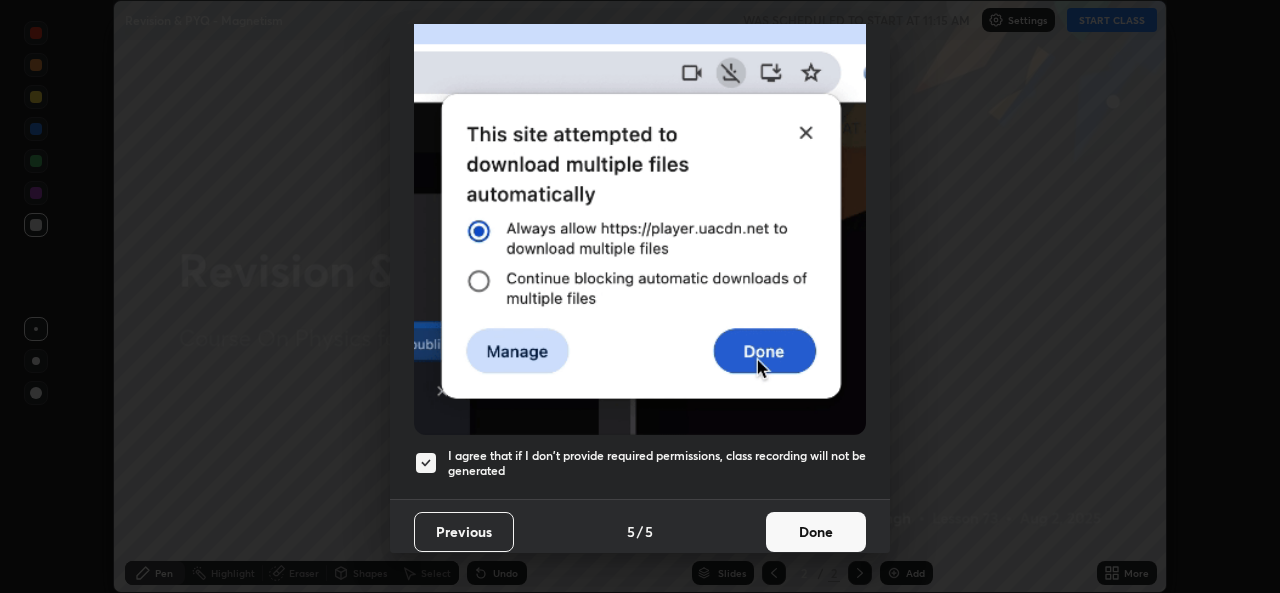 click on "Done" at bounding box center [816, 532] 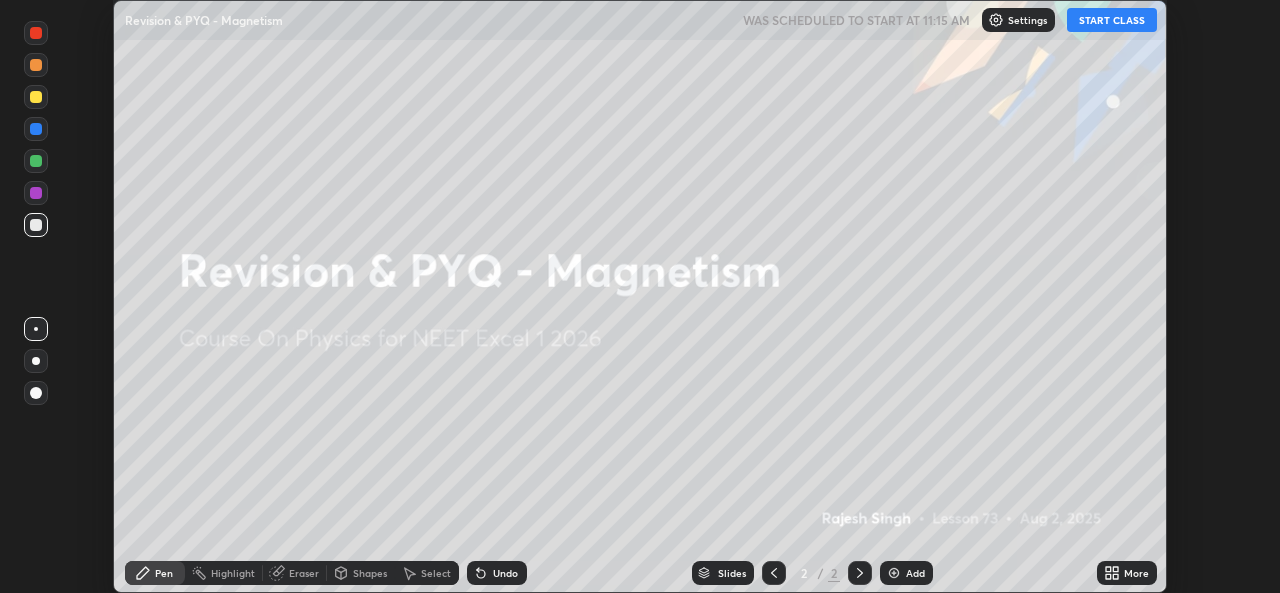click 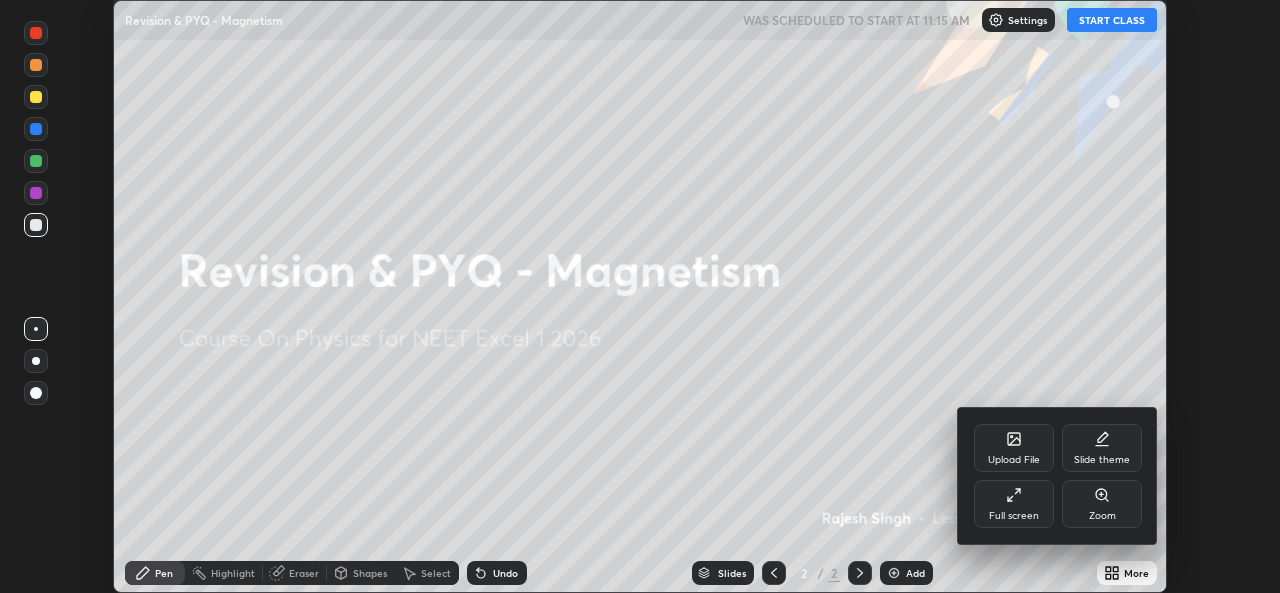 click 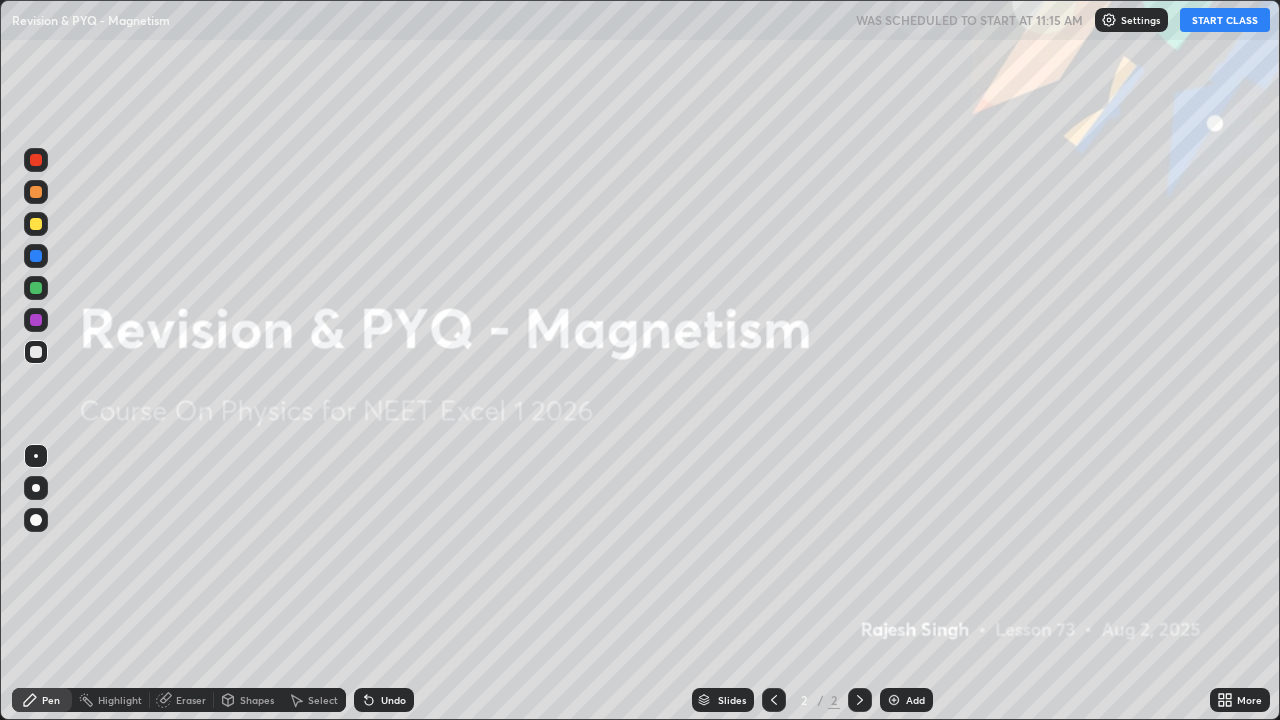 scroll, scrollTop: 99280, scrollLeft: 98720, axis: both 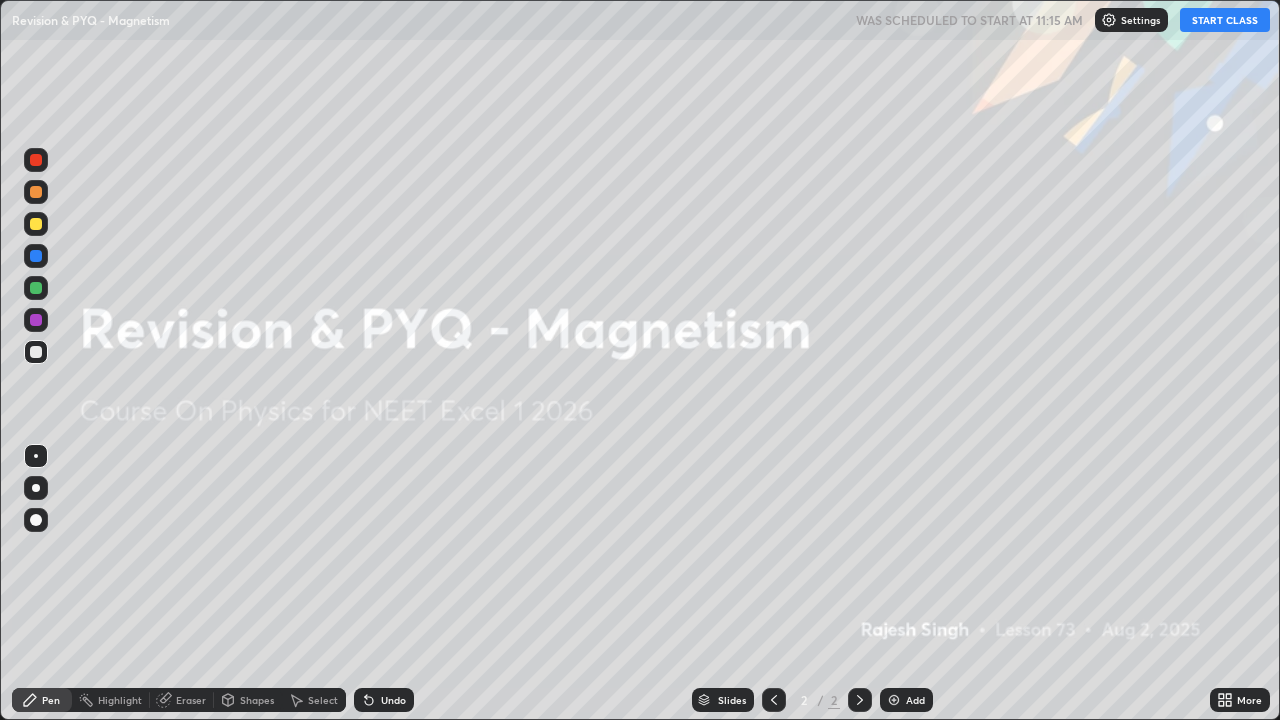 click on "START CLASS" at bounding box center [1225, 20] 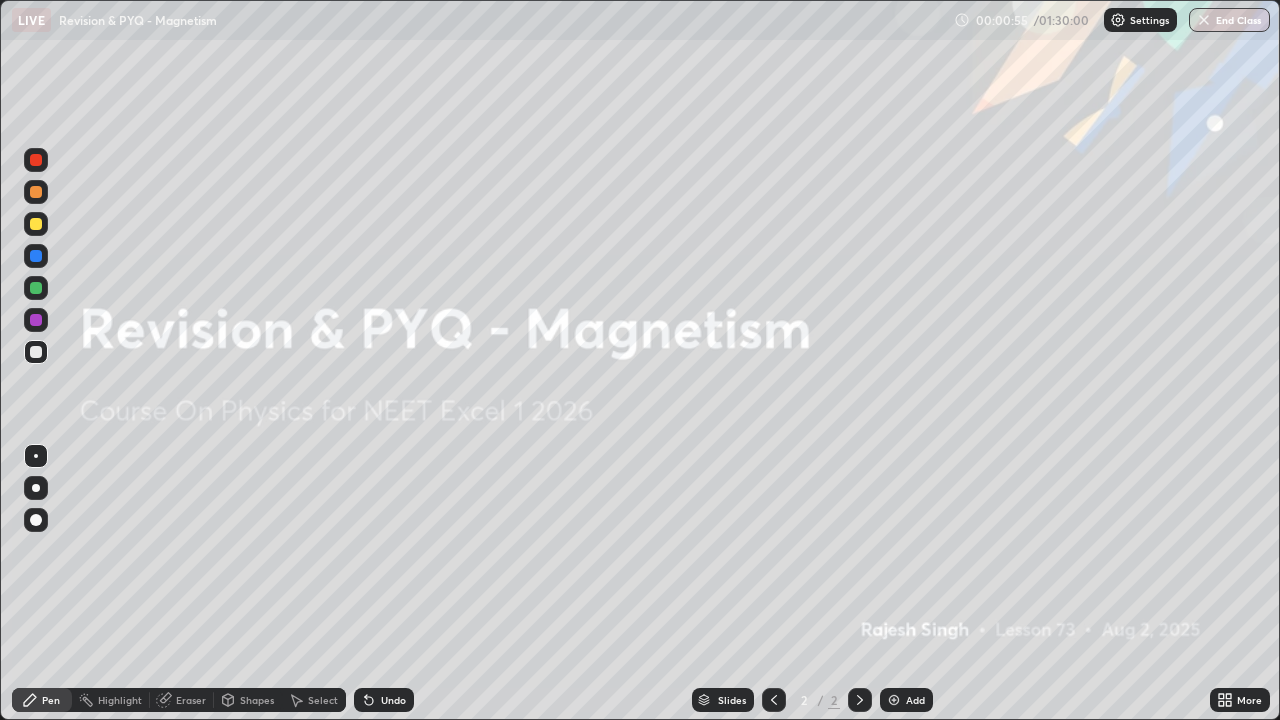 click on "Add" at bounding box center (915, 700) 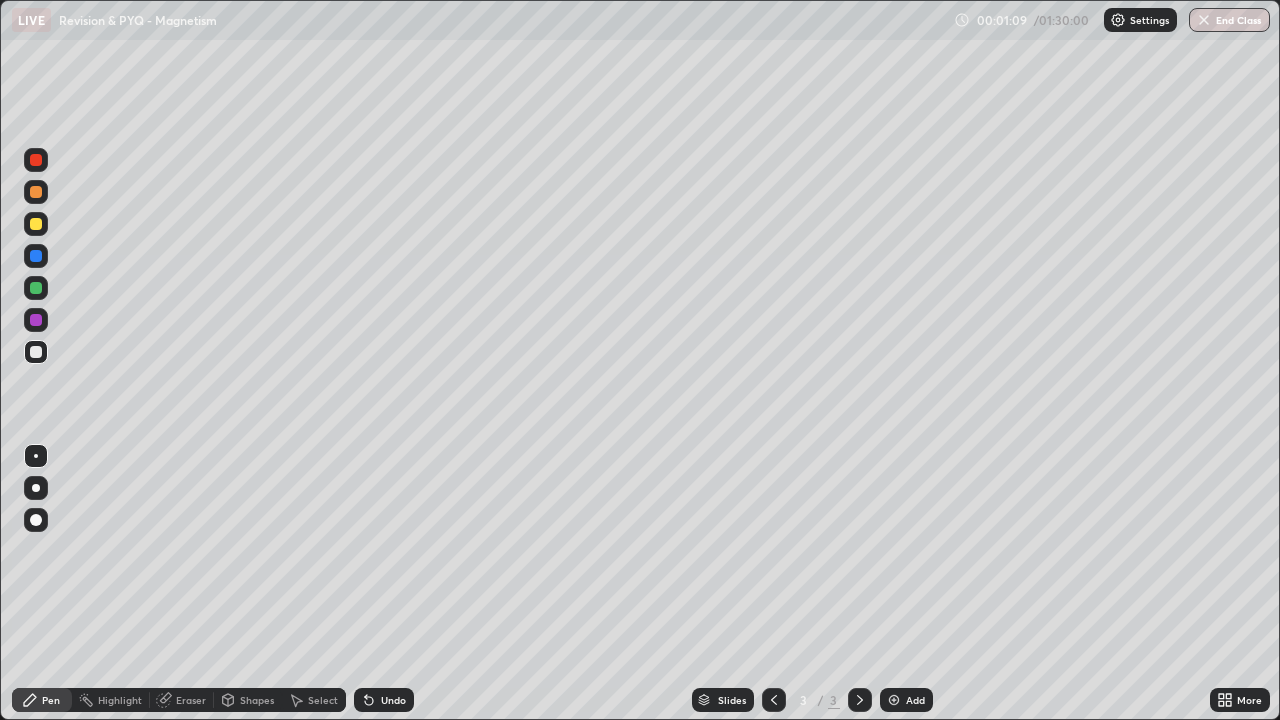 click at bounding box center (36, 192) 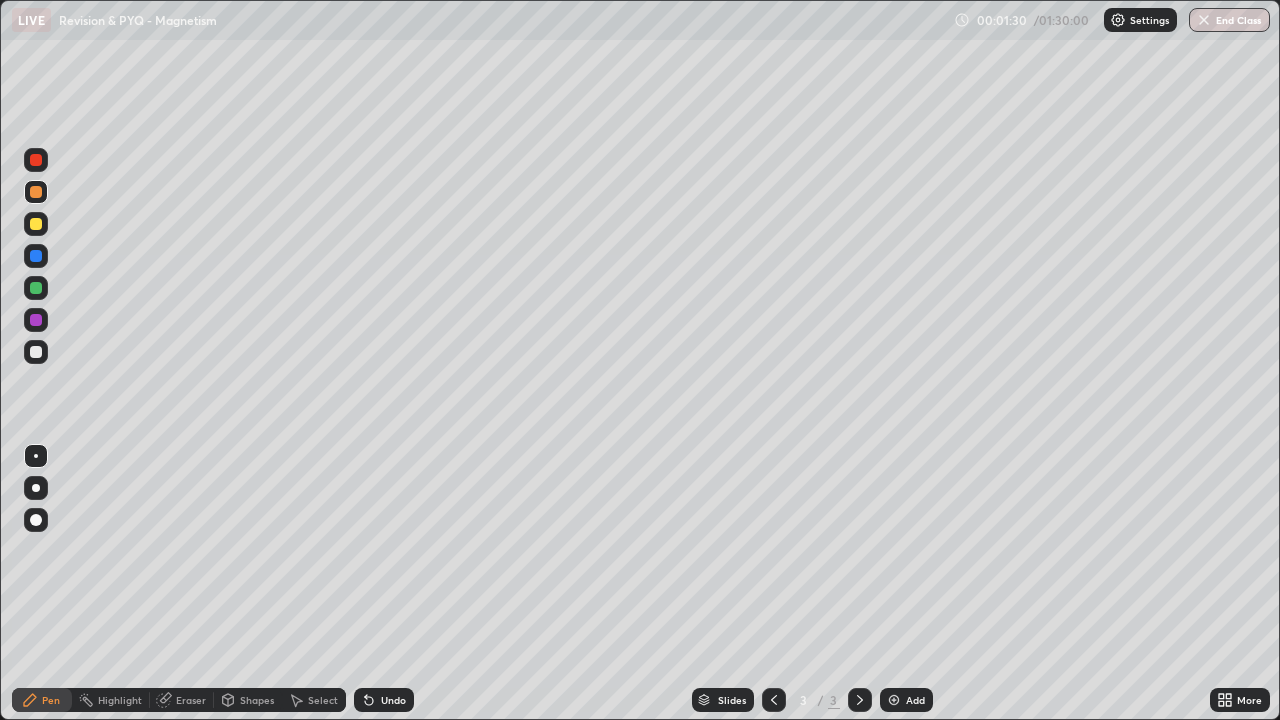 click at bounding box center (36, 224) 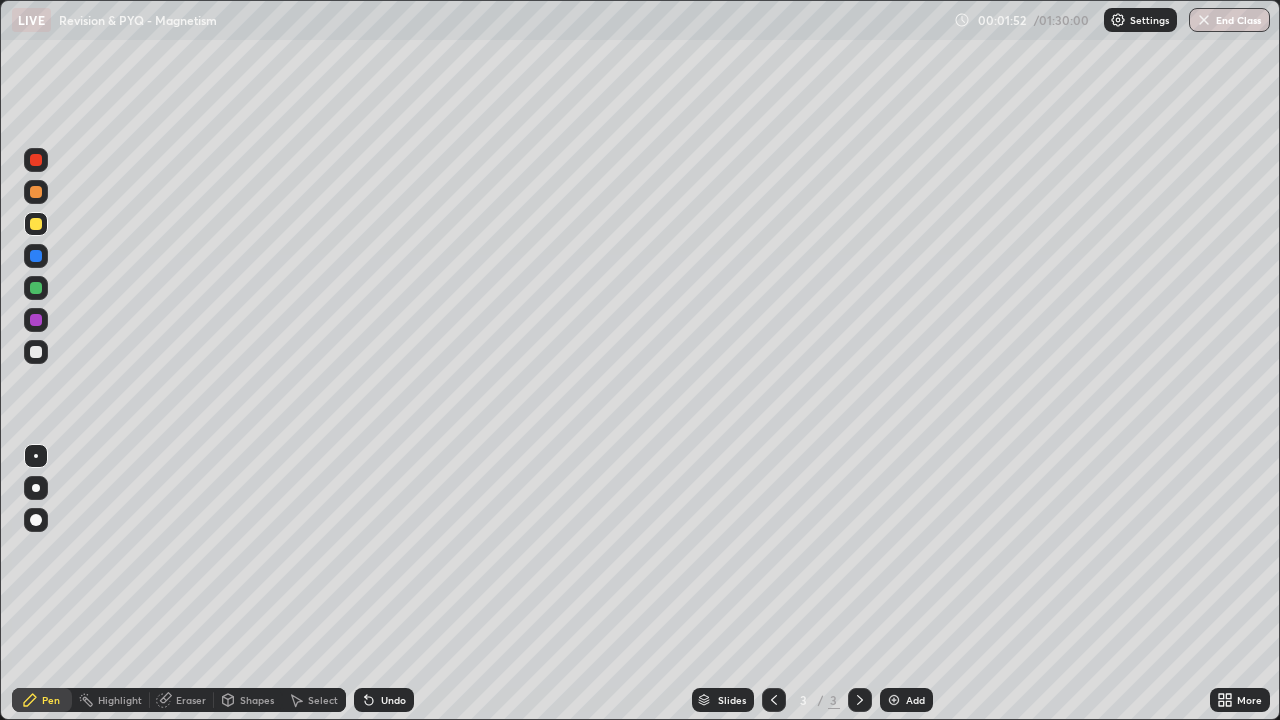 click at bounding box center (36, 192) 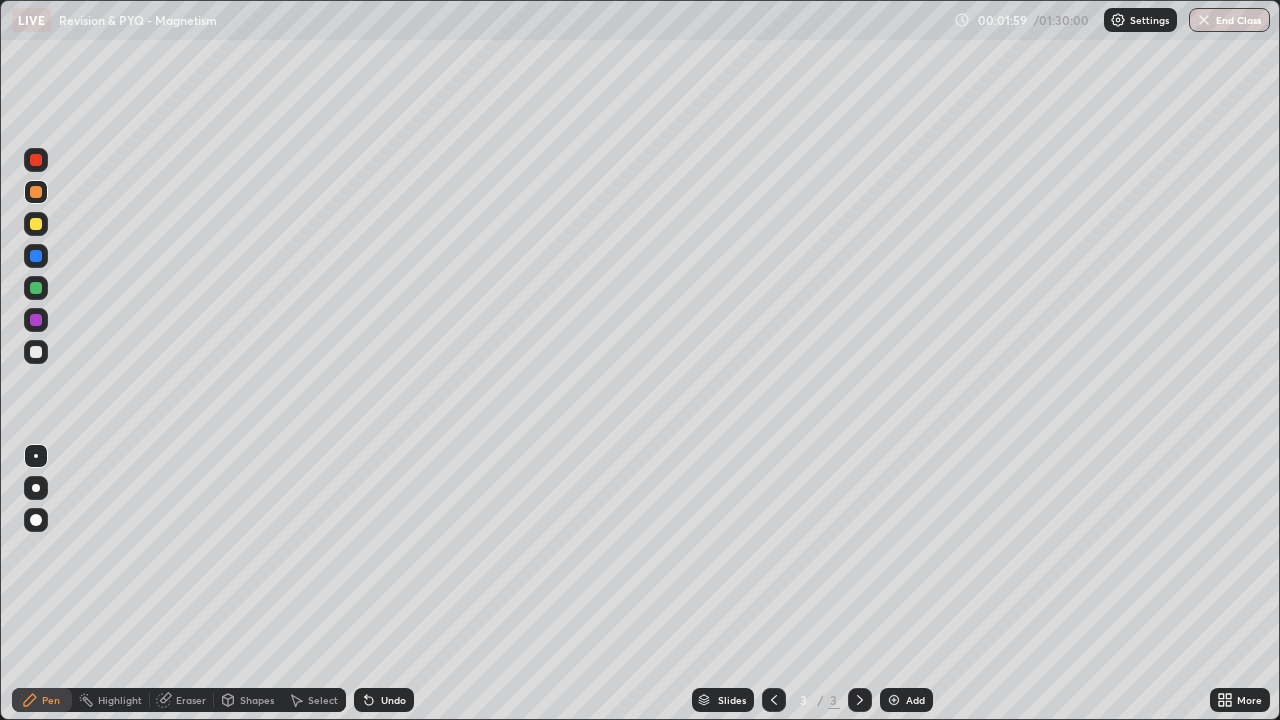 click at bounding box center (36, 488) 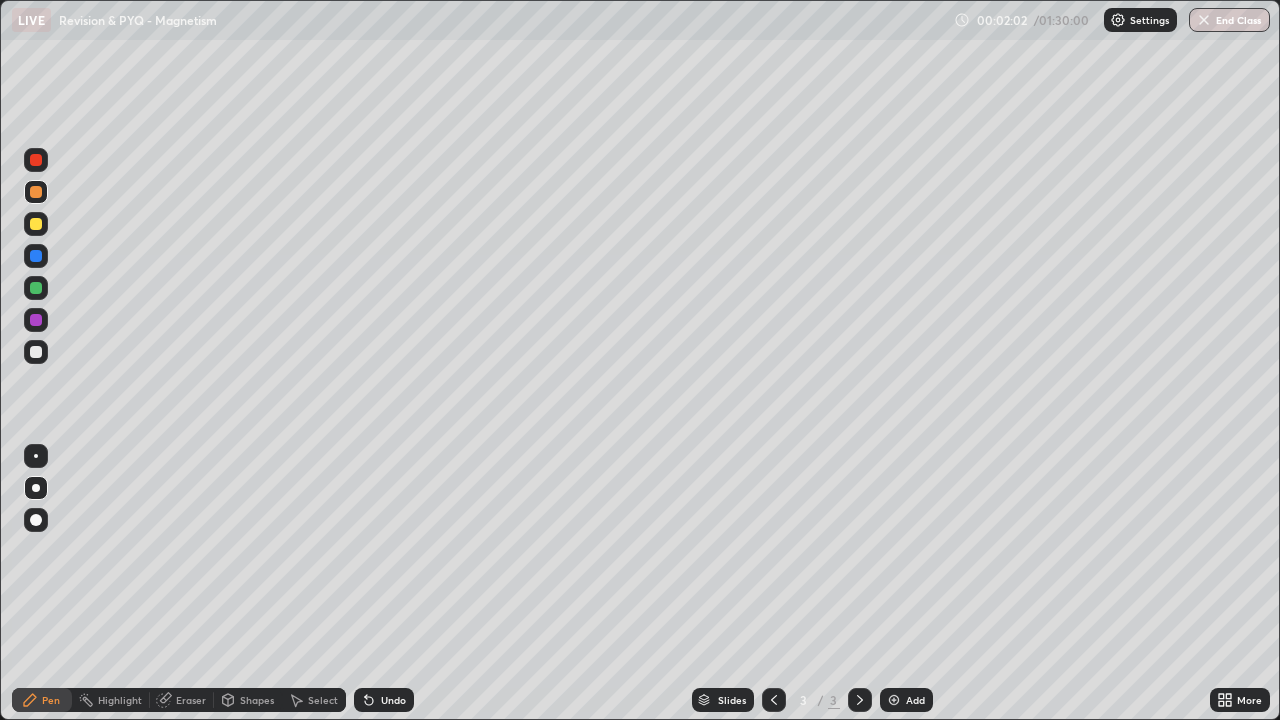 click on "Shapes" at bounding box center (248, 700) 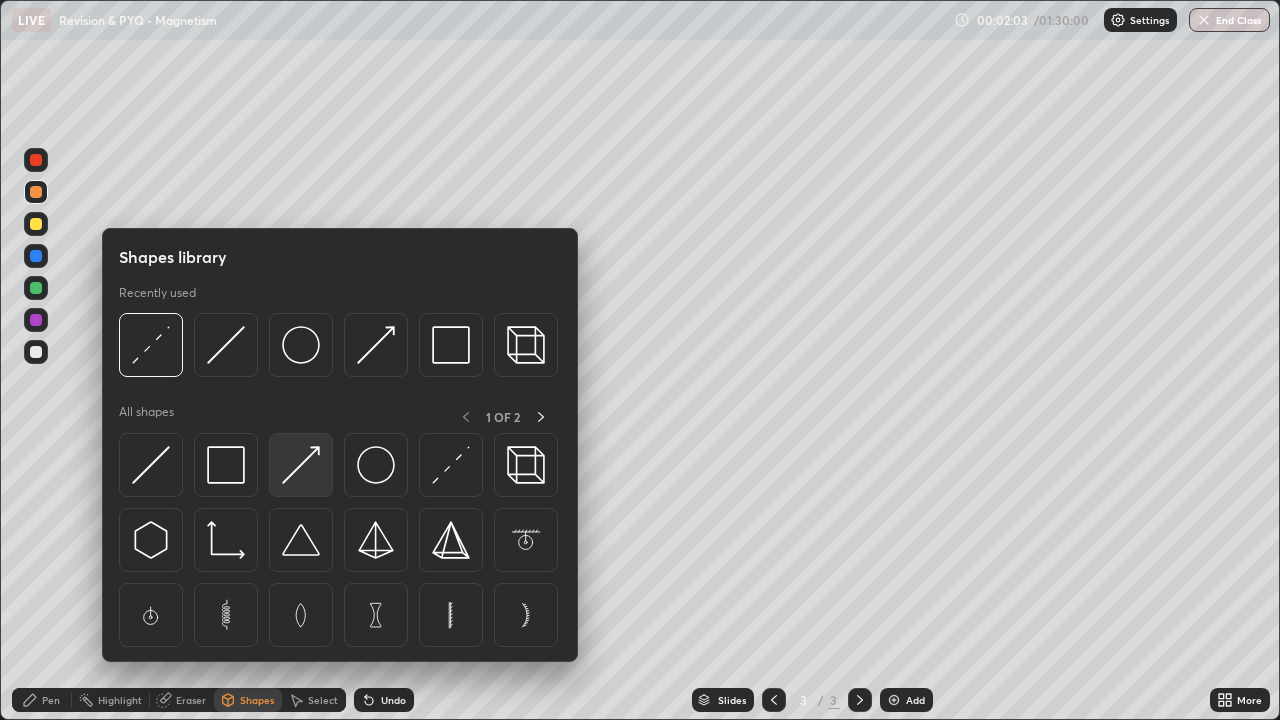 click at bounding box center [301, 465] 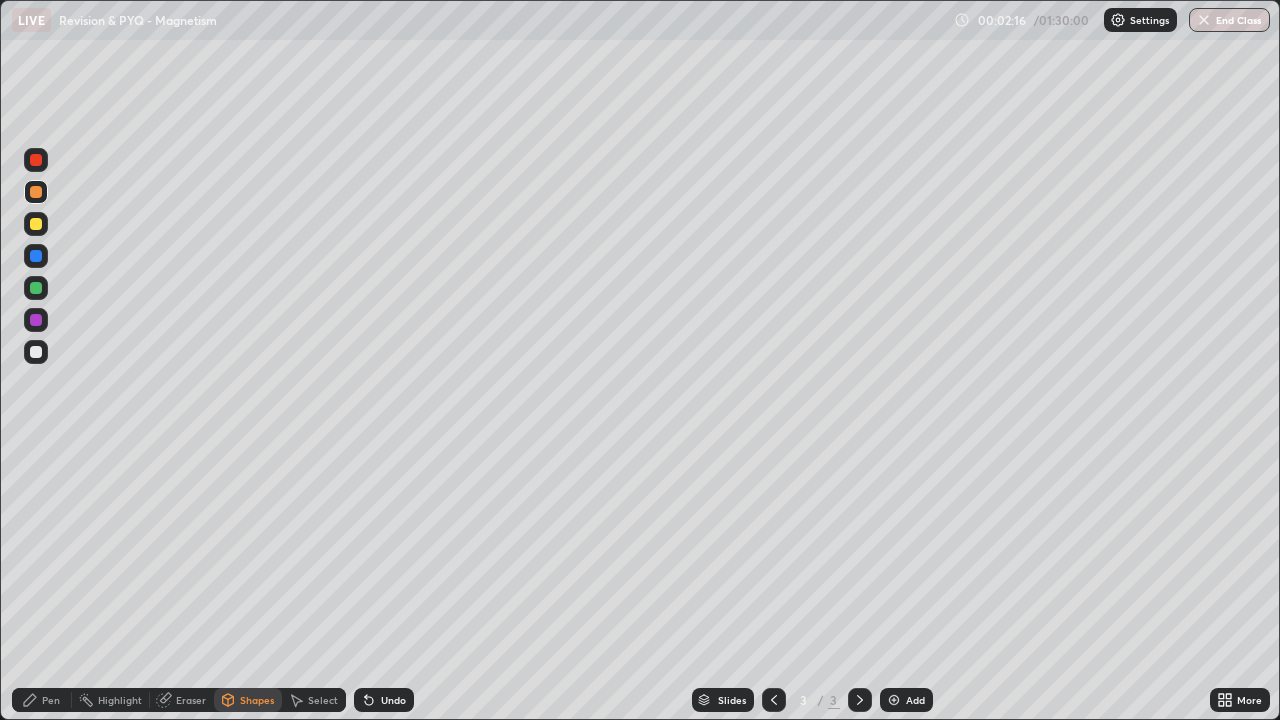 click at bounding box center (36, 288) 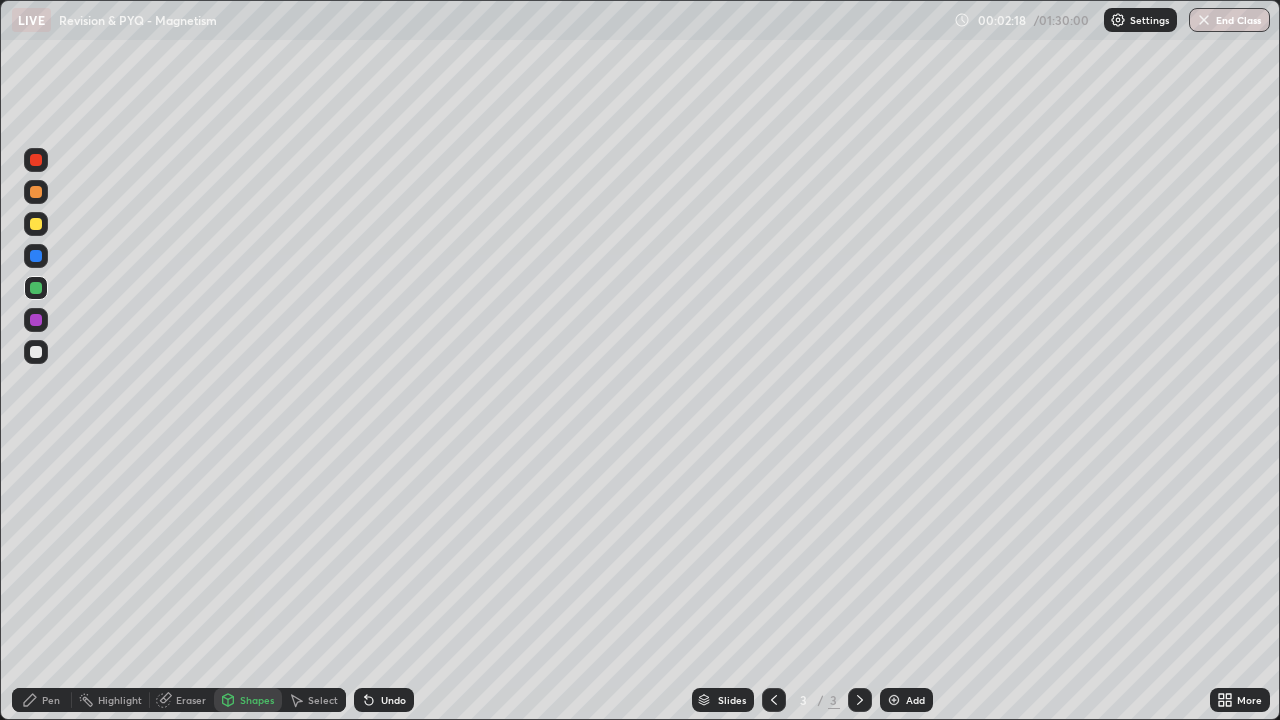 click on "Undo" at bounding box center (393, 700) 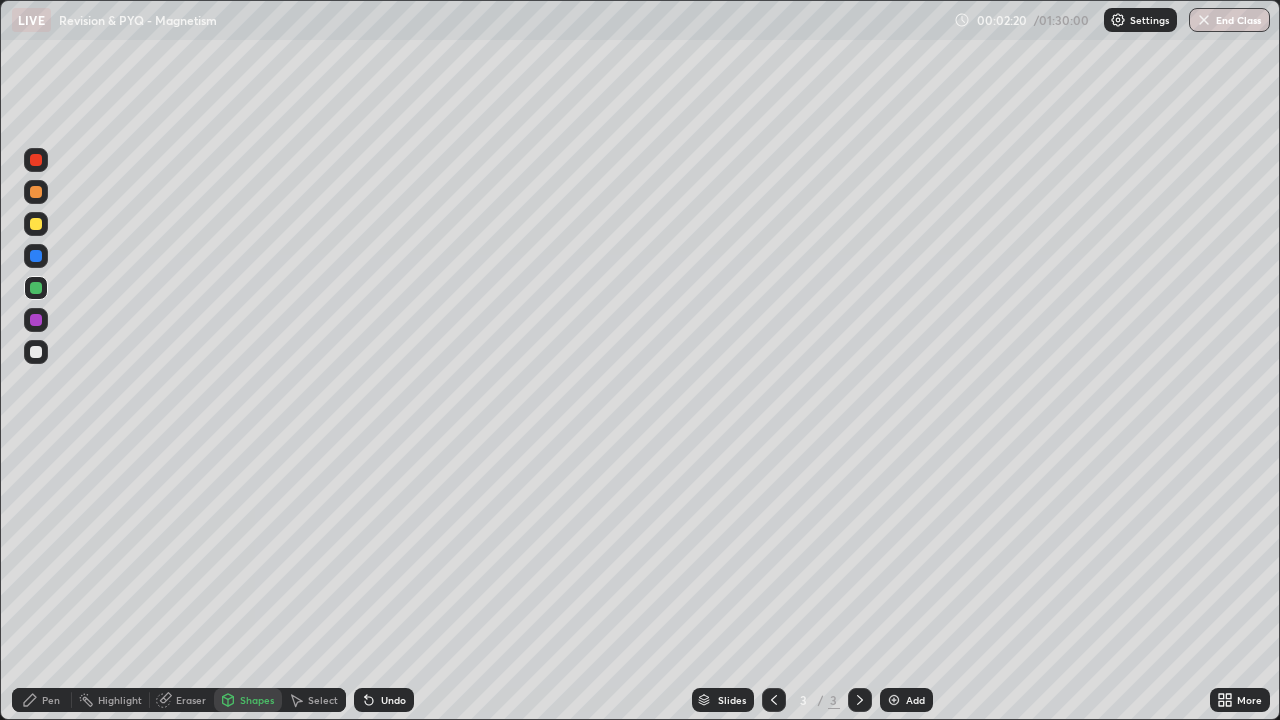 click on "Shapes" at bounding box center (257, 700) 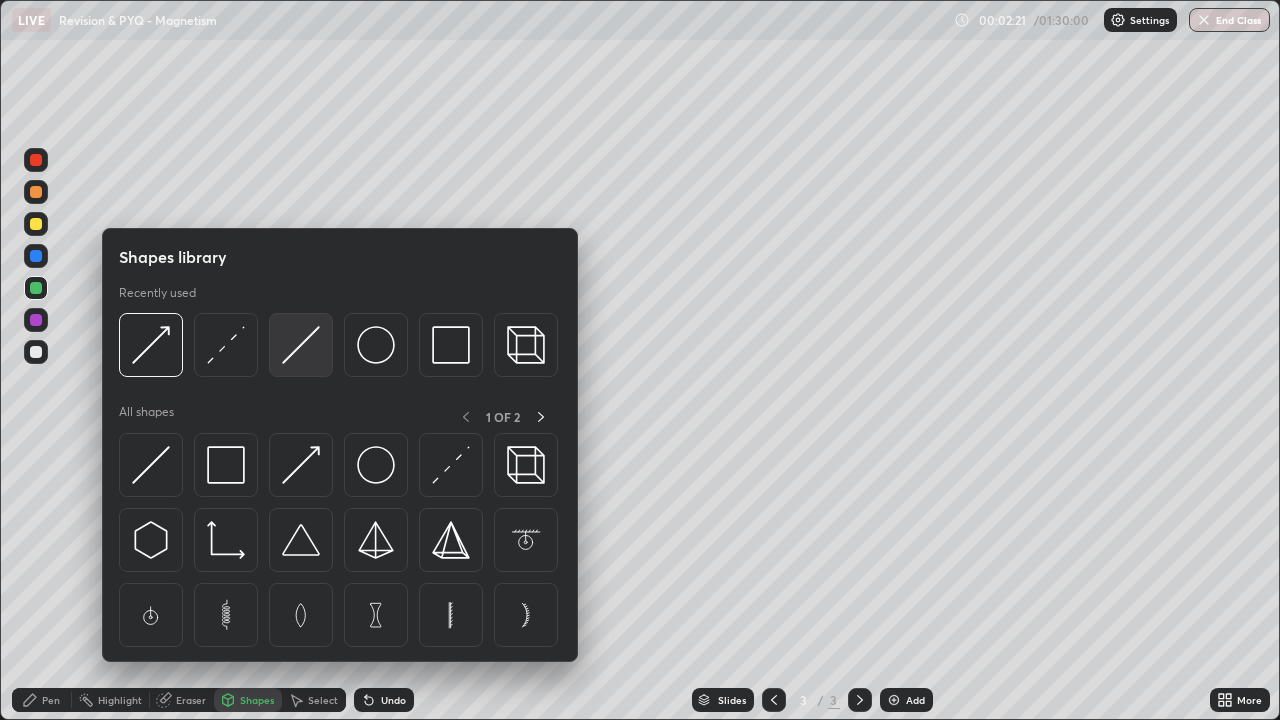 click at bounding box center [301, 345] 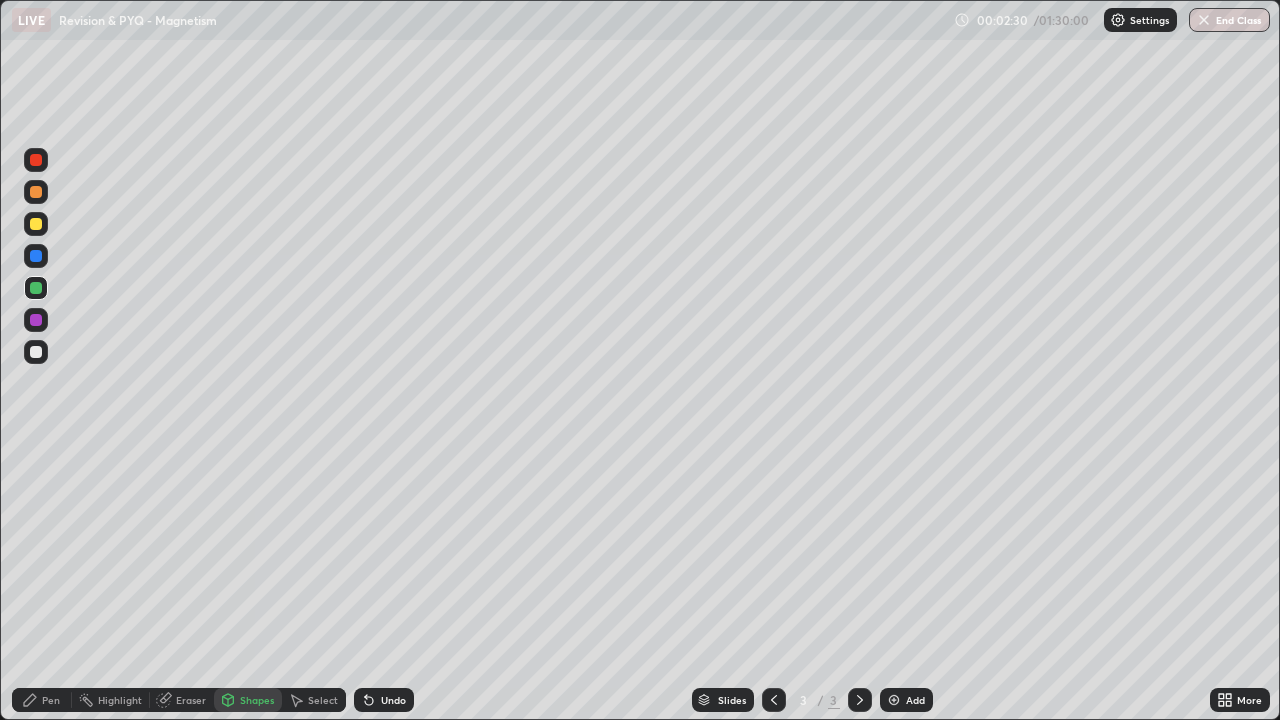 click on "Pen" at bounding box center (51, 700) 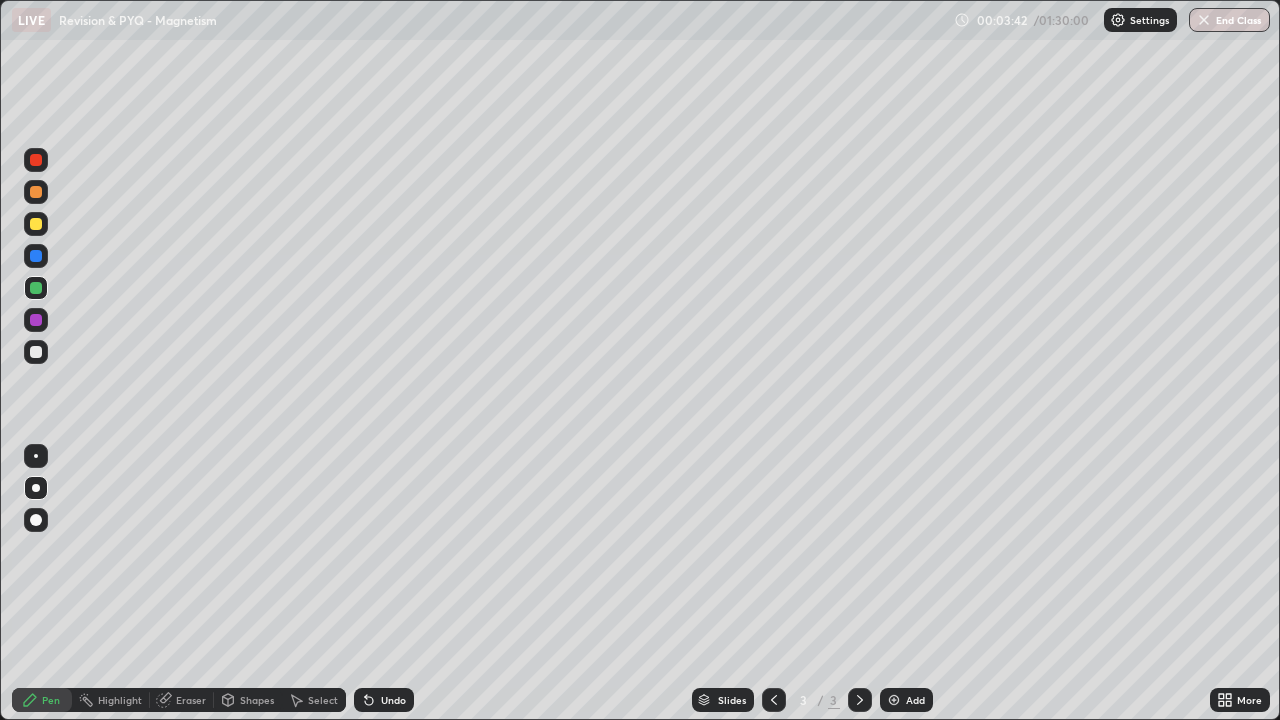 click at bounding box center [36, 352] 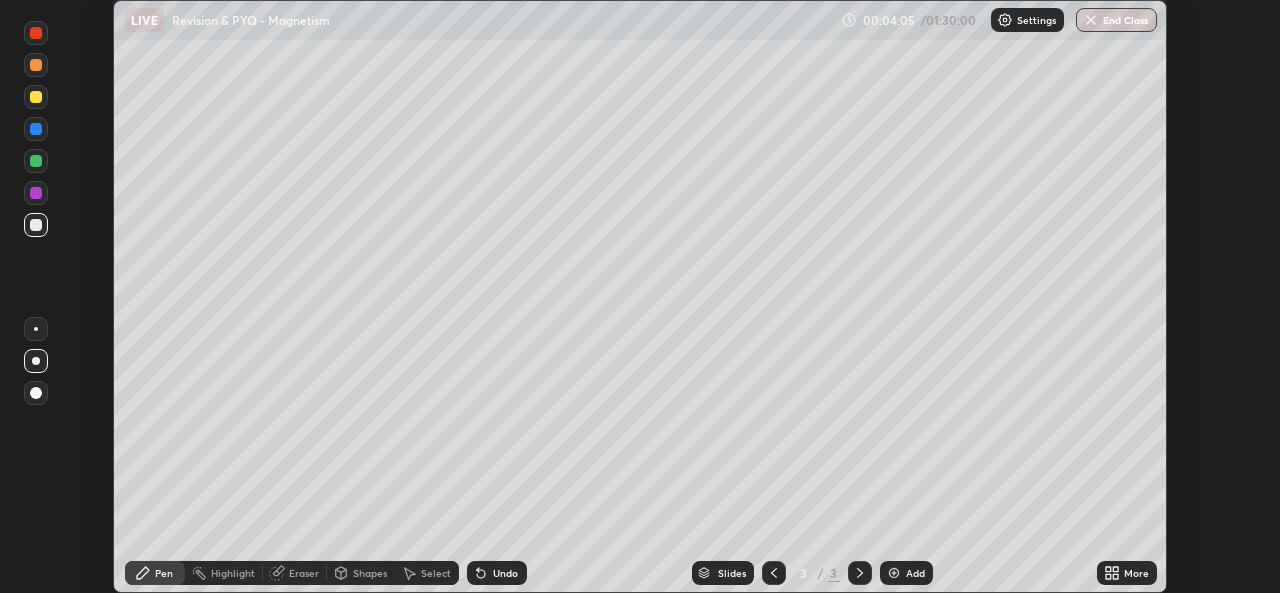 scroll, scrollTop: 593, scrollLeft: 1280, axis: both 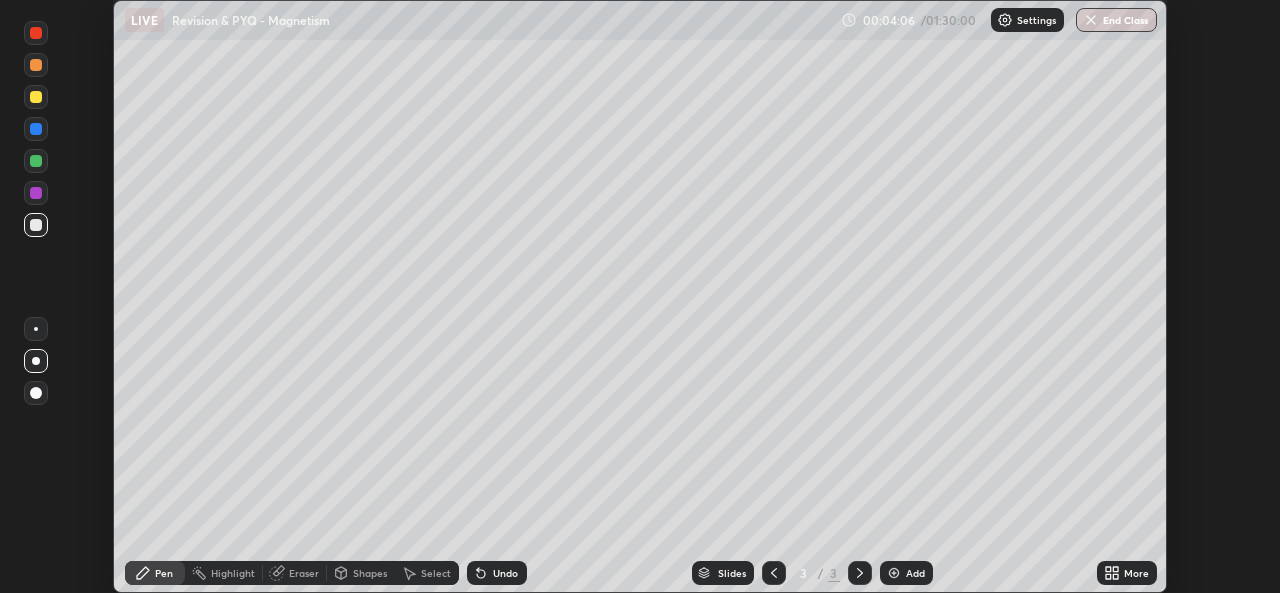click 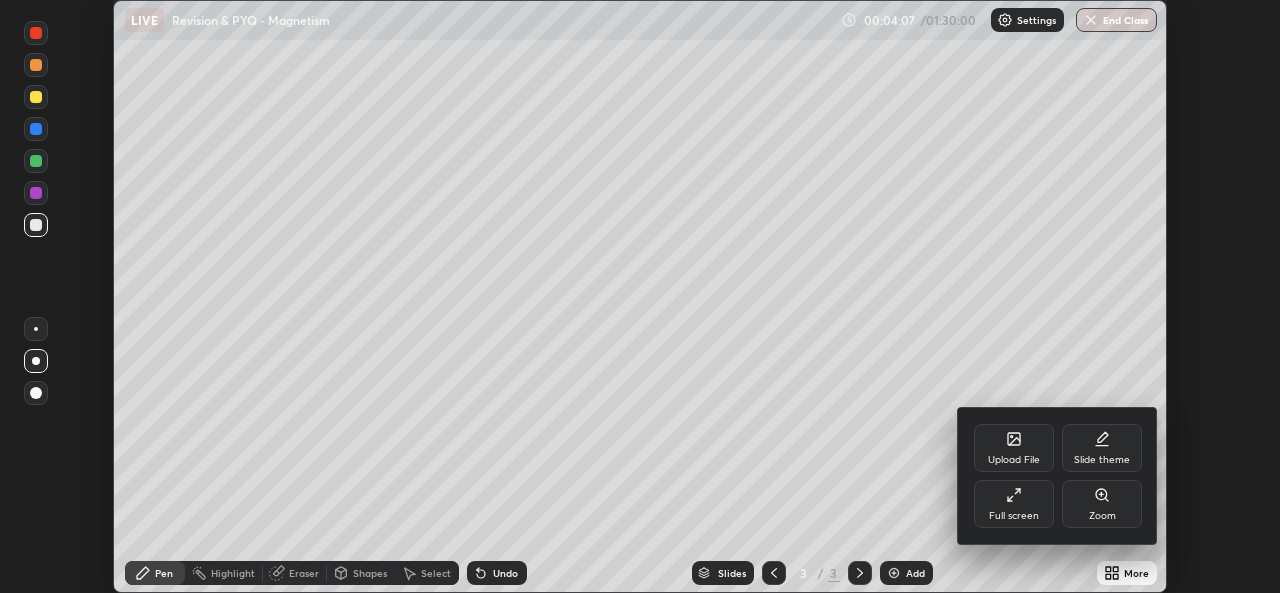 click on "Full screen" at bounding box center (1014, 504) 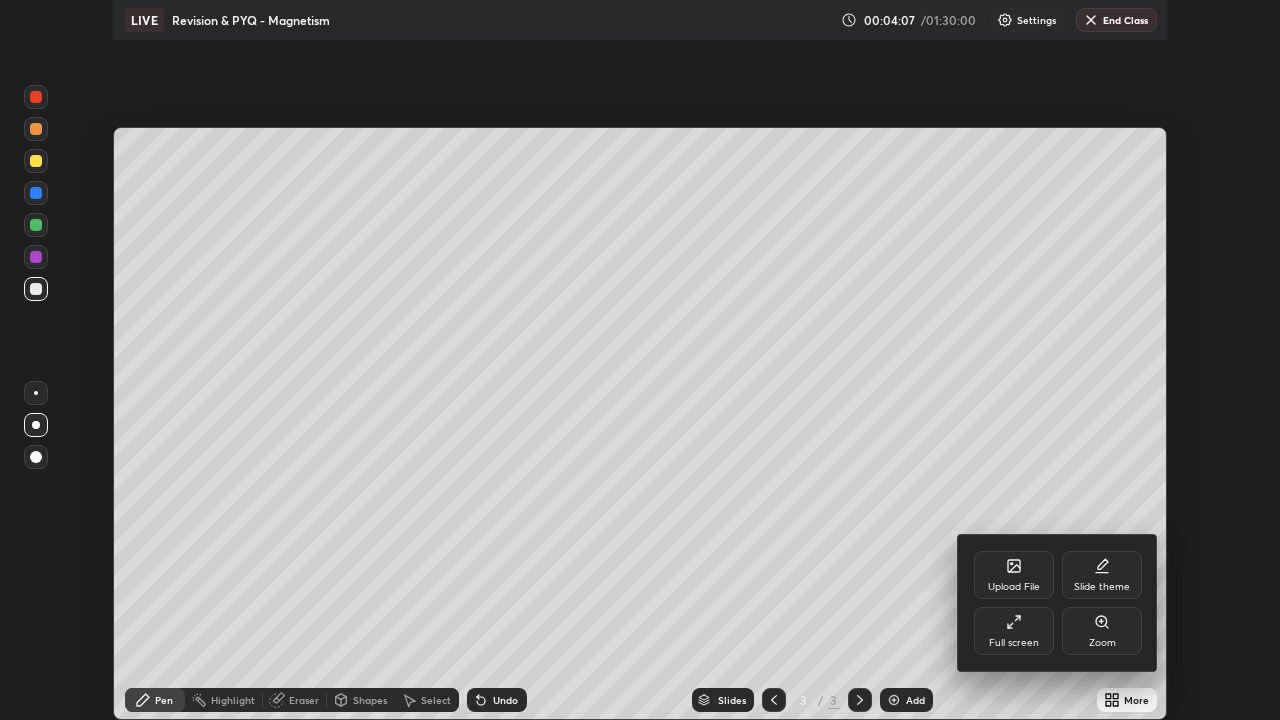 scroll, scrollTop: 99280, scrollLeft: 98720, axis: both 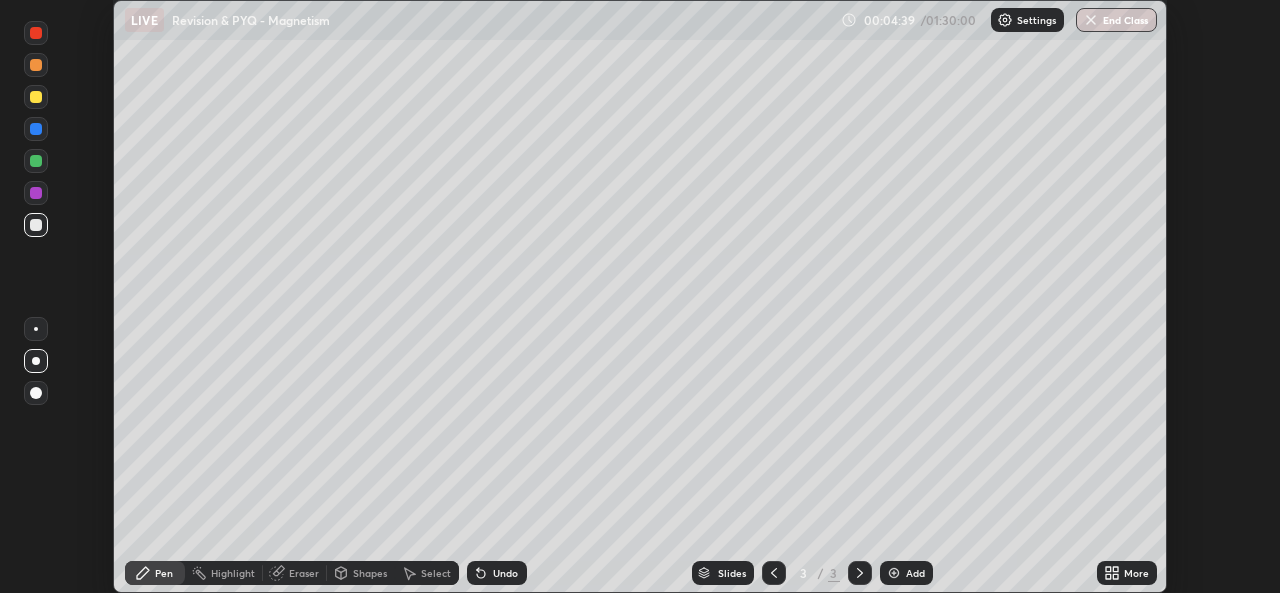 click 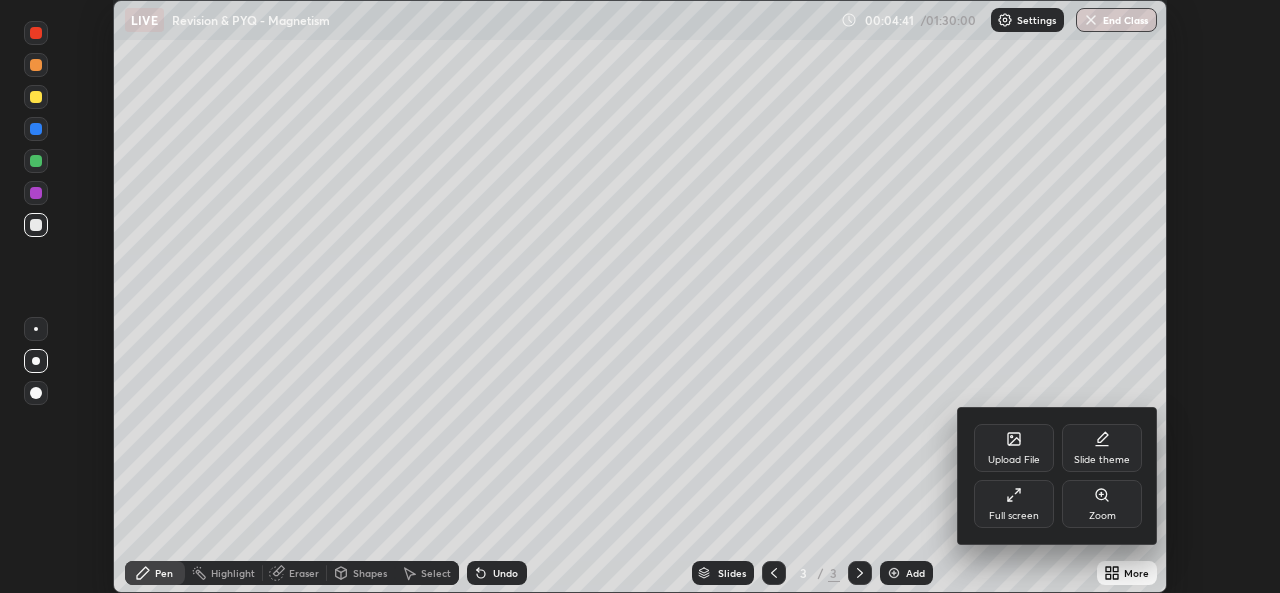 click on "Full screen" at bounding box center (1014, 504) 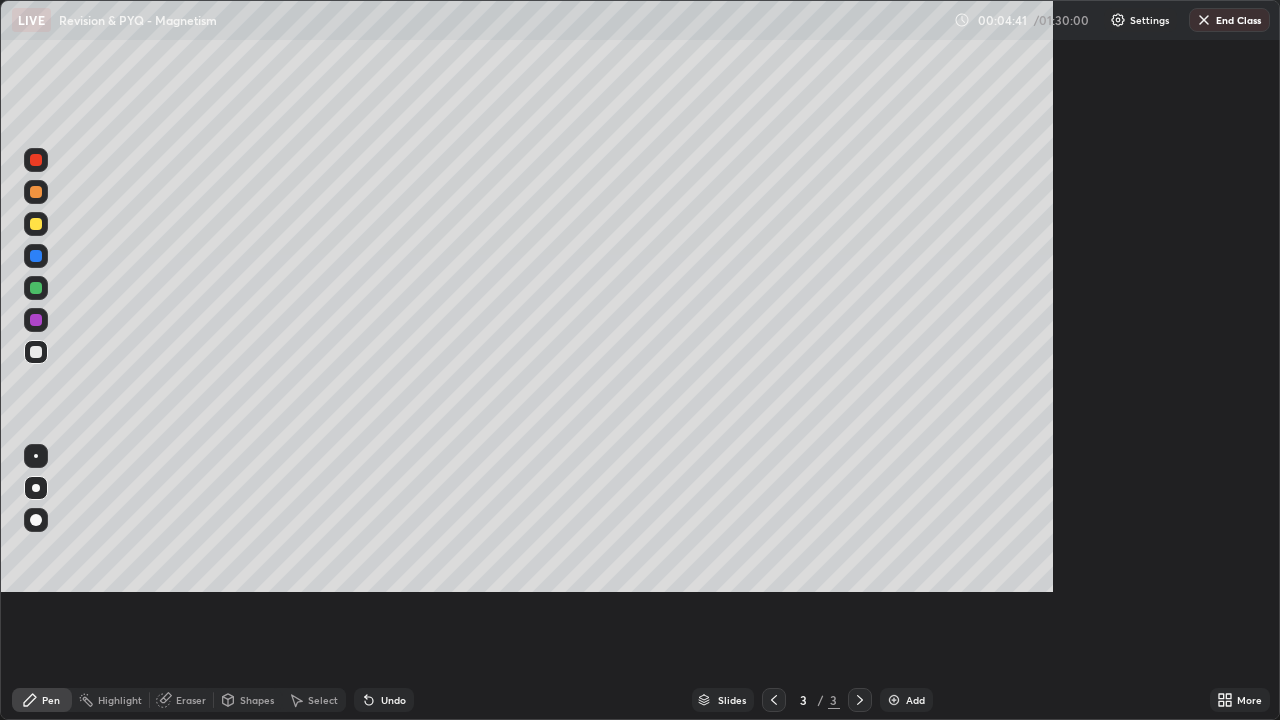 scroll, scrollTop: 99280, scrollLeft: 98720, axis: both 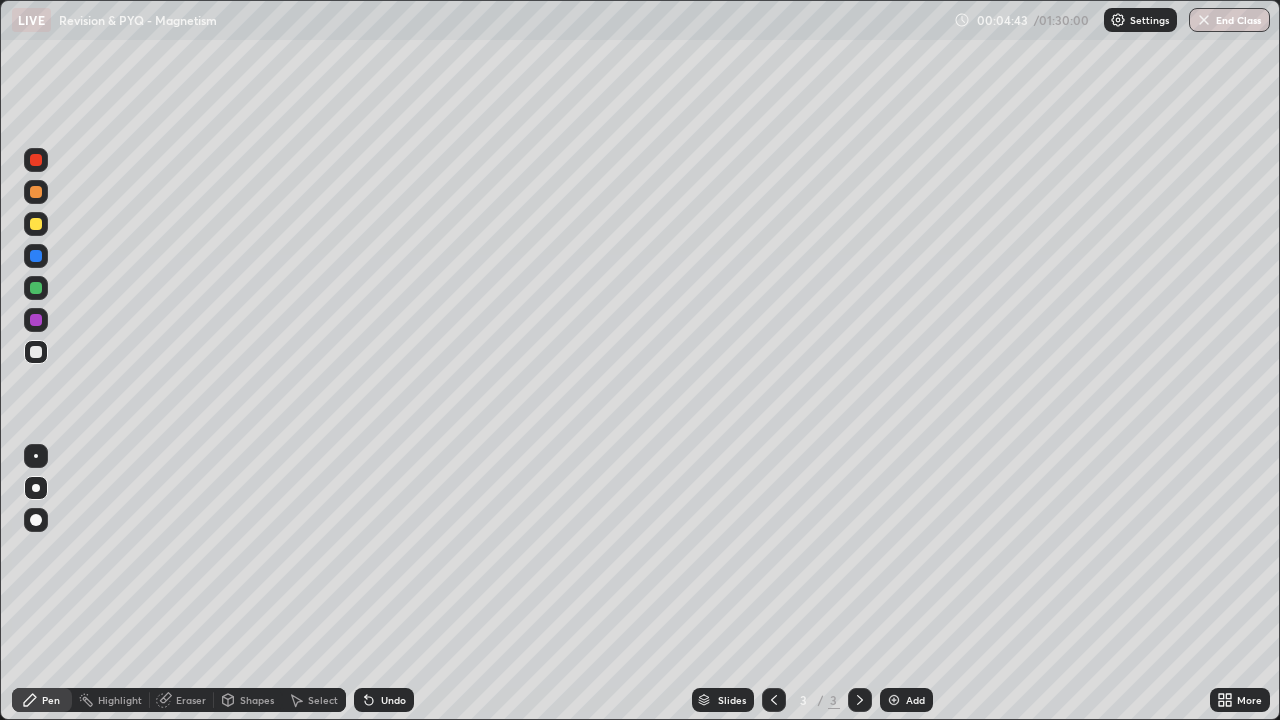 click on "Undo" at bounding box center (384, 700) 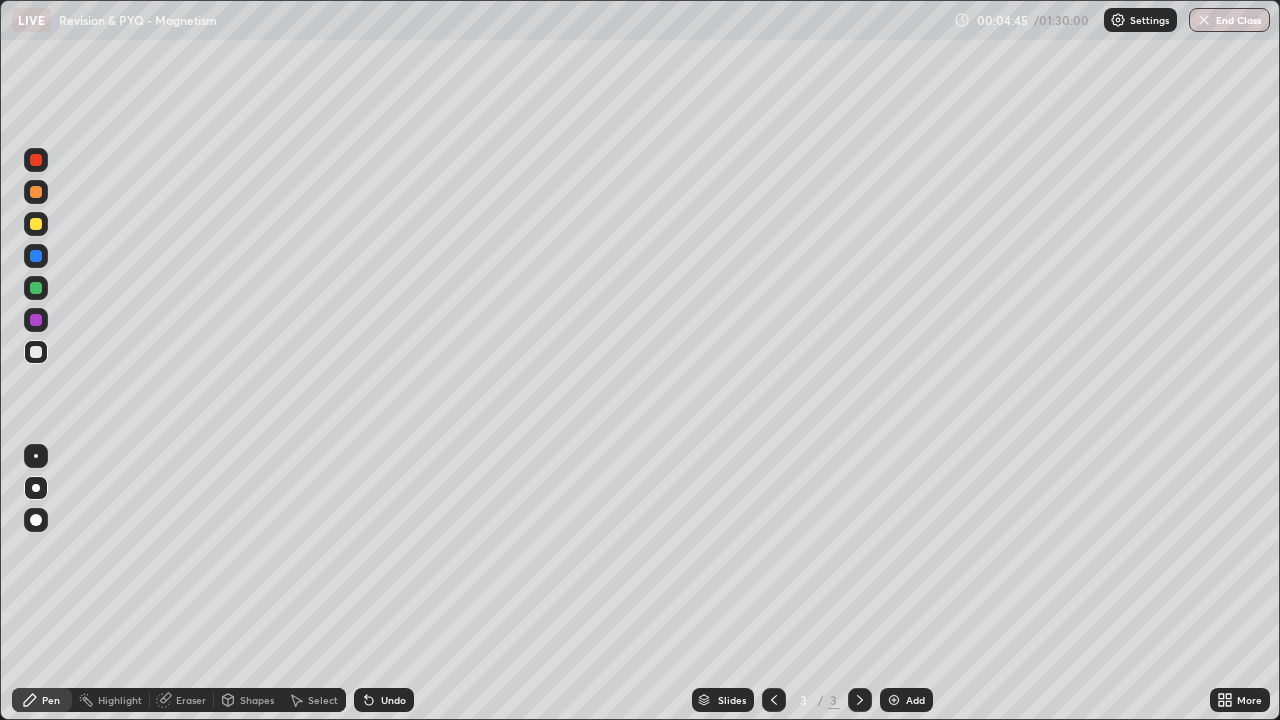 click on "Pen" at bounding box center (42, 700) 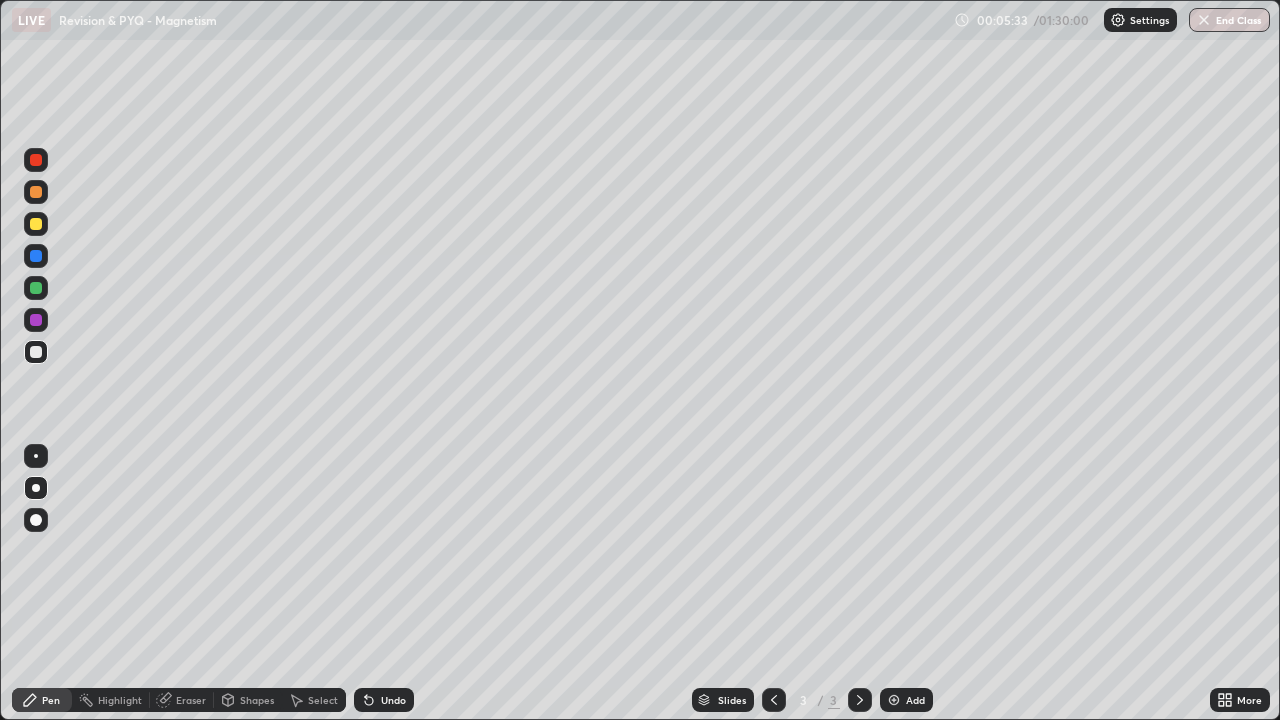 click at bounding box center [36, 320] 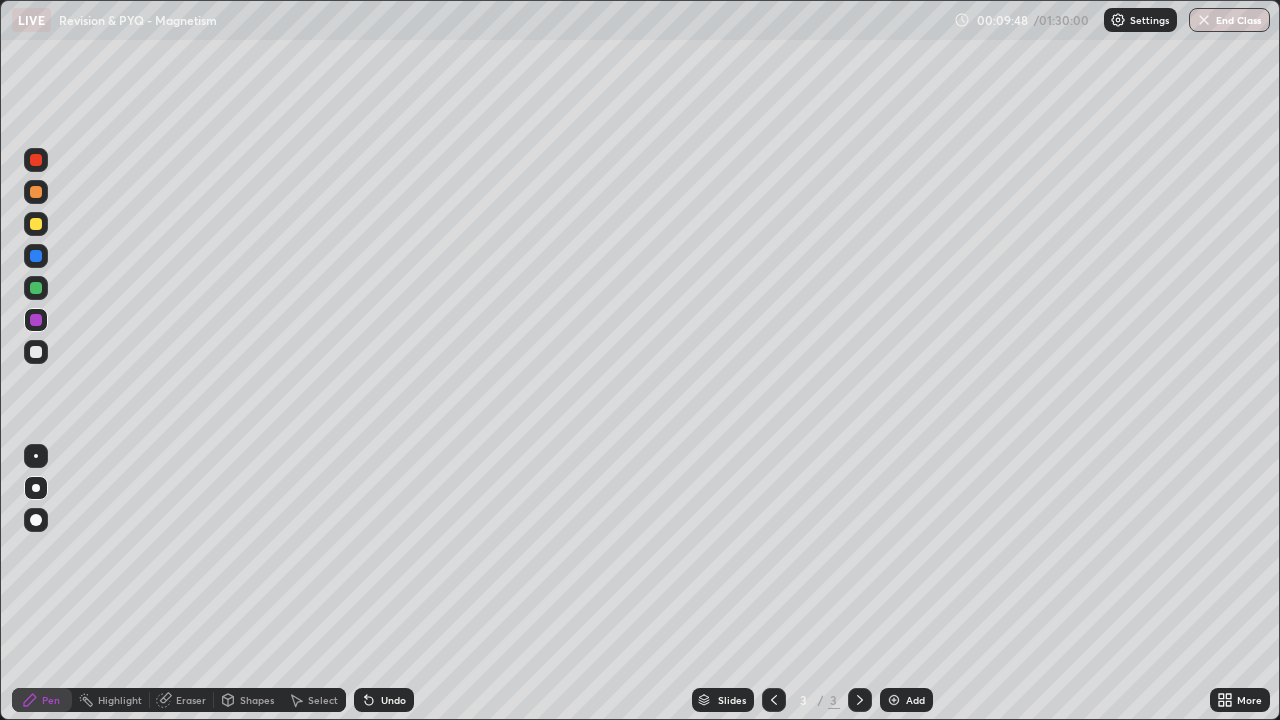 click on "Shapes" at bounding box center [257, 700] 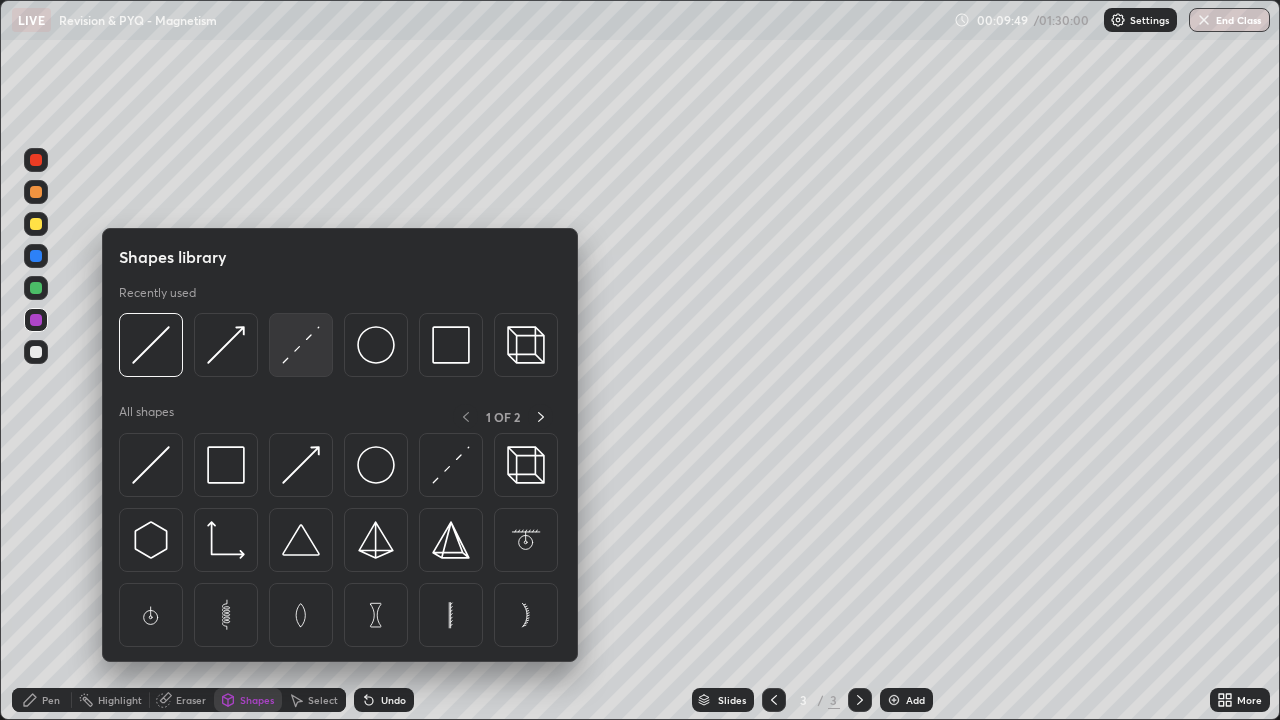 click at bounding box center [301, 345] 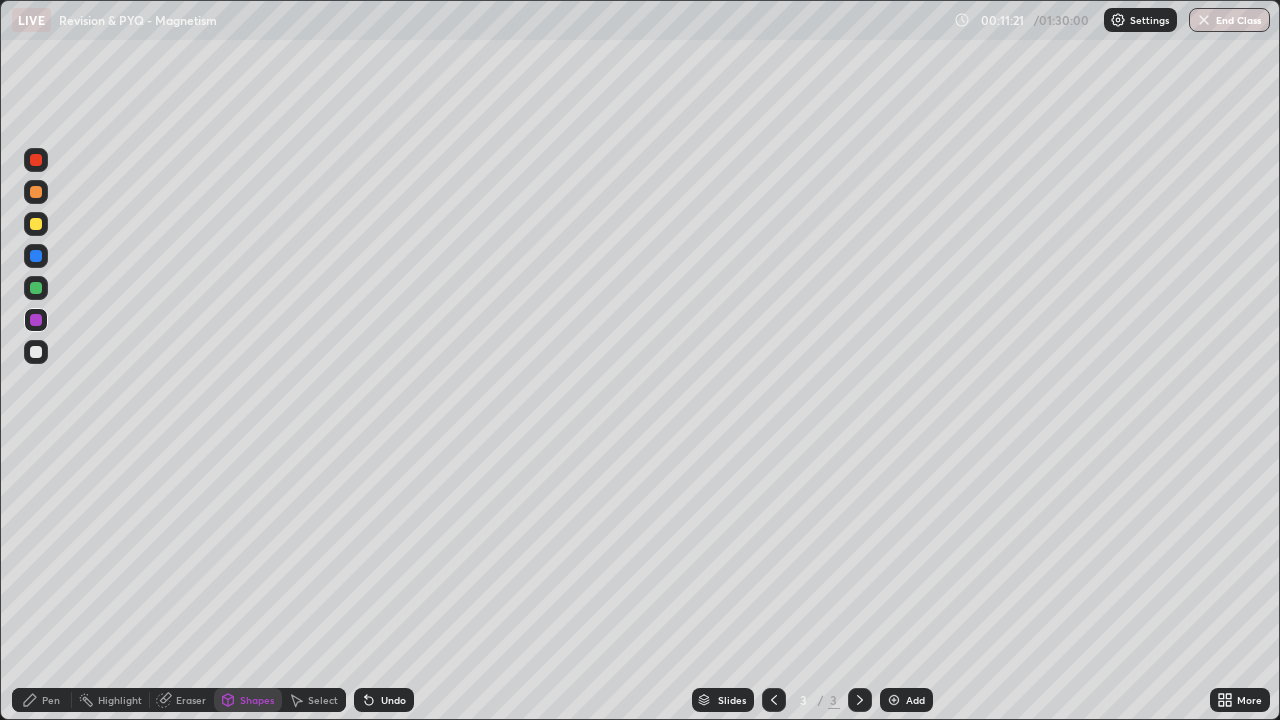 click at bounding box center (36, 224) 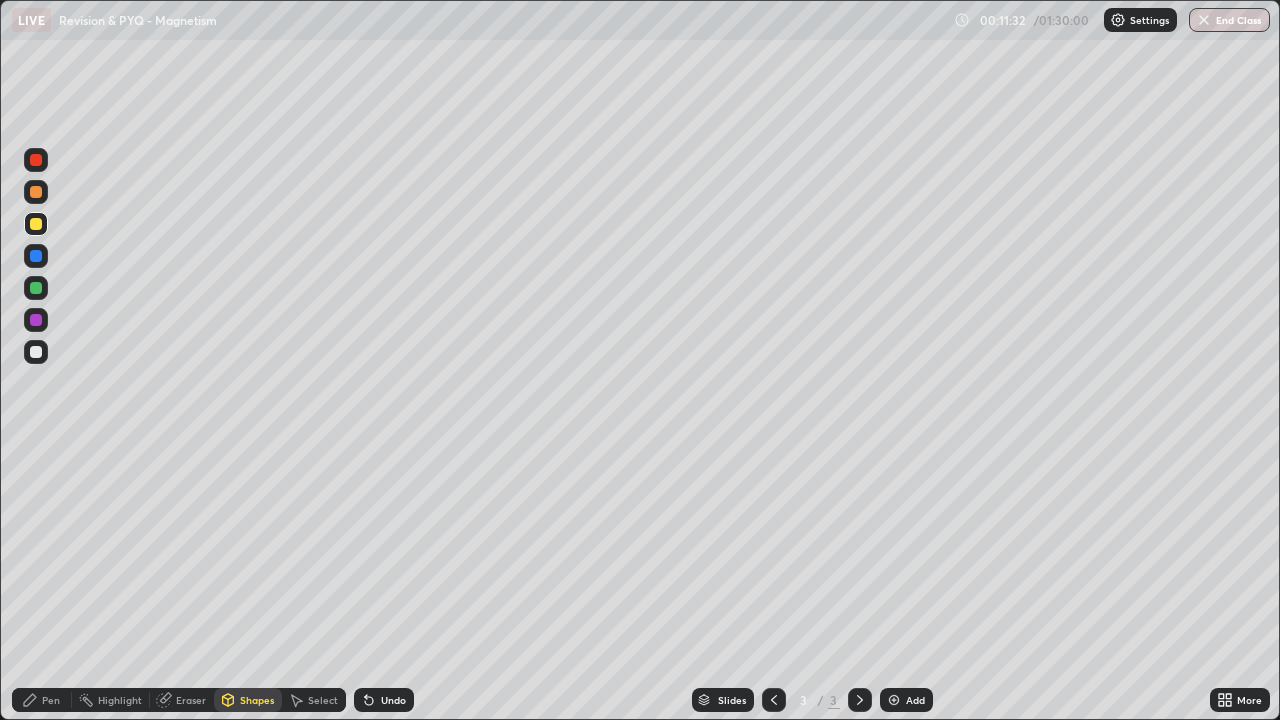 click at bounding box center (1118, 20) 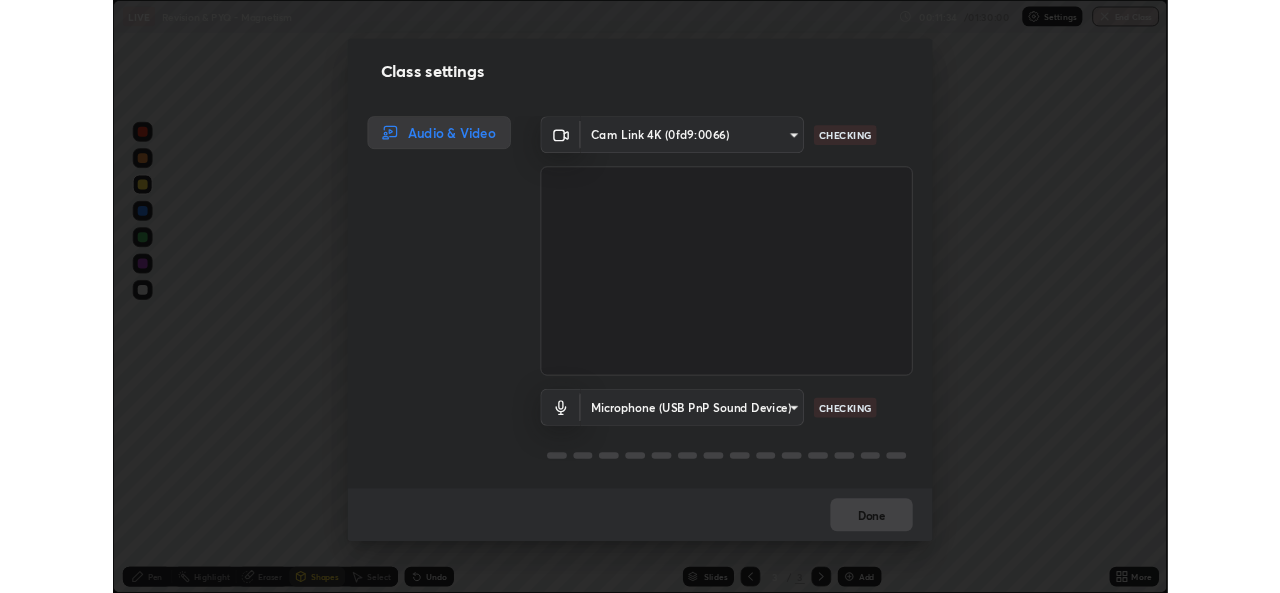 scroll, scrollTop: 2, scrollLeft: 0, axis: vertical 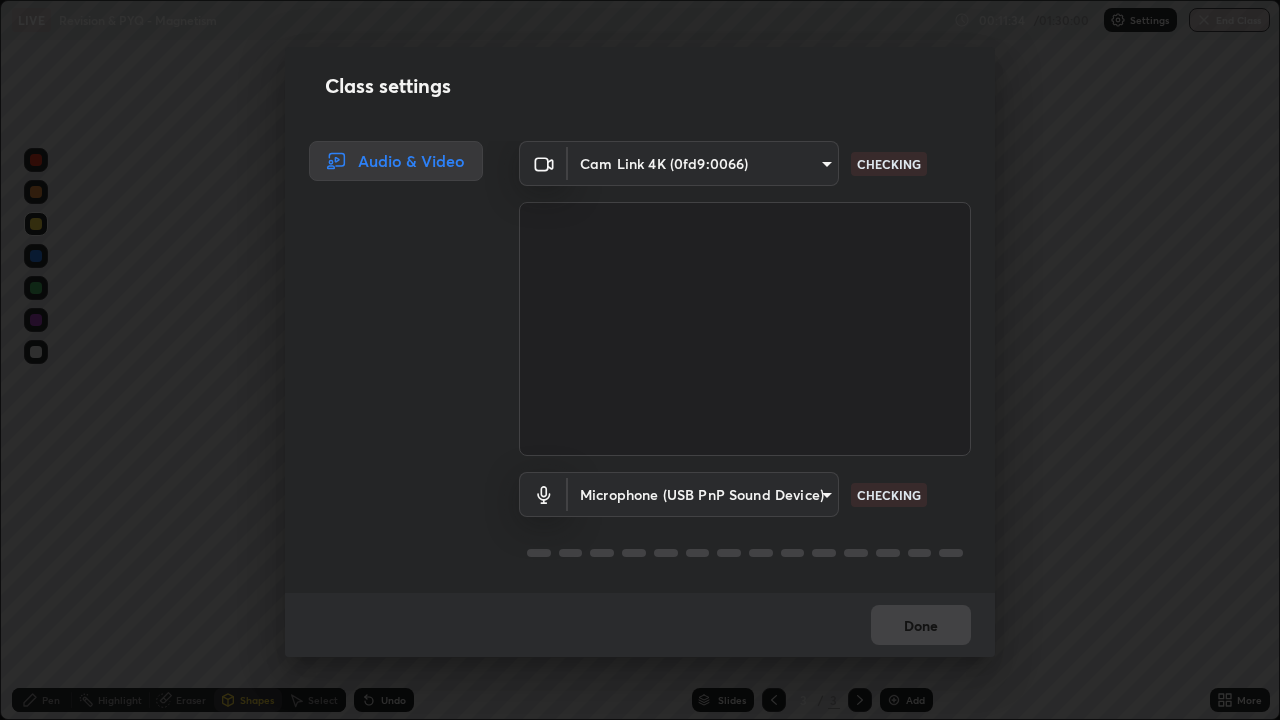 click on "Erase all LIVE Revision & PYQ - Magnetism 00:11:34 /  01:30:00 Settings End Class Setting up your live class Revision & PYQ - Magnetism • L73 of Course On Physics for NEET Excel 1 2026 [FIRST] [LAST] Pen Highlight Eraser Shapes Select Undo Slides 3 / 3 Add More Enable hand raising Enable raise hand to speak to learners. Once enabled, chat will be turned off temporarily. Enable x   No doubts shared Encourage your learners to ask a doubt for better clarity Report an issue Reason for reporting Buffering Chat not working Audio - Video sync issue Educator video quality low ​ Attach an image Report Class settings Audio & Video Cam Link 4K ([DEVICE_ID]) a55827229dff53e2c412ceb5115d6d0de2f16c91364d80deb9a898d8bcd222b9 CHECKING Microphone (USB PnP Sound Device) 38e93e6590027e2acfafeabadacb5d22ddcc0aeabe15d16793bcc9990736ee68 CHECKING Done" at bounding box center (640, 360) 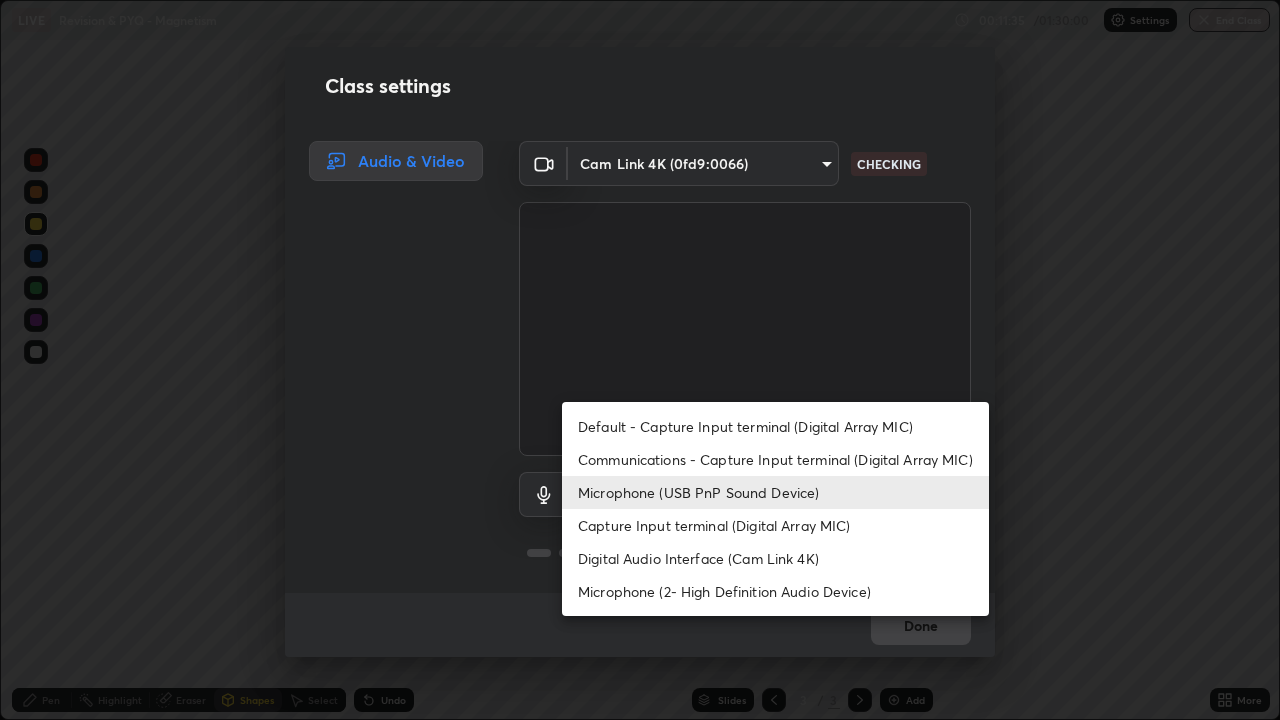 click on "Microphone (USB PnP Sound Device)" at bounding box center (775, 492) 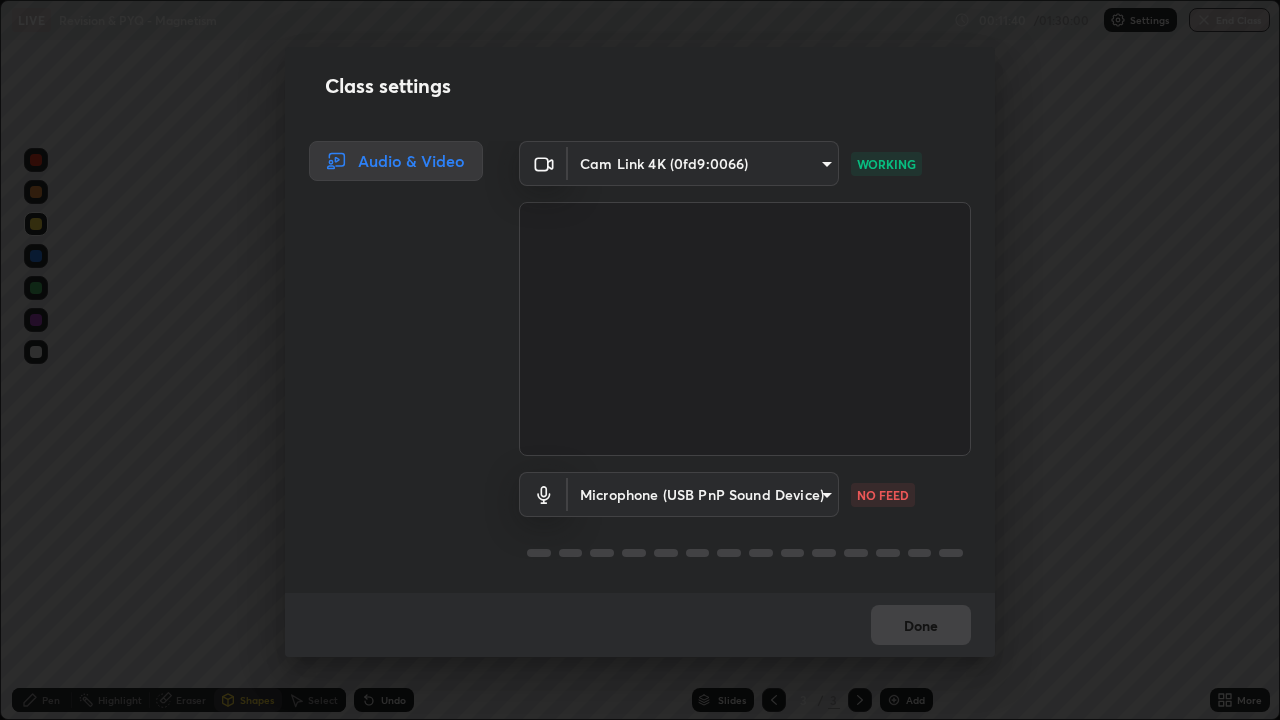 click on "Erase all LIVE Revision & PYQ - Magnetism 00:11:40 /  01:30:00 Settings End Class Setting up your live class Revision & PYQ - Magnetism • L73 of Course On Physics for NEET Excel 1 2026 [FIRST] [LAST] Pen Highlight Eraser Shapes Select Undo Slides 3 / 3 Add More Enable hand raising Enable raise hand to speak to learners. Once enabled, chat will be turned off temporarily. Enable x   No doubts shared Encourage your learners to ask a doubt for better clarity Report an issue Reason for reporting Buffering Chat not working Audio - Video sync issue Educator video quality low ​ Attach an image Report Class settings Audio & Video Cam Link 4K ([DEVICE_ID]) a55827229dff53e2c412ceb5115d6d0de2f16c91364d80deb9a898d8bcd222b9 WORKING Microphone (USB PnP Sound Device) 38e93e6590027e2acfafeabadacb5d22ddcc0aeabe15d16793bcc9990736ee68 NO FEED Done" at bounding box center [640, 360] 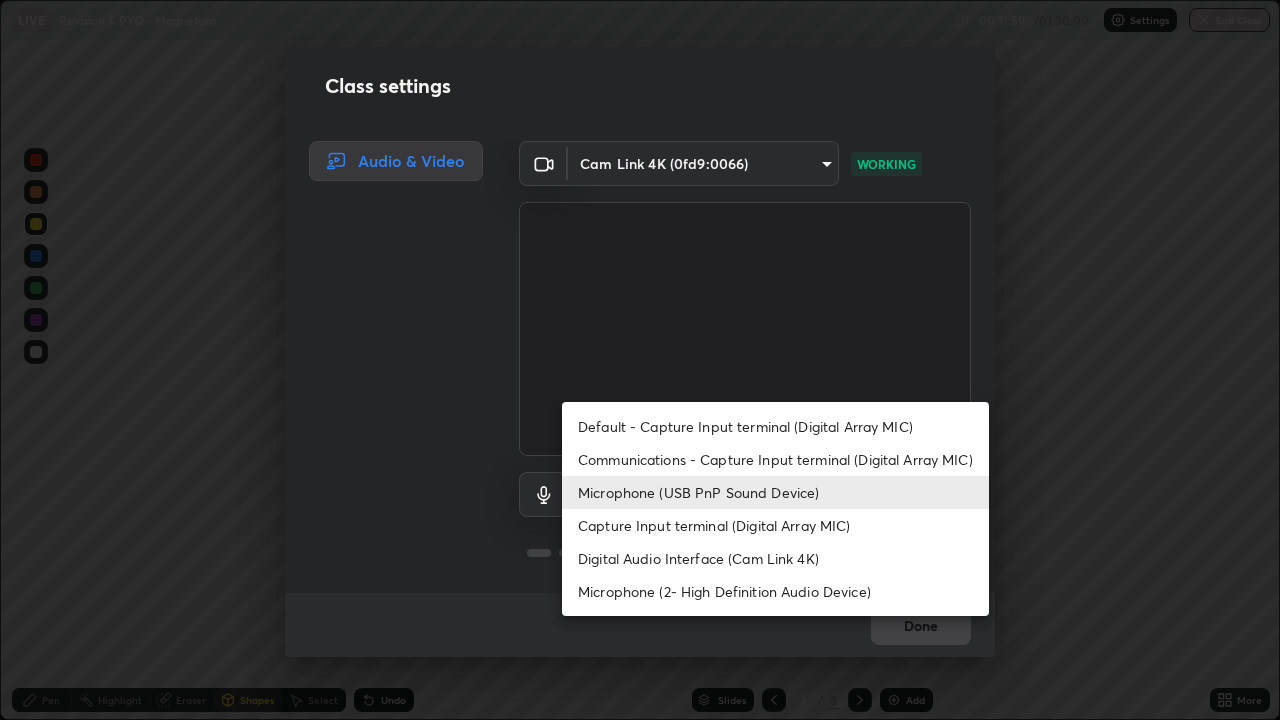 click on "Default - Capture Input terminal (Digital Array MIC)" at bounding box center [775, 426] 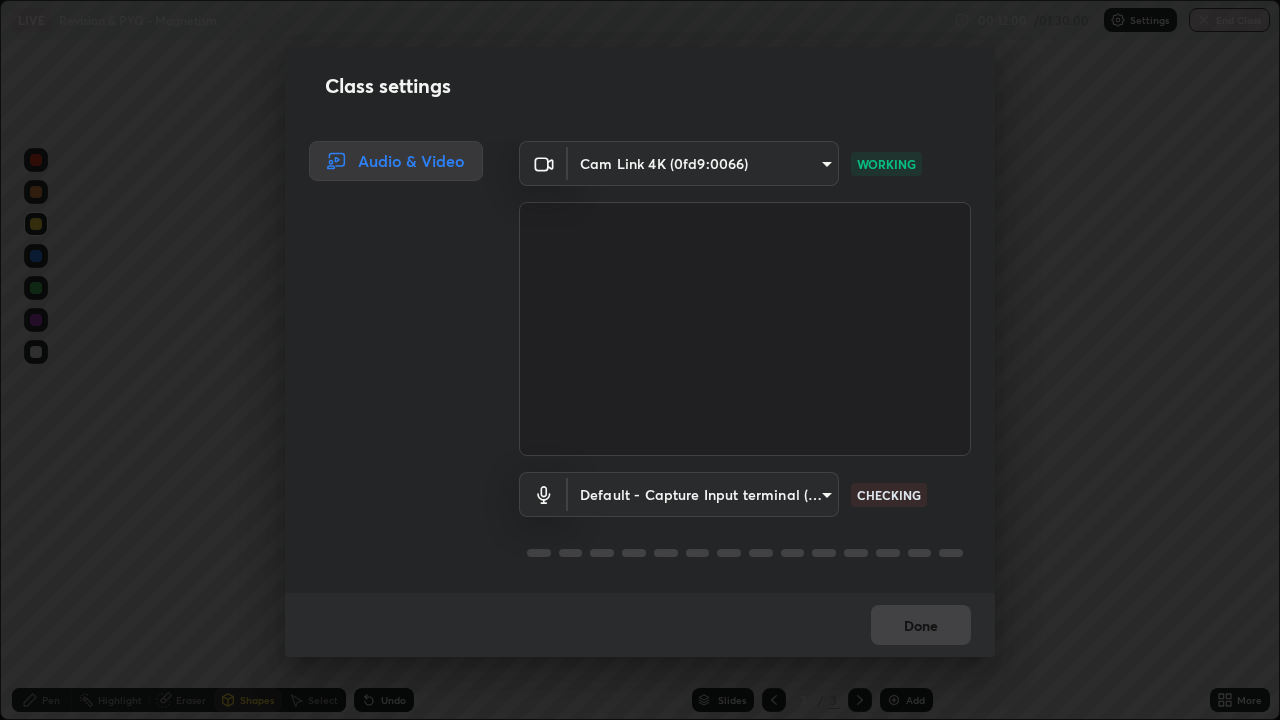 click on "Erase all LIVE Revision & PYQ - Magnetism 00:12:00 /  01:30:00 Settings End Class Setting up your live class Revision & PYQ - Magnetism • L73 of Course On Physics for NEET Excel 1 2026 [FIRST] [LAST] Pen Highlight Eraser Shapes Select Undo Slides 3 / 3 Add More Enable hand raising Enable raise hand to speak to learners. Once enabled, chat will be turned off temporarily. Enable x   No doubts shared Encourage your learners to ask a doubt for better clarity Report an issue Reason for reporting Buffering Chat not working Audio - Video sync issue Educator video quality low ​ Attach an image Report Class settings Audio & Video Cam Link 4K ([DEVICE_ID]) a55827229dff53e2c412ceb5115d6d0de2f16c91364d80deb9a898d8bcd222b9 CHECKING Done" at bounding box center [640, 360] 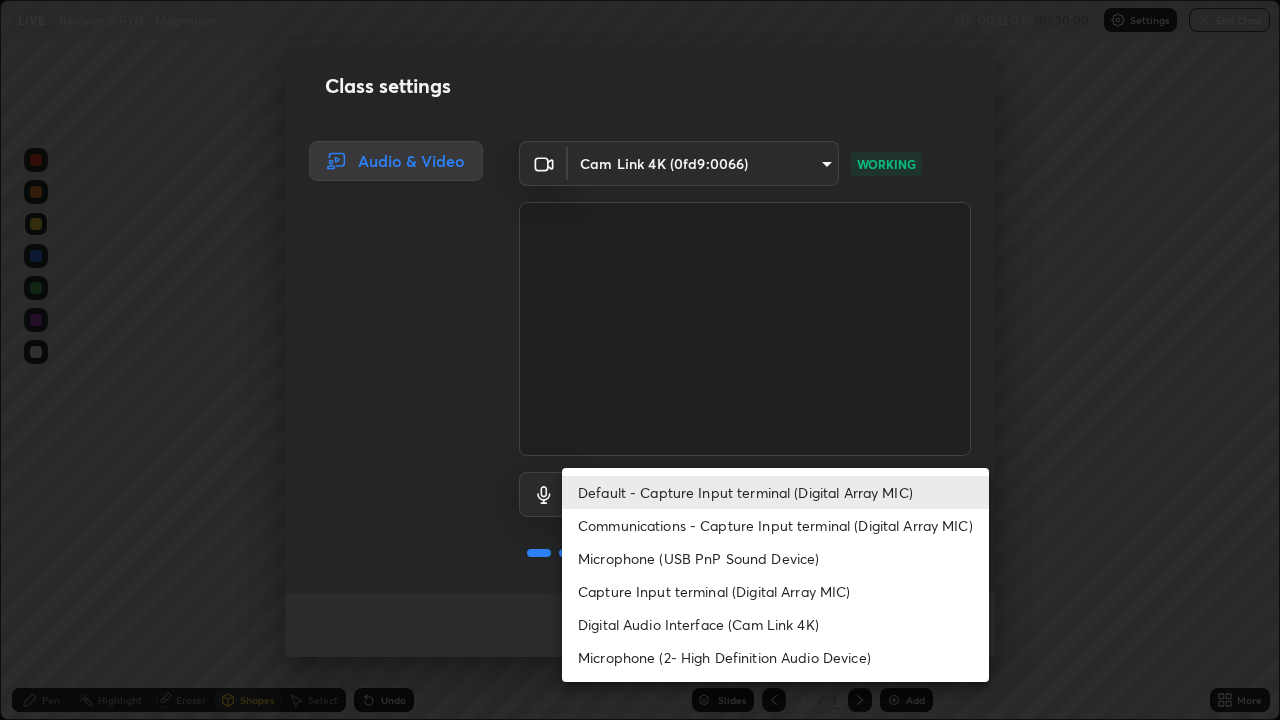 click on "Microphone (USB PnP Sound Device)" at bounding box center [775, 558] 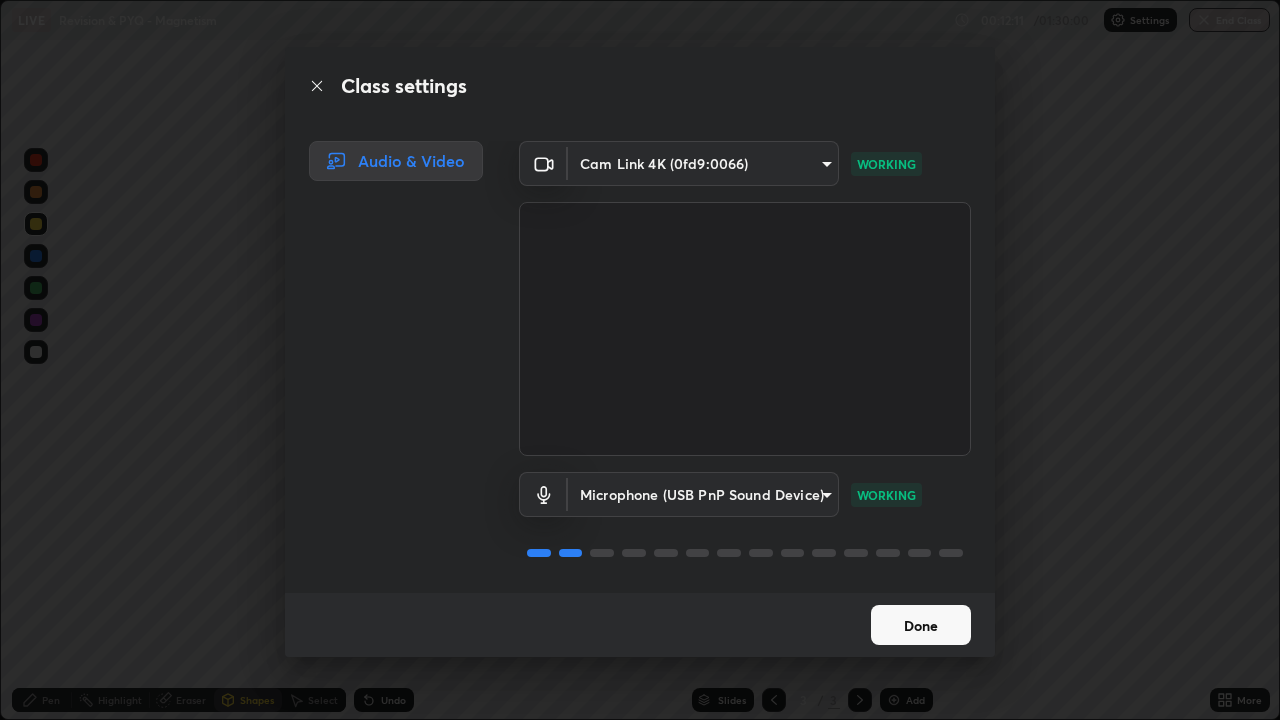 click on "Done" at bounding box center [921, 625] 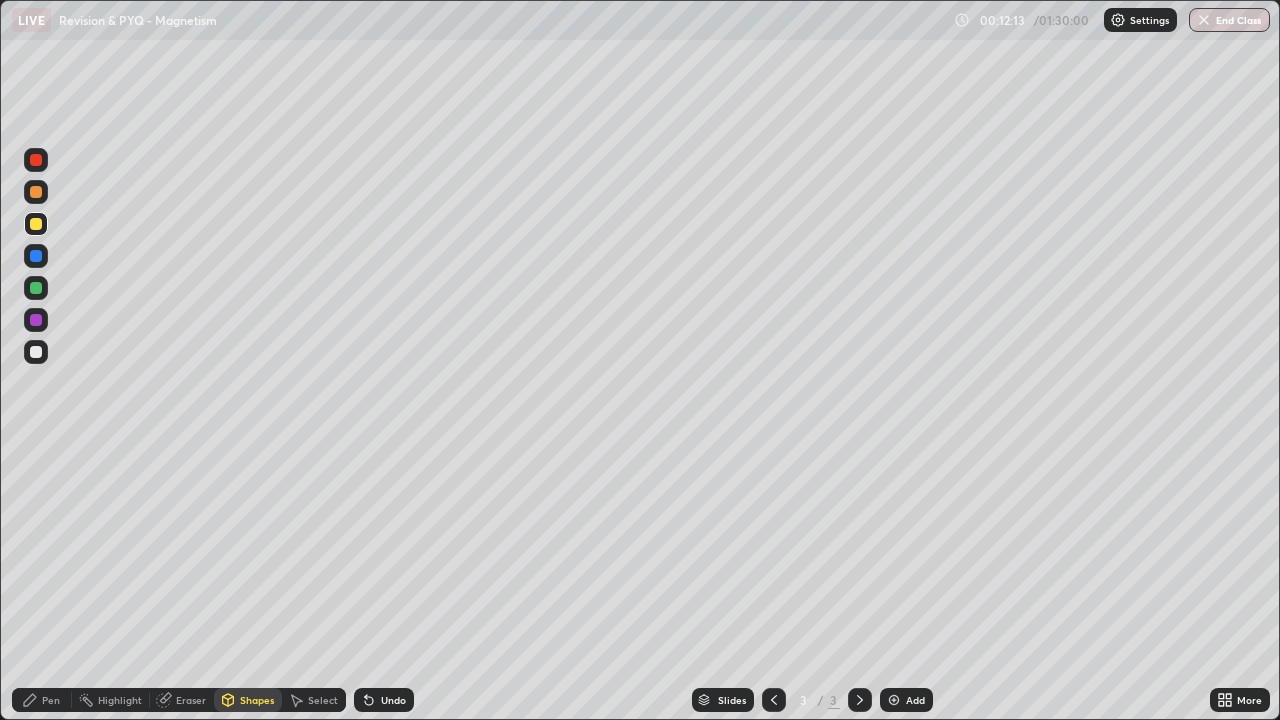 click 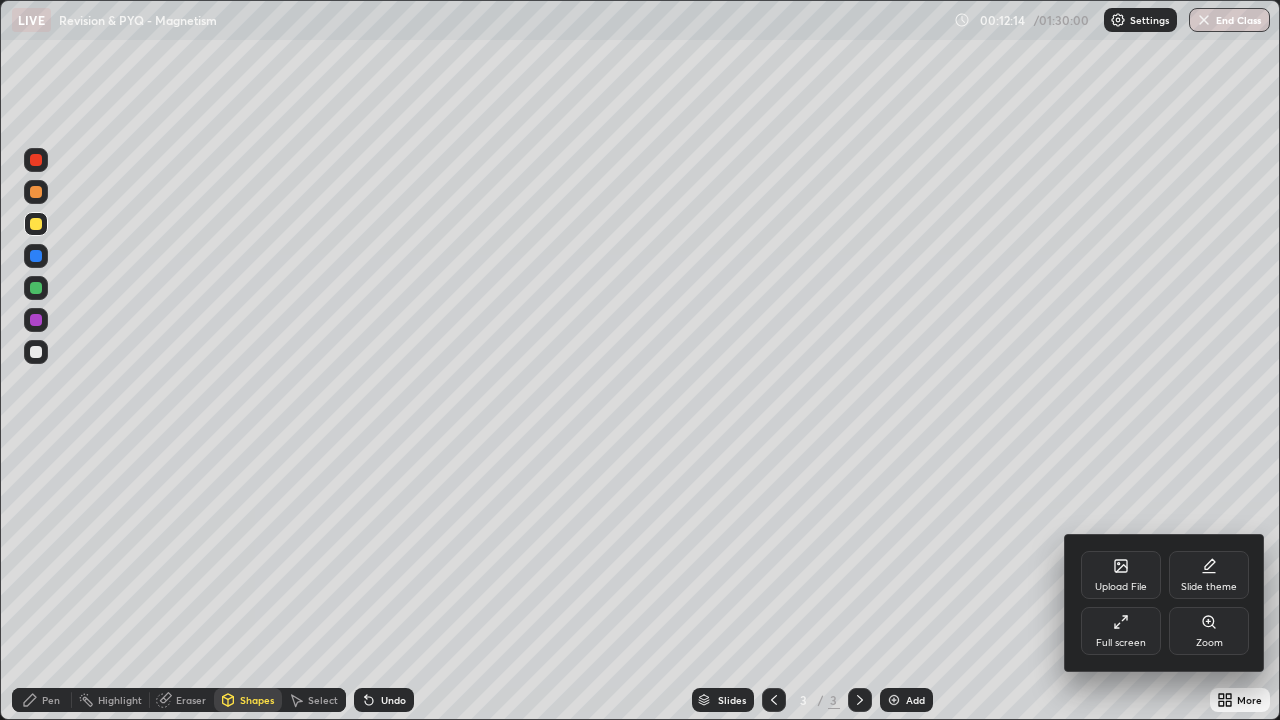 click on "Full screen" at bounding box center [1121, 631] 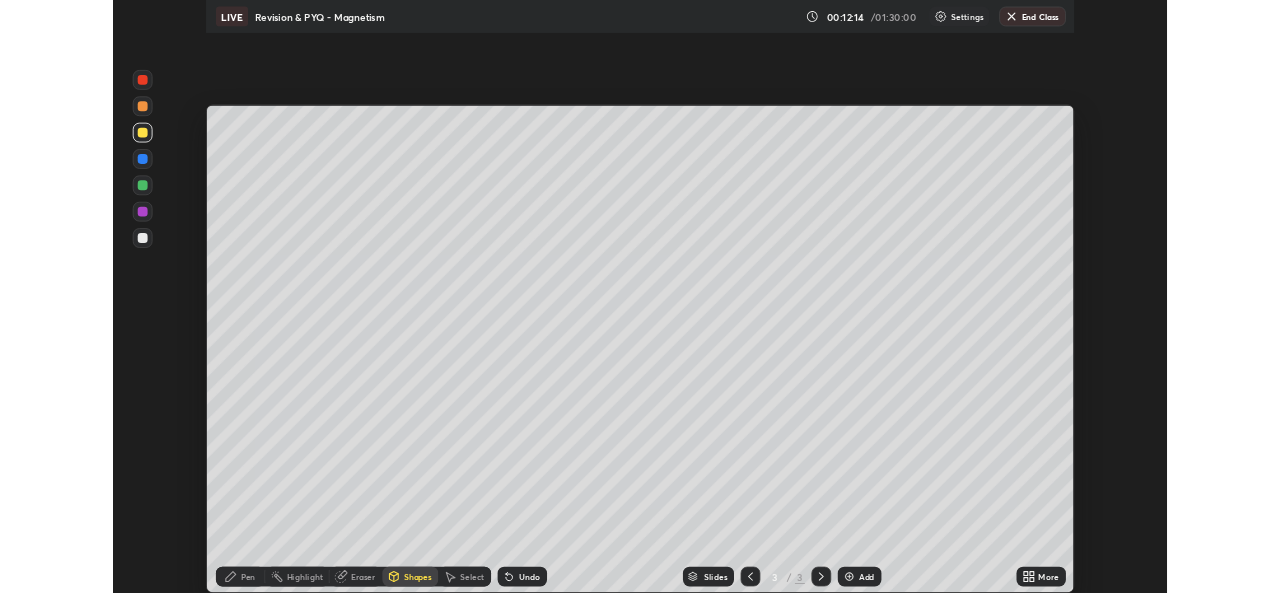 scroll, scrollTop: 593, scrollLeft: 1280, axis: both 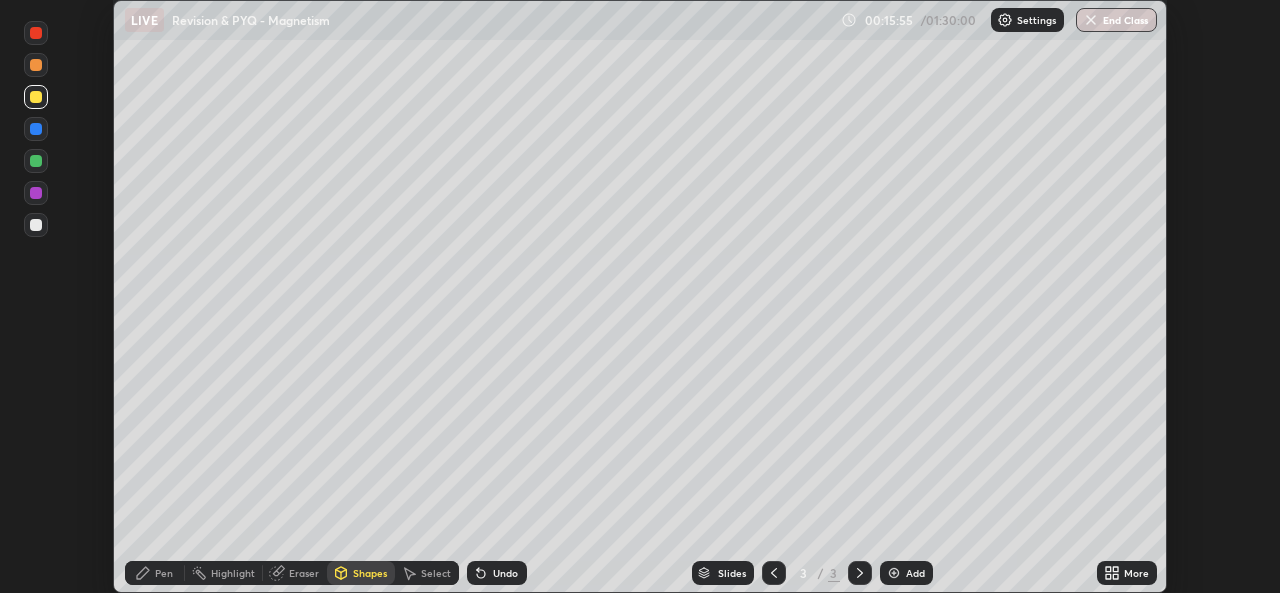 click 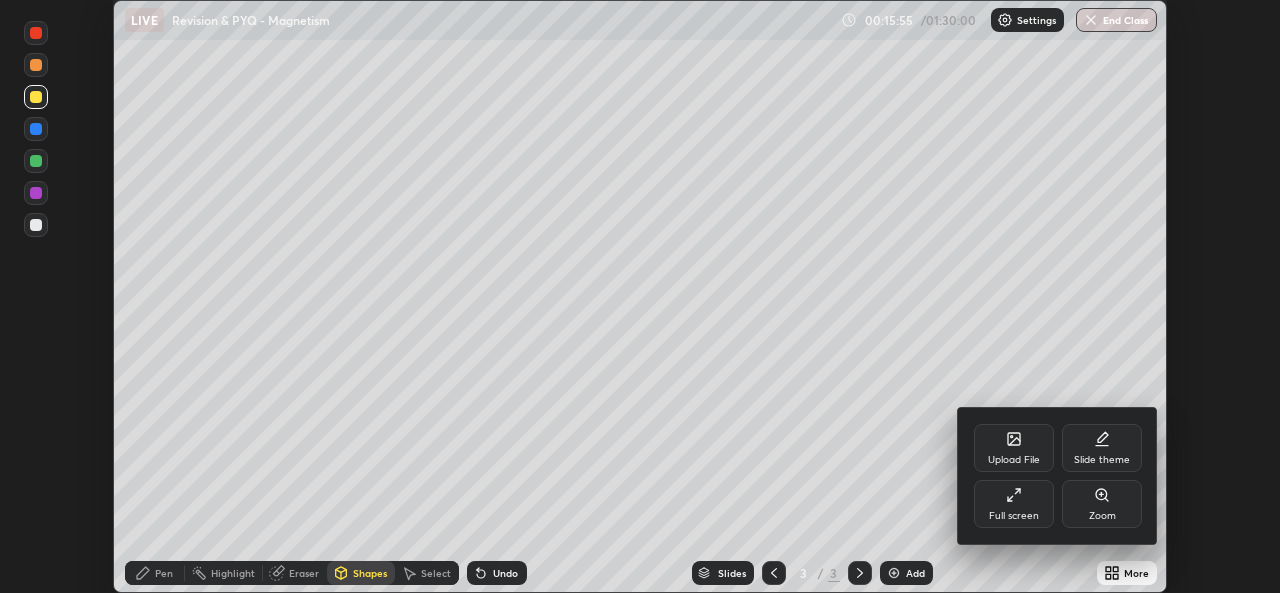 click on "Full screen" at bounding box center [1014, 516] 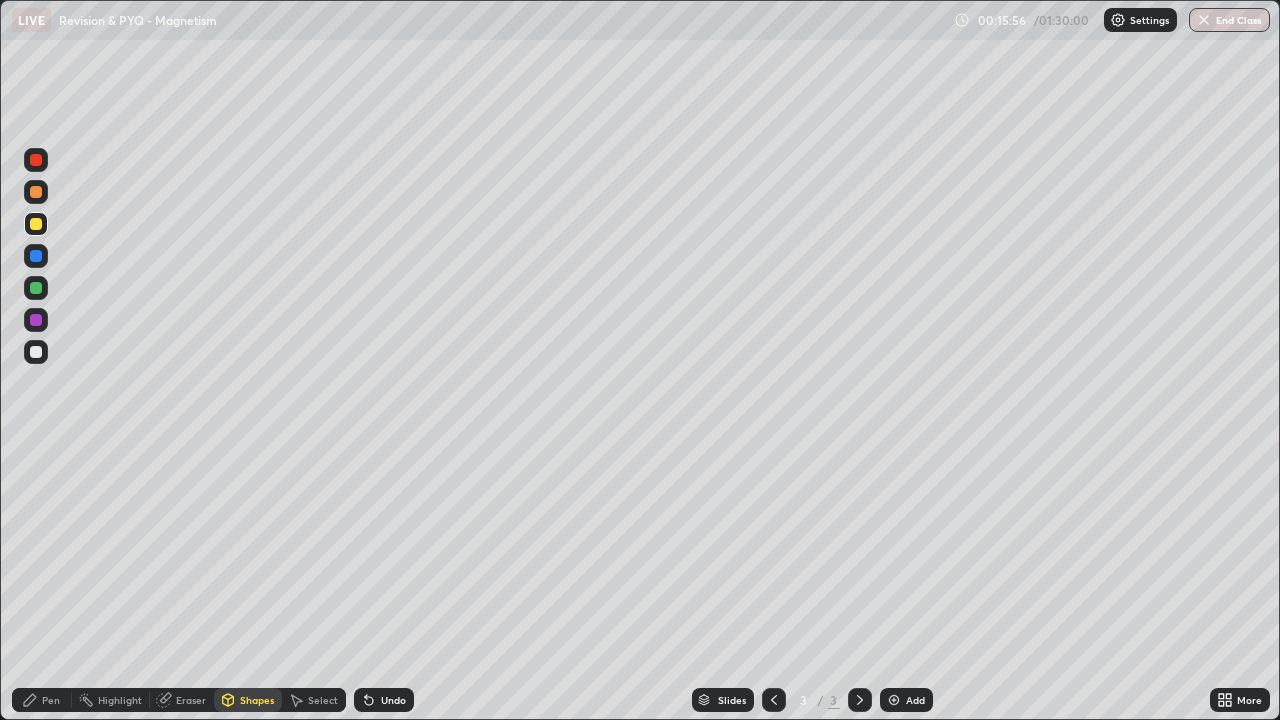 scroll, scrollTop: 99280, scrollLeft: 98720, axis: both 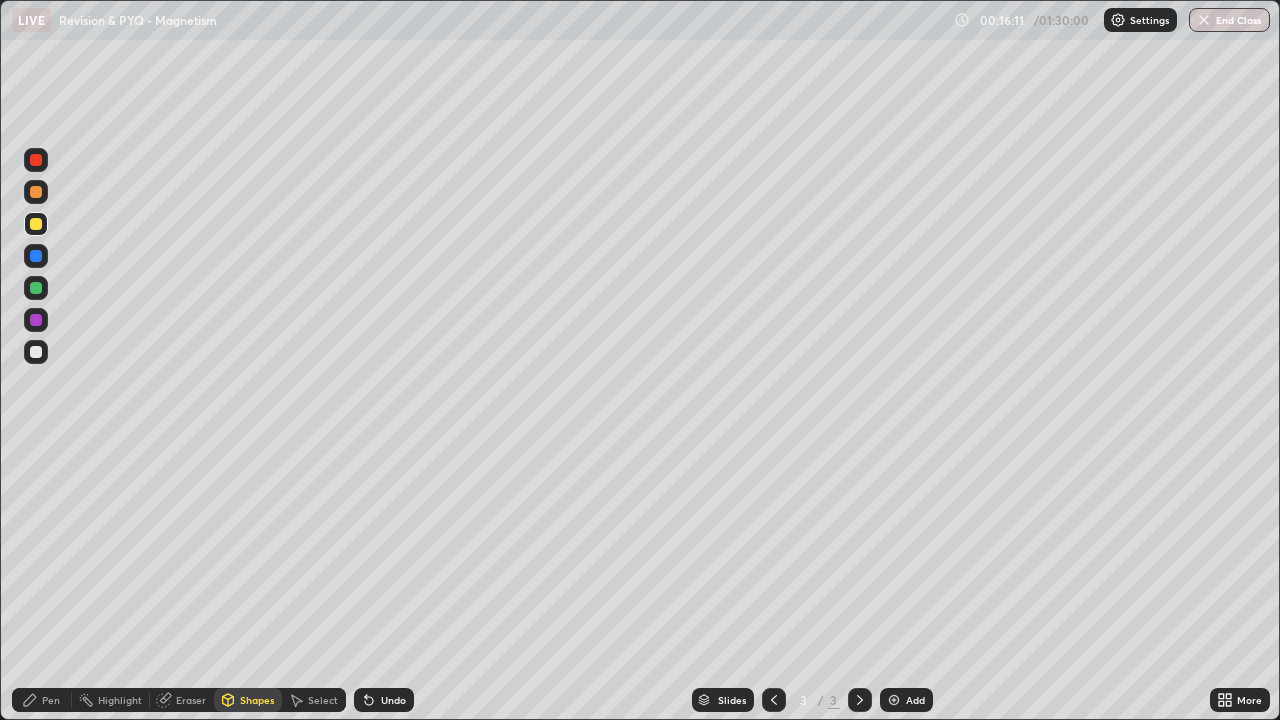 click on "Undo" at bounding box center (384, 700) 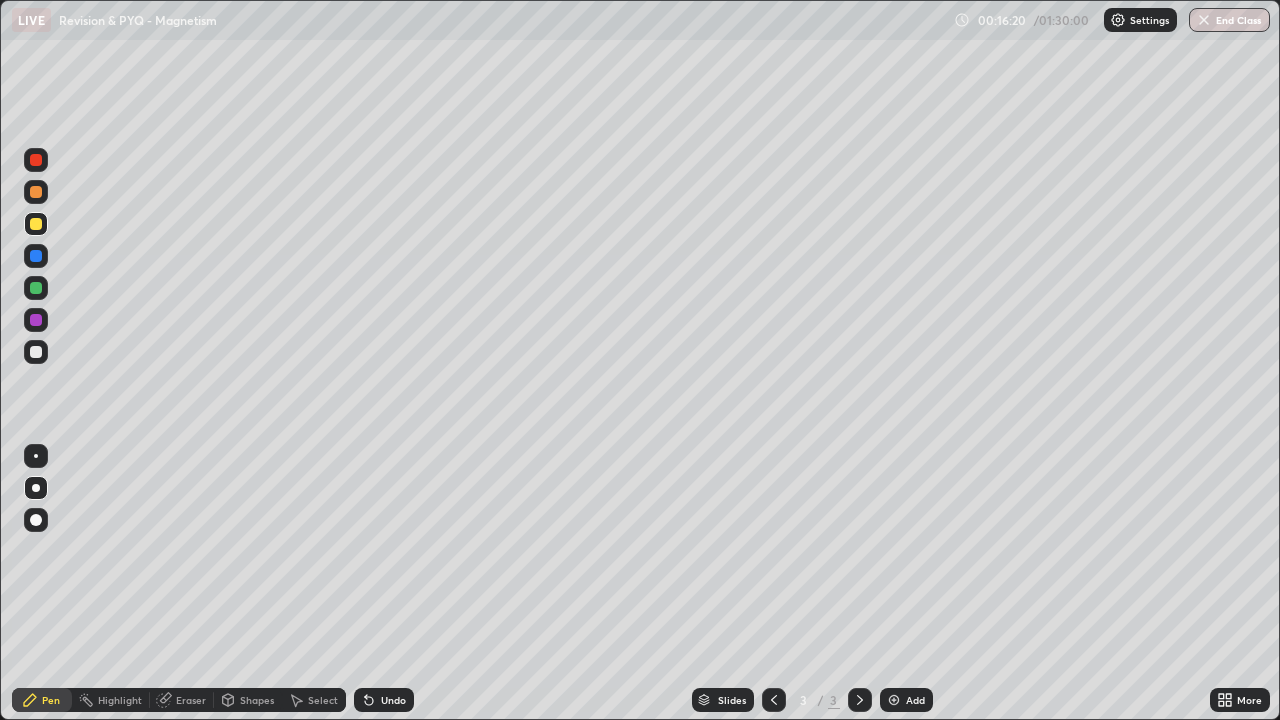 click 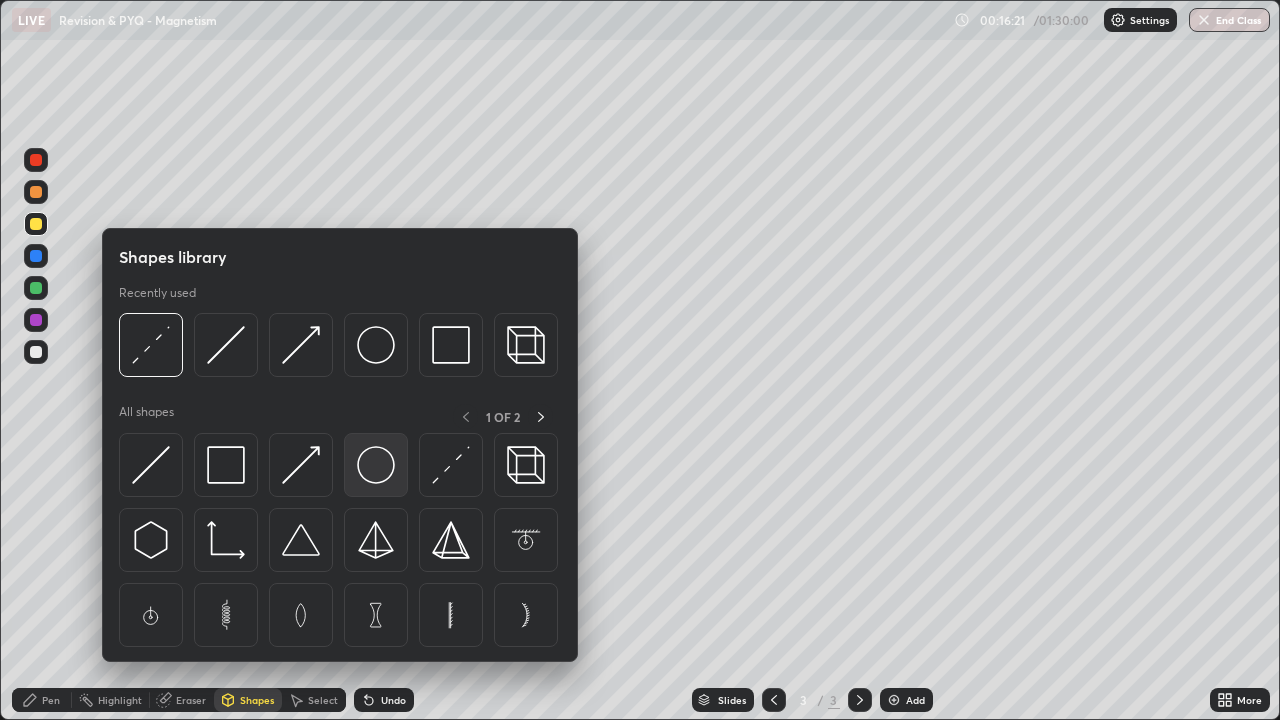 click at bounding box center (376, 465) 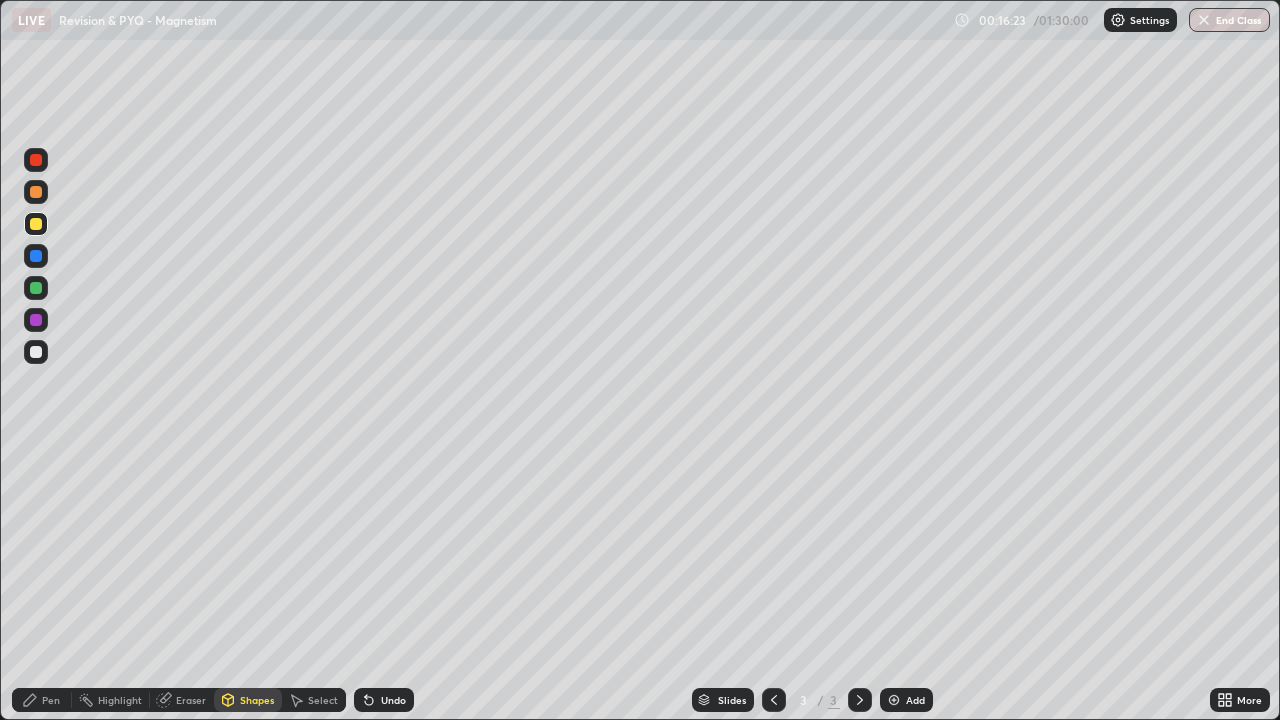 click 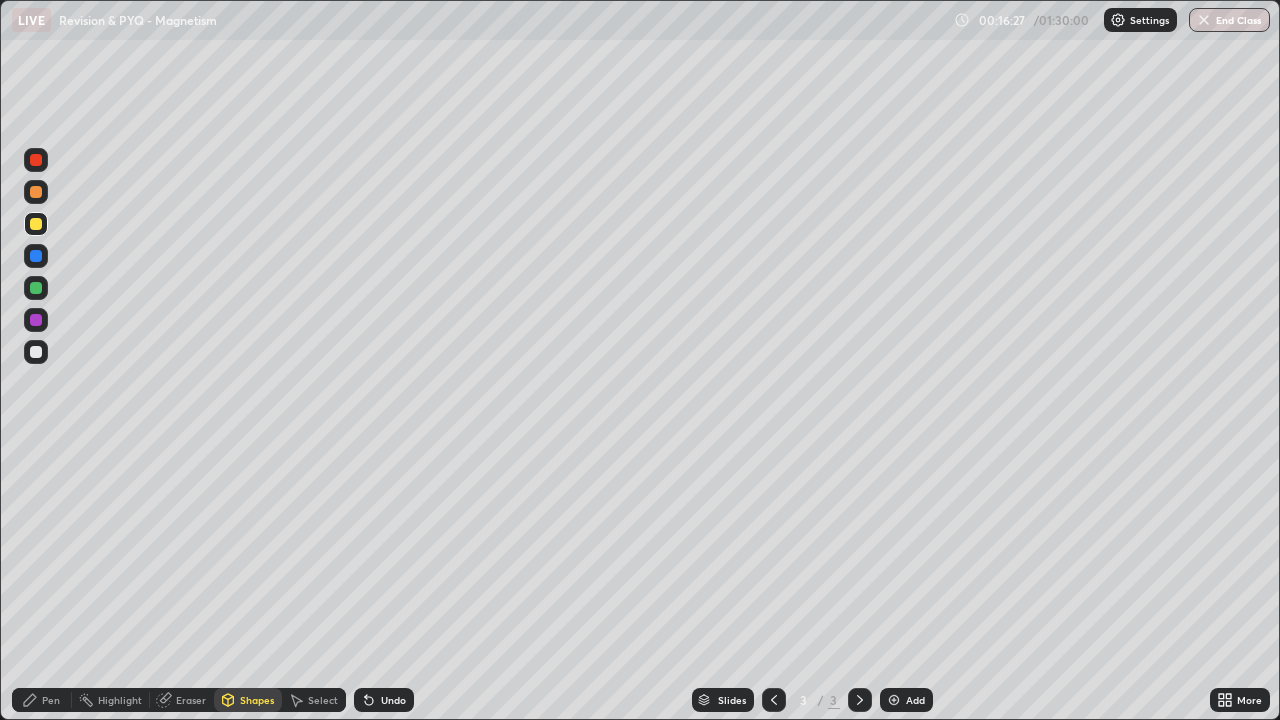 click on "Select" at bounding box center (323, 700) 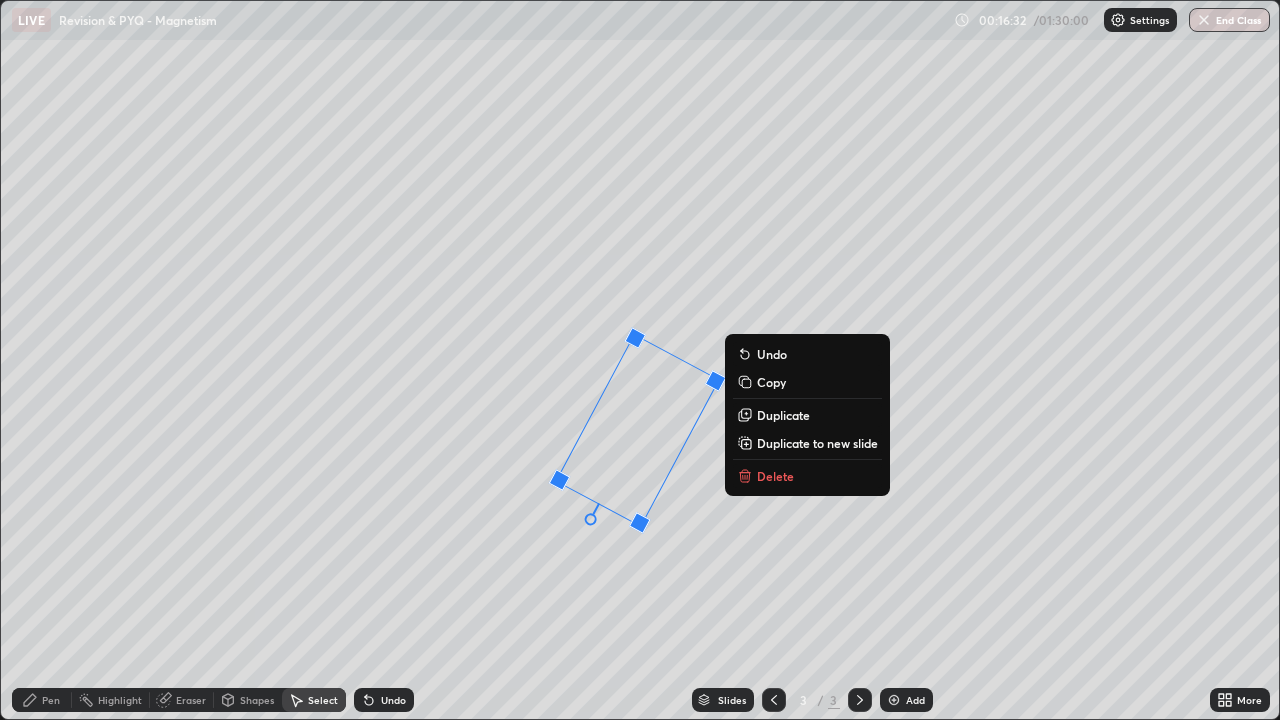 click on "Pen" at bounding box center (51, 700) 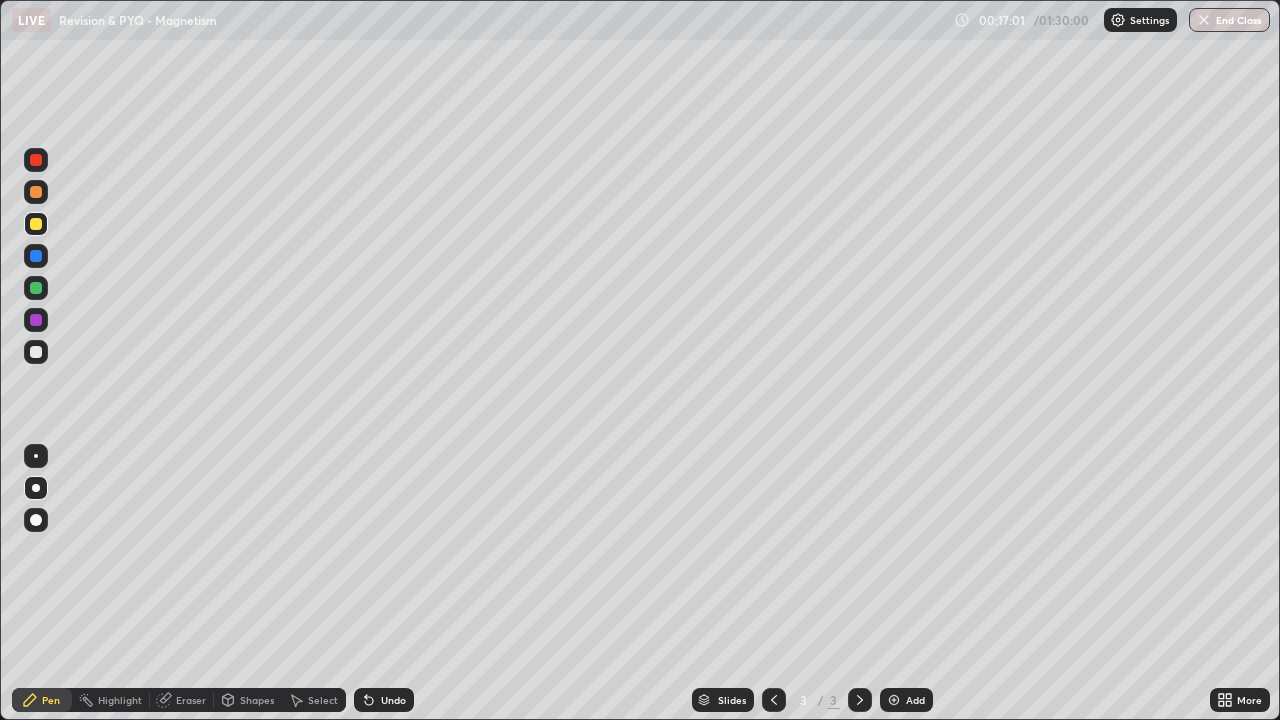 click at bounding box center [36, 224] 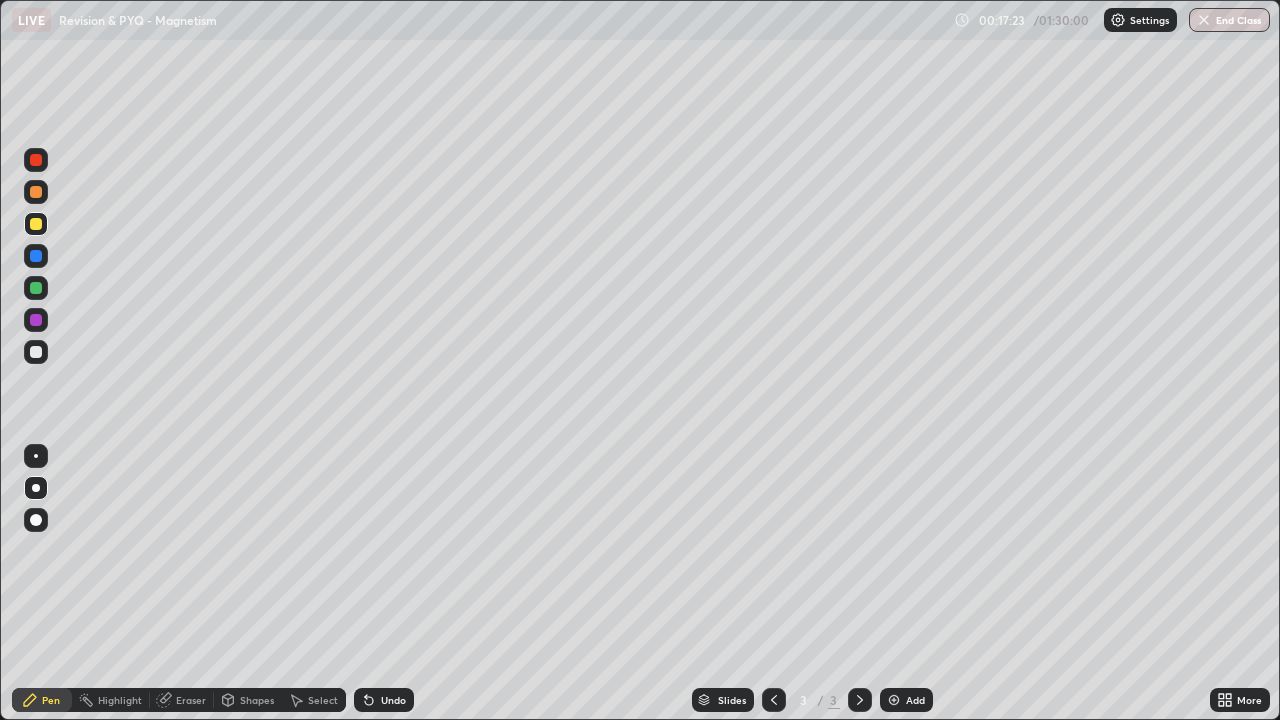 click on "Shapes" at bounding box center [257, 700] 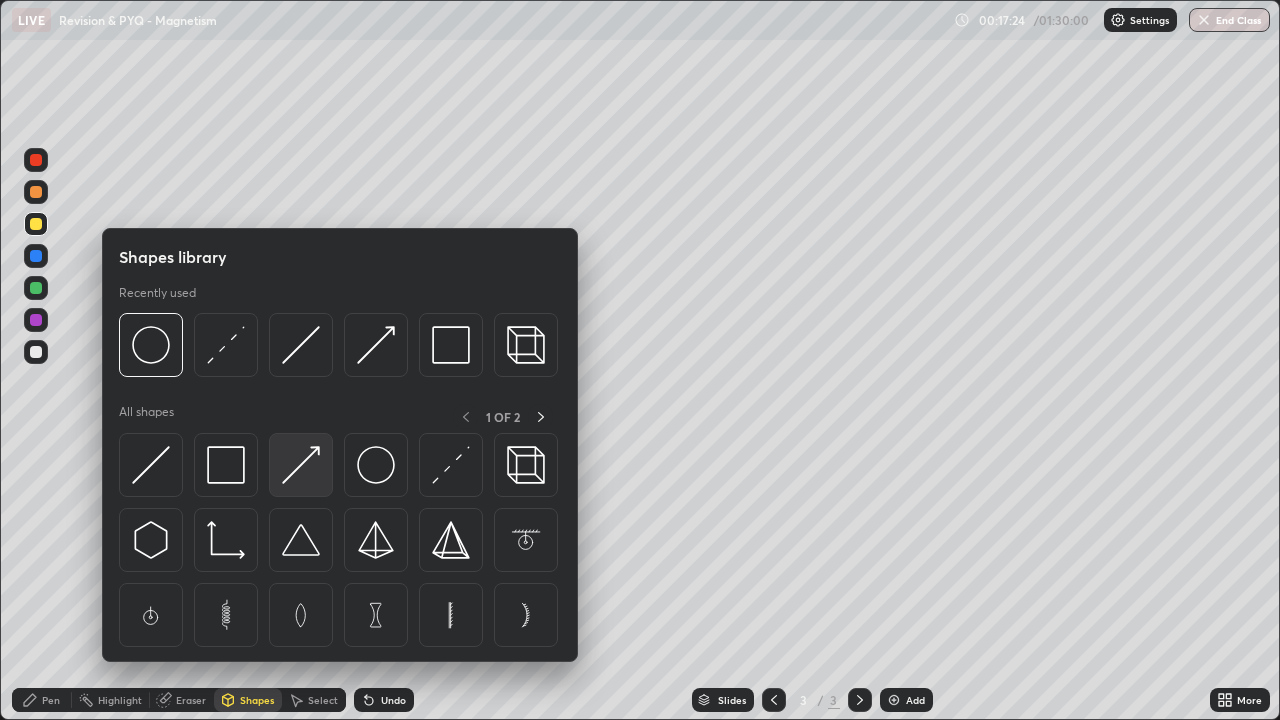 click at bounding box center (301, 465) 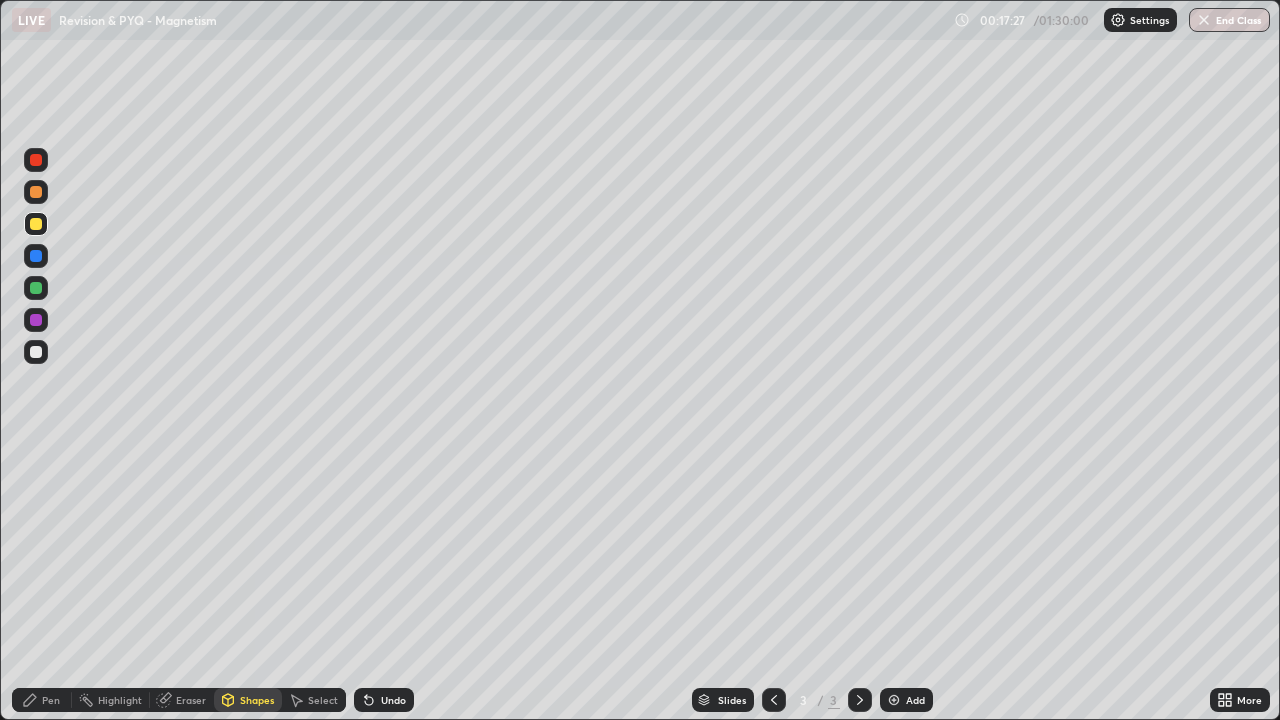 click on "Pen" at bounding box center (51, 700) 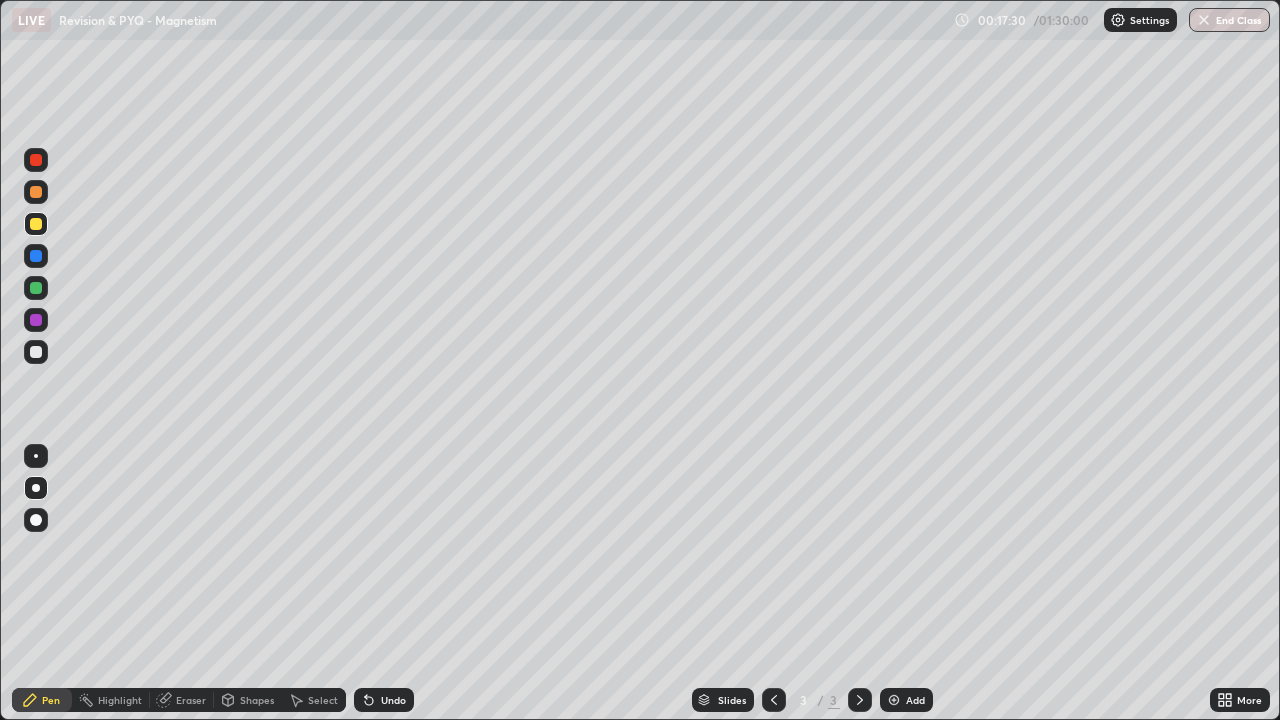 click on "Shapes" at bounding box center (257, 700) 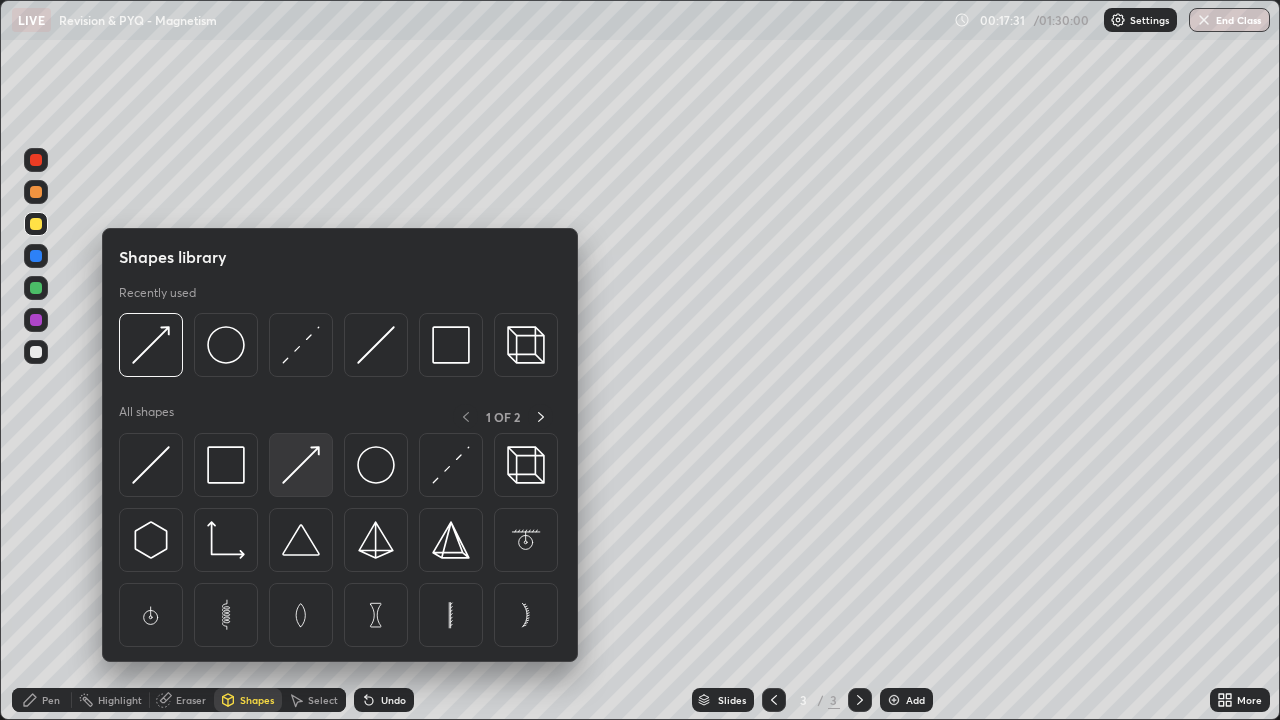 click at bounding box center (301, 465) 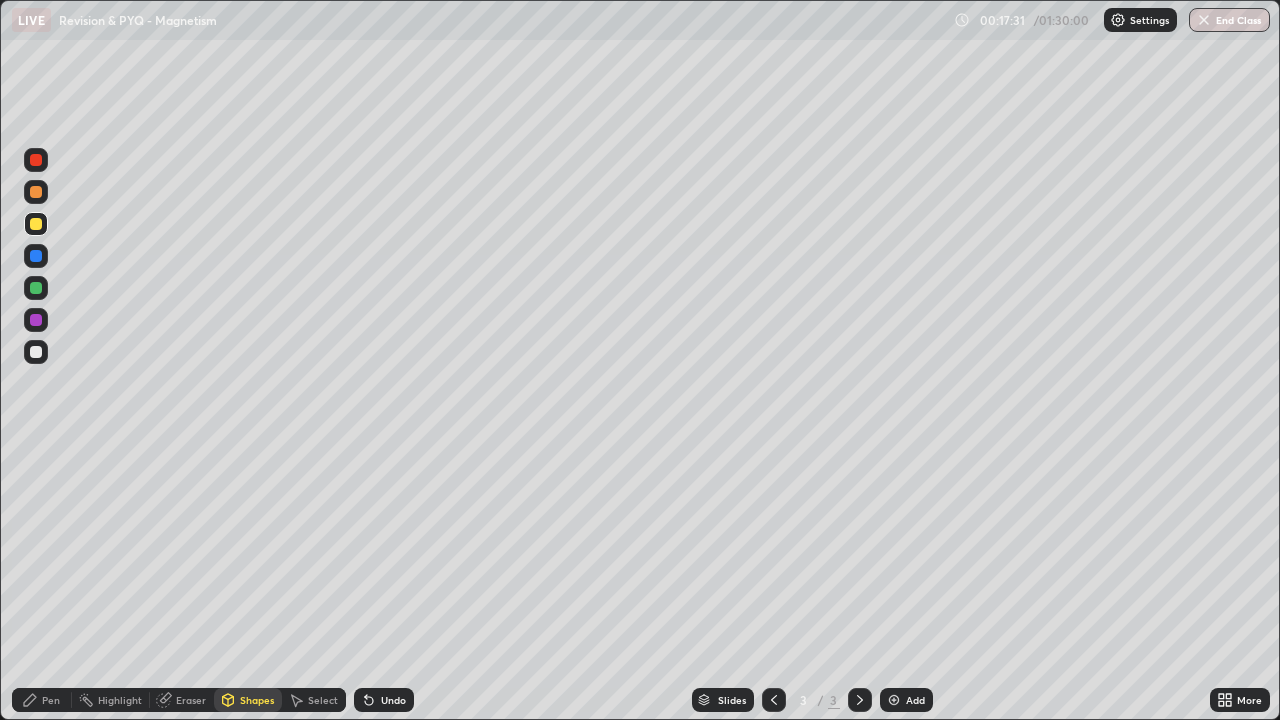 click at bounding box center (36, 352) 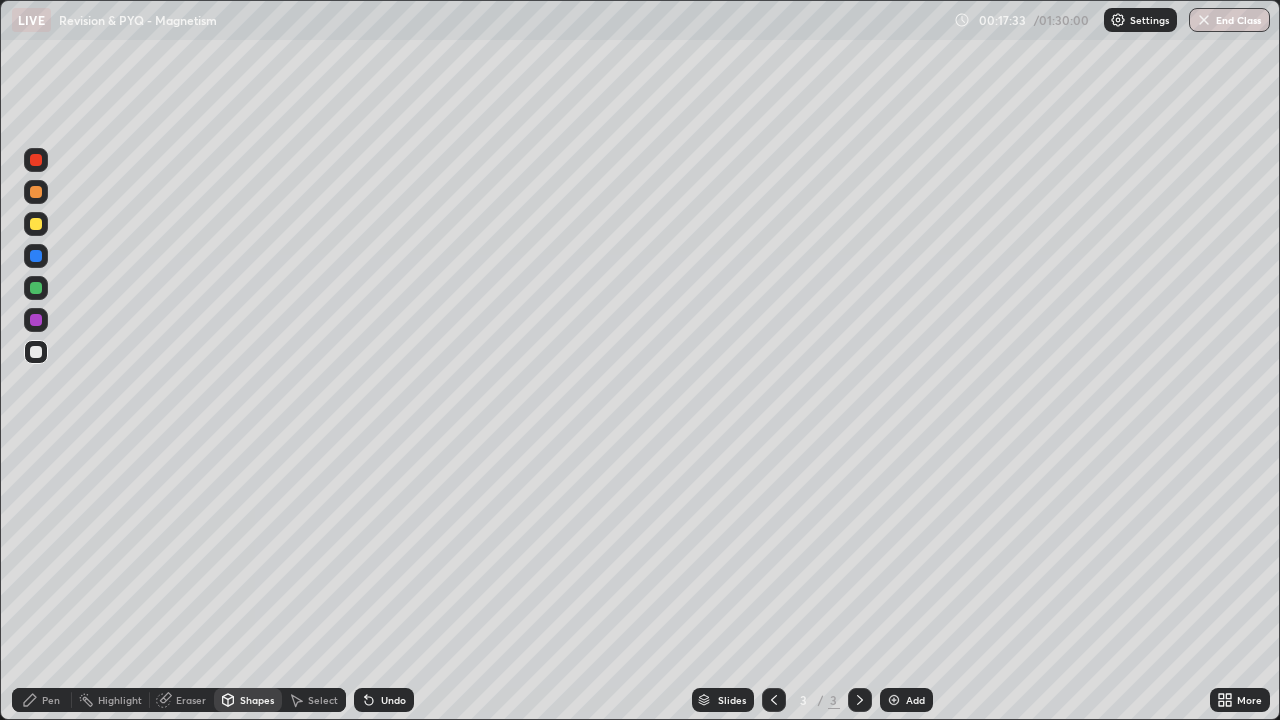 click at bounding box center [36, 288] 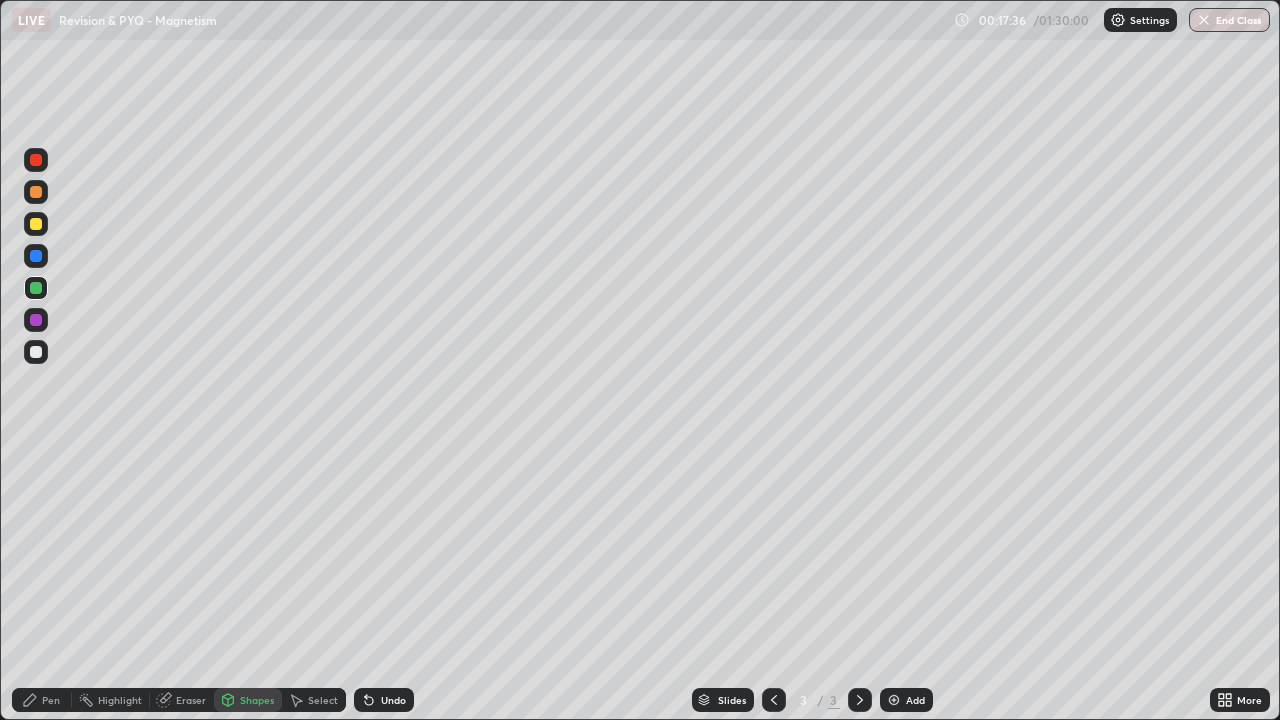 click on "Pen" at bounding box center (42, 700) 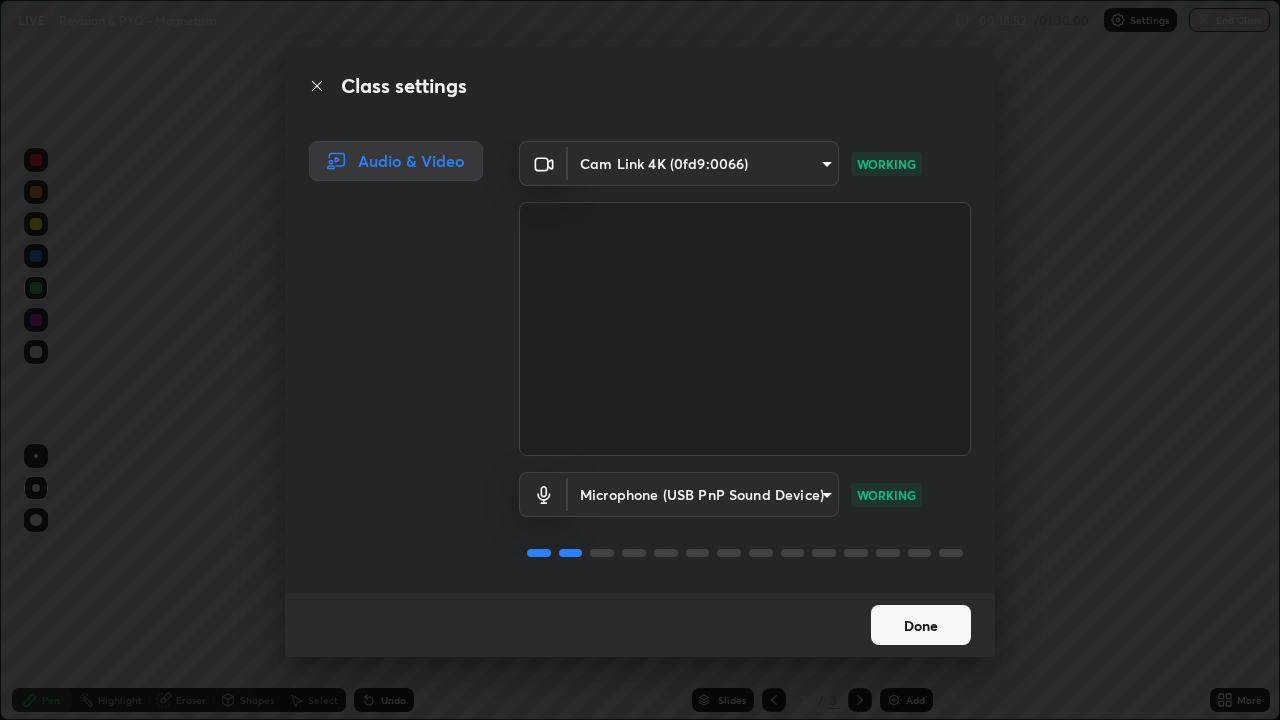 click on "Done" at bounding box center [921, 625] 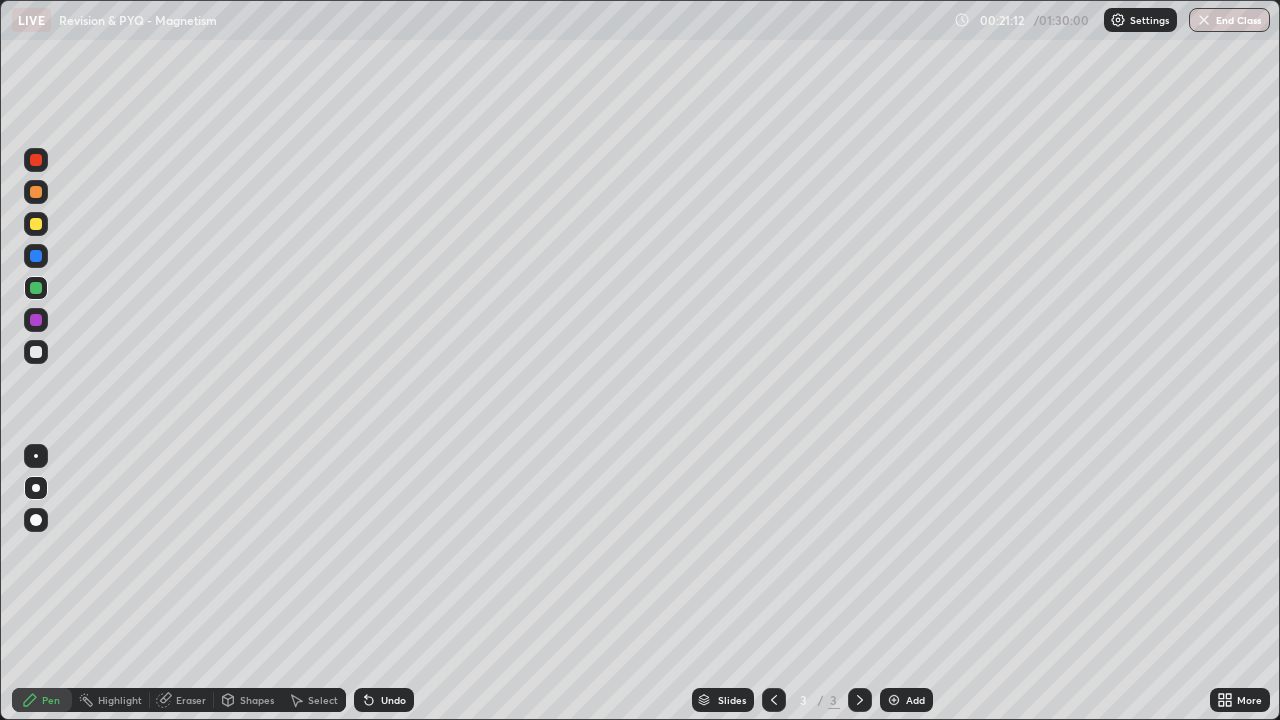 click on "Undo" at bounding box center [393, 700] 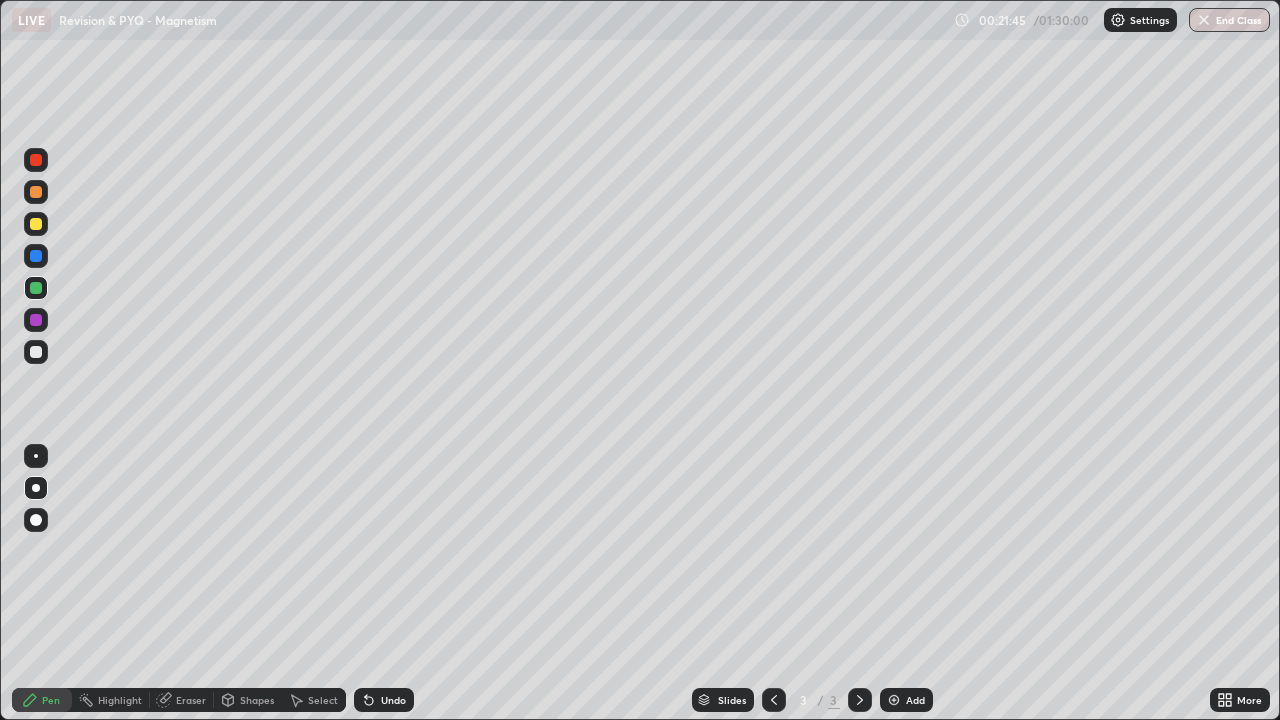 click at bounding box center (36, 352) 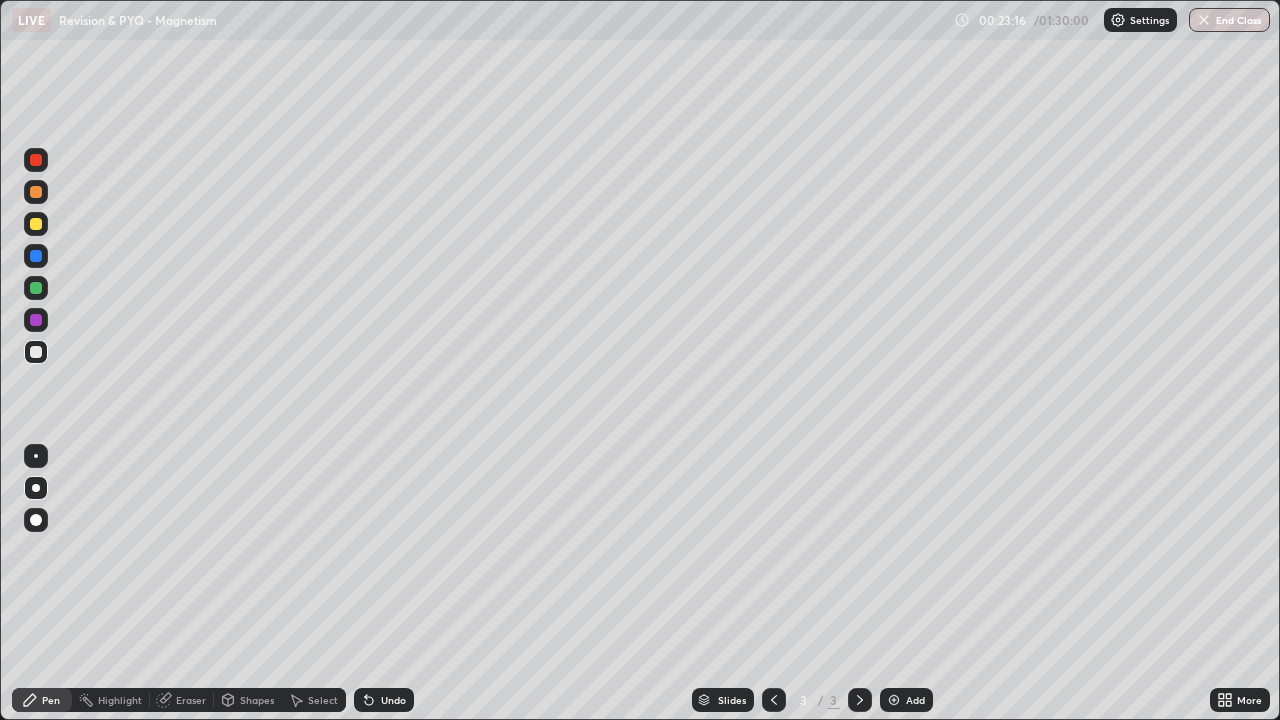 click on "Add" at bounding box center [906, 700] 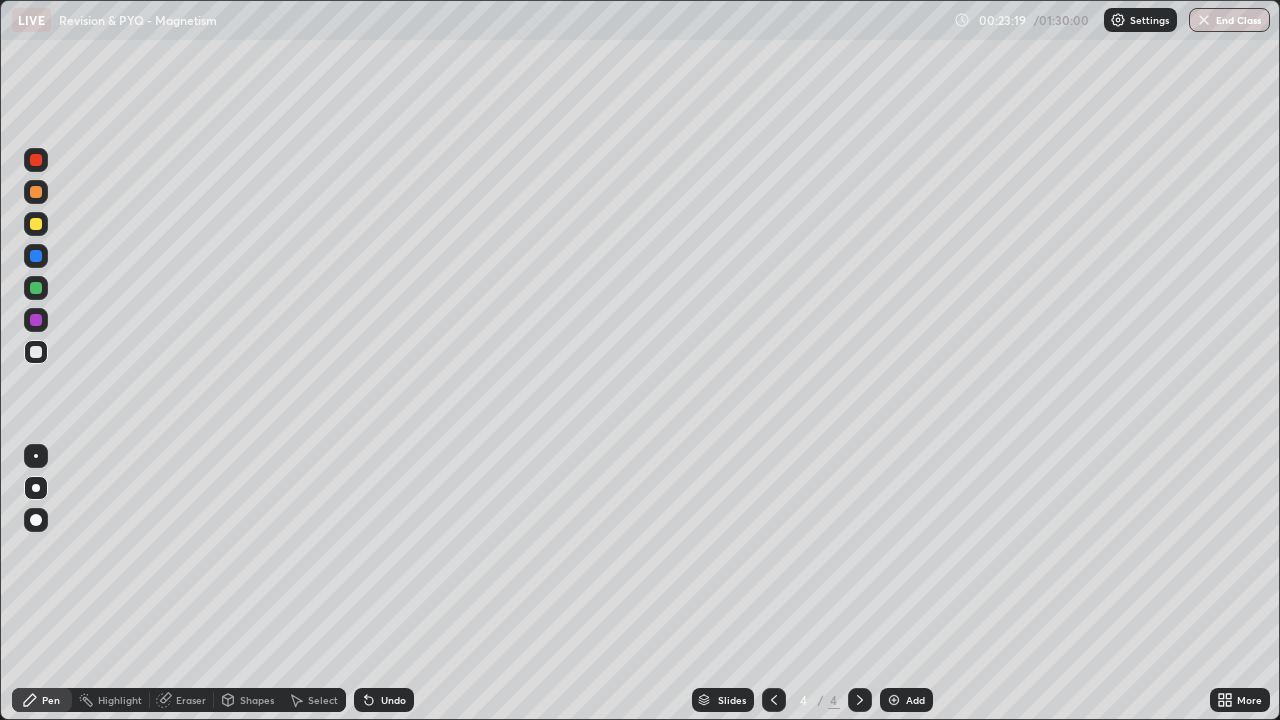 click at bounding box center [36, 224] 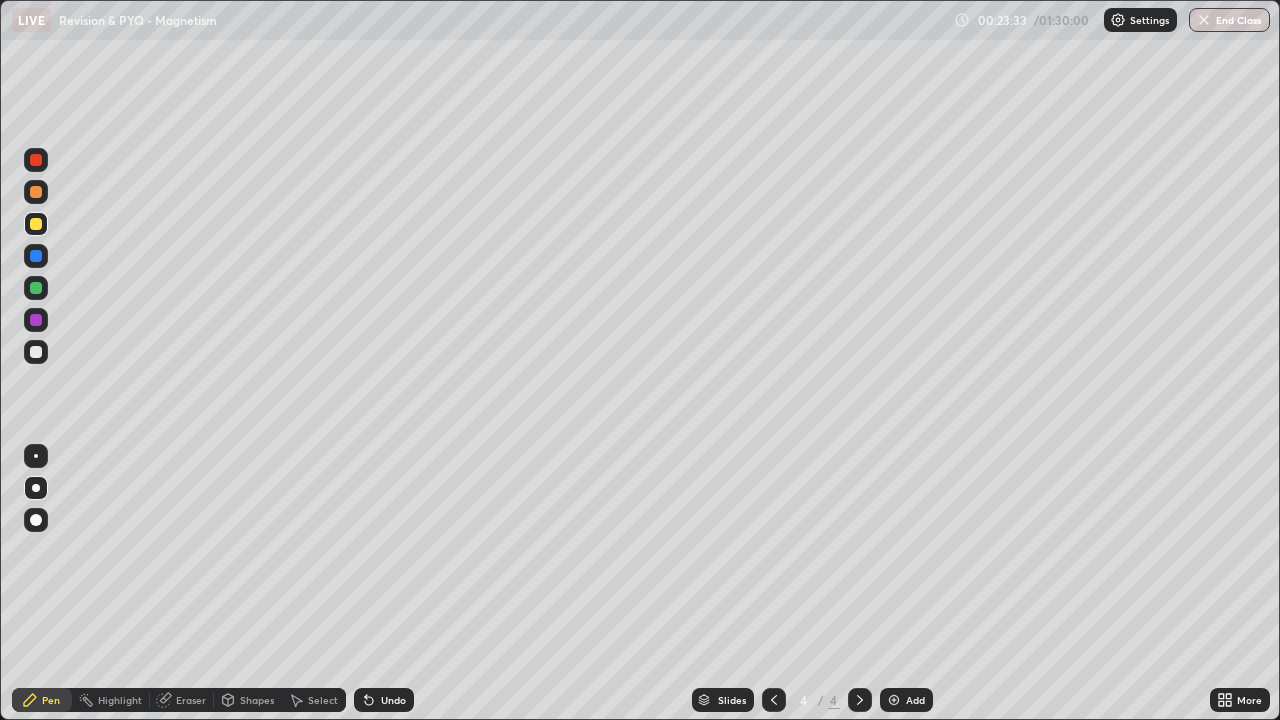 click on "Shapes" at bounding box center (257, 700) 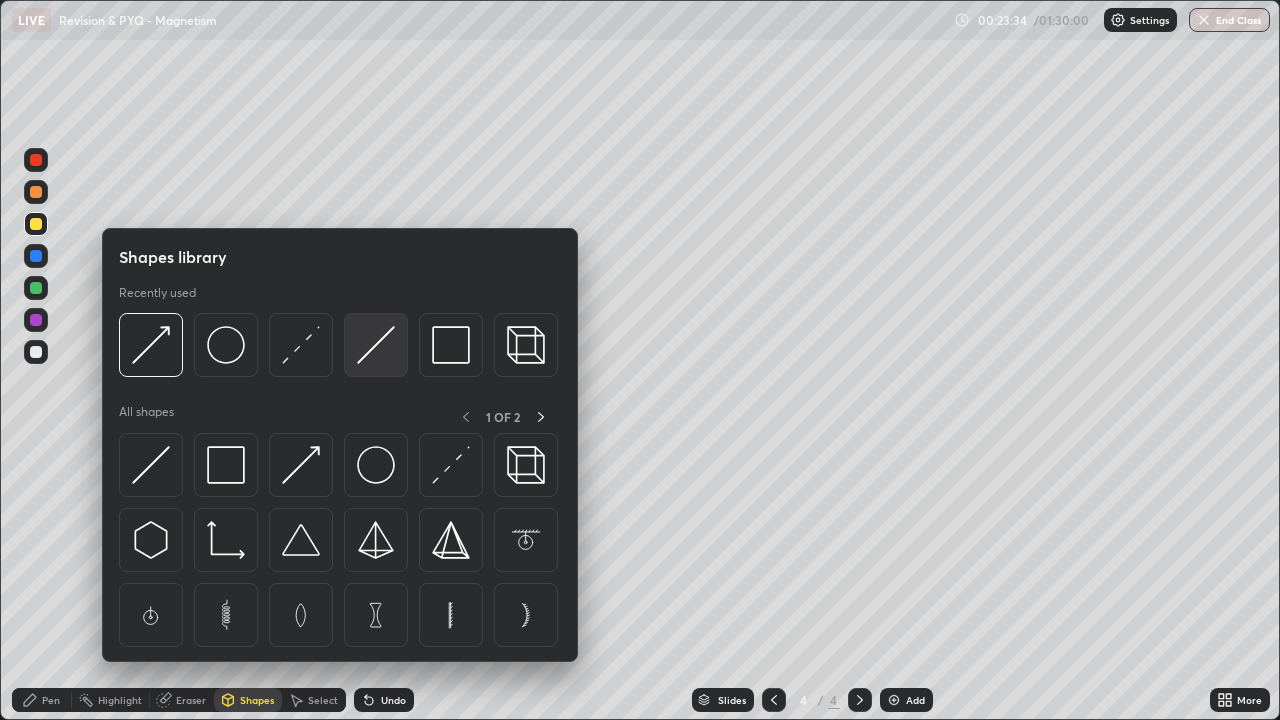 click at bounding box center (376, 345) 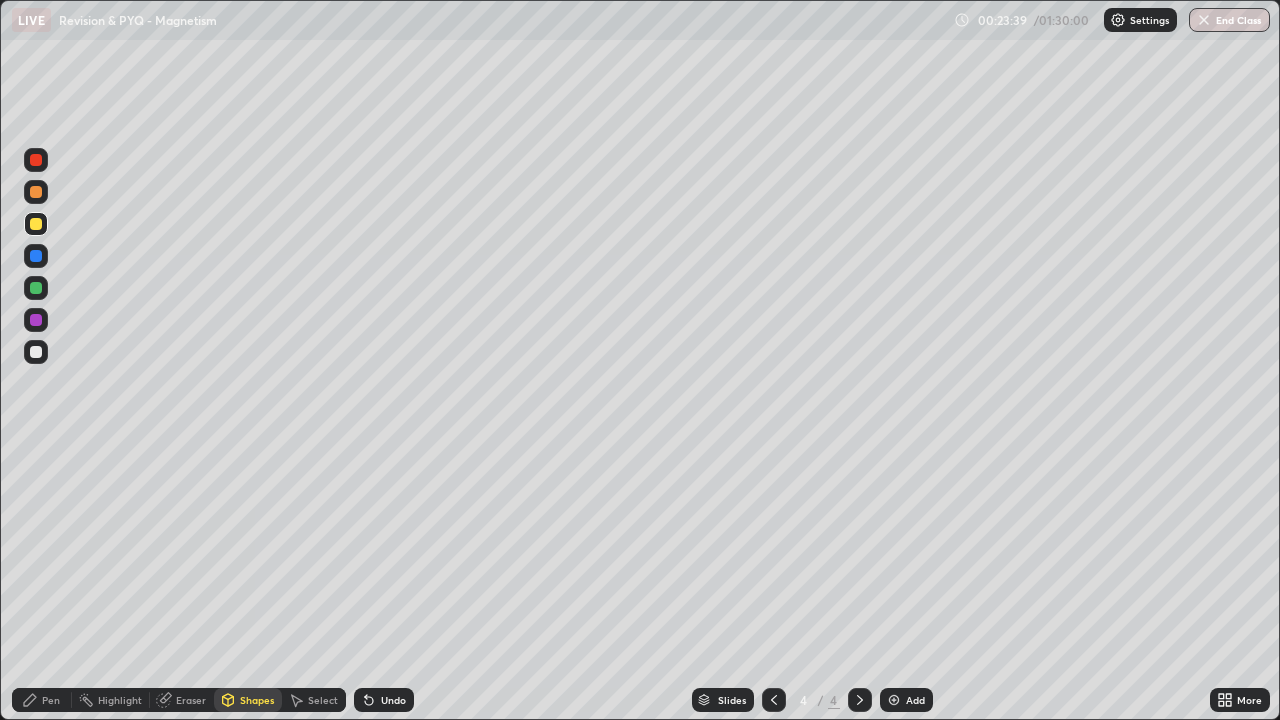 click on "Pen" at bounding box center [51, 700] 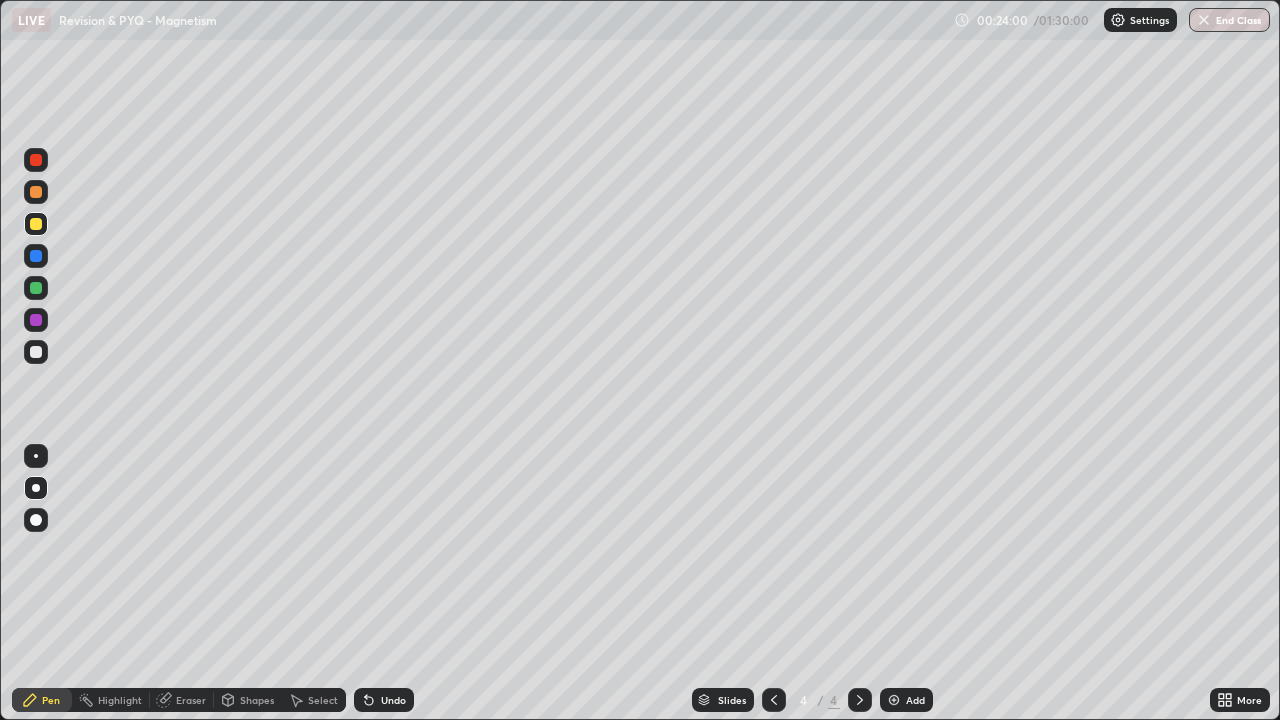 click at bounding box center (36, 288) 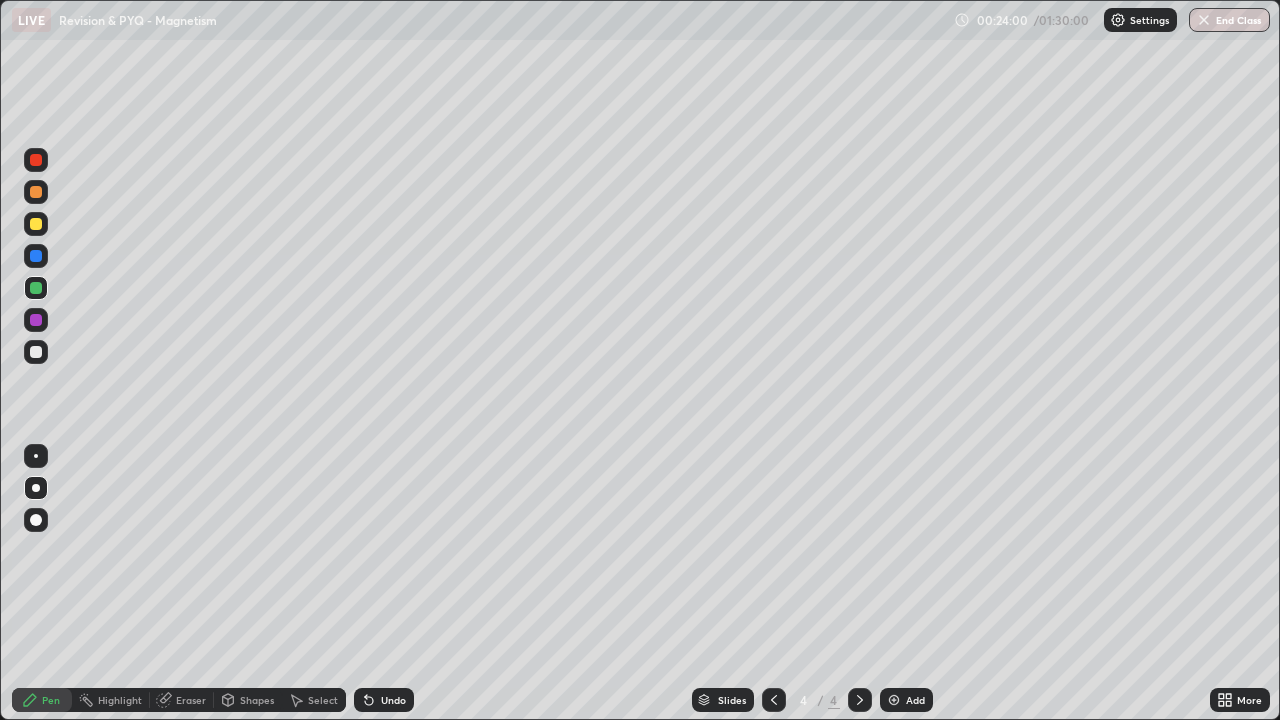 click at bounding box center (36, 352) 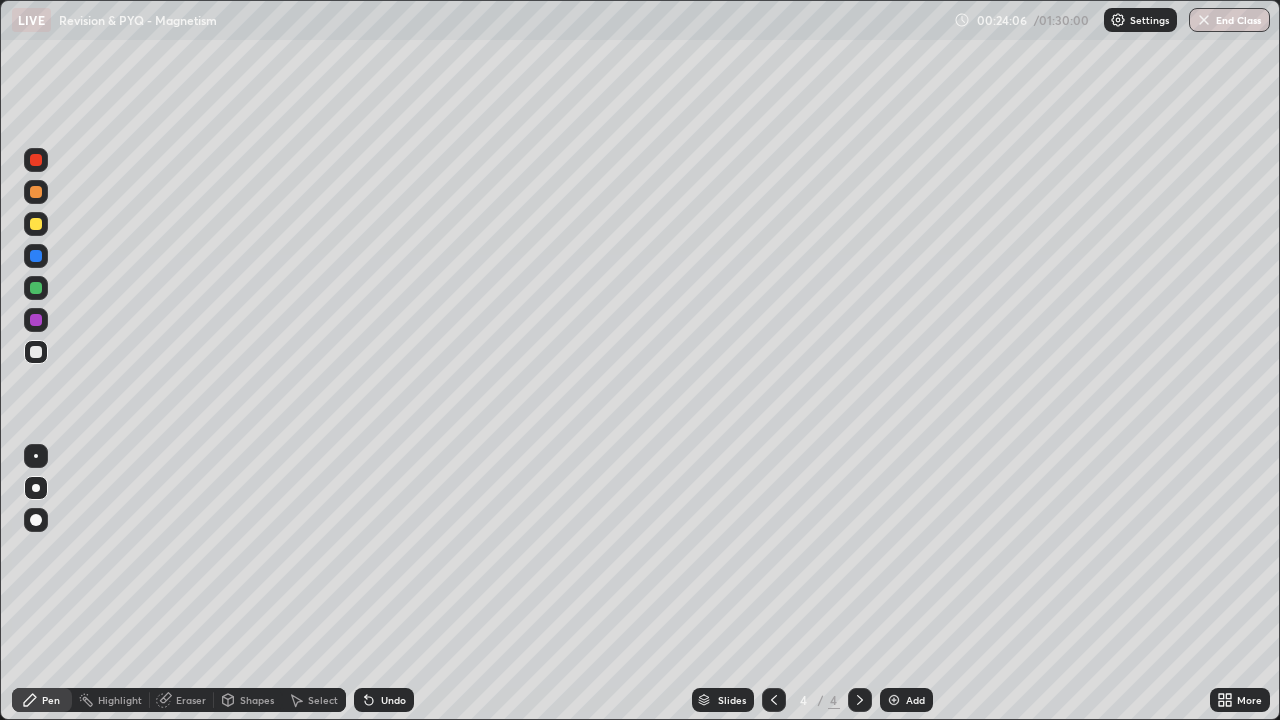 click on "Undo" at bounding box center [384, 700] 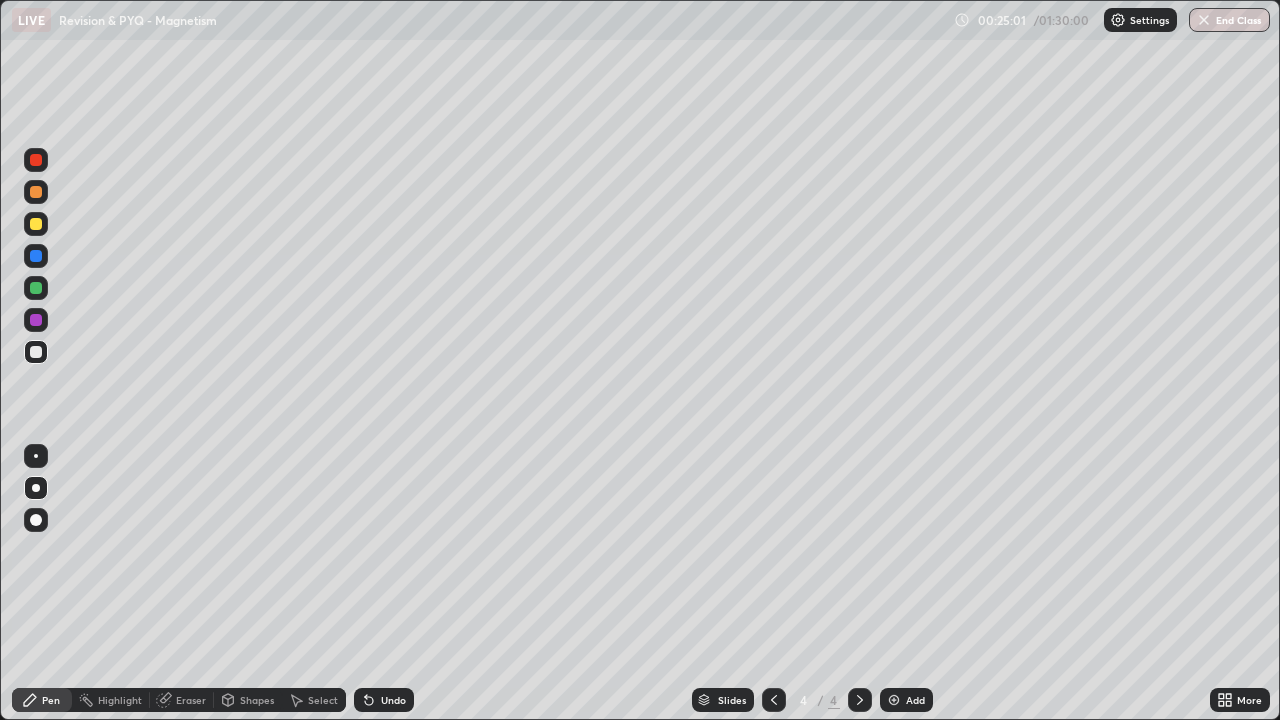 click 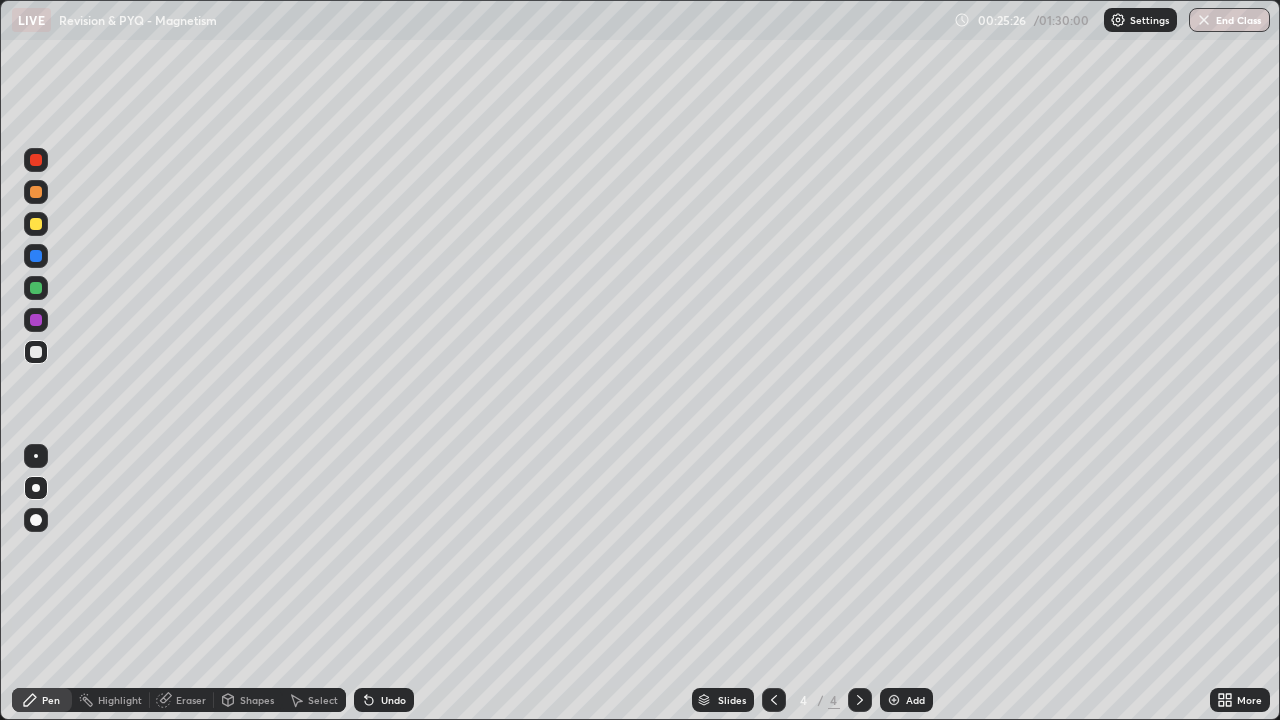 click at bounding box center [36, 320] 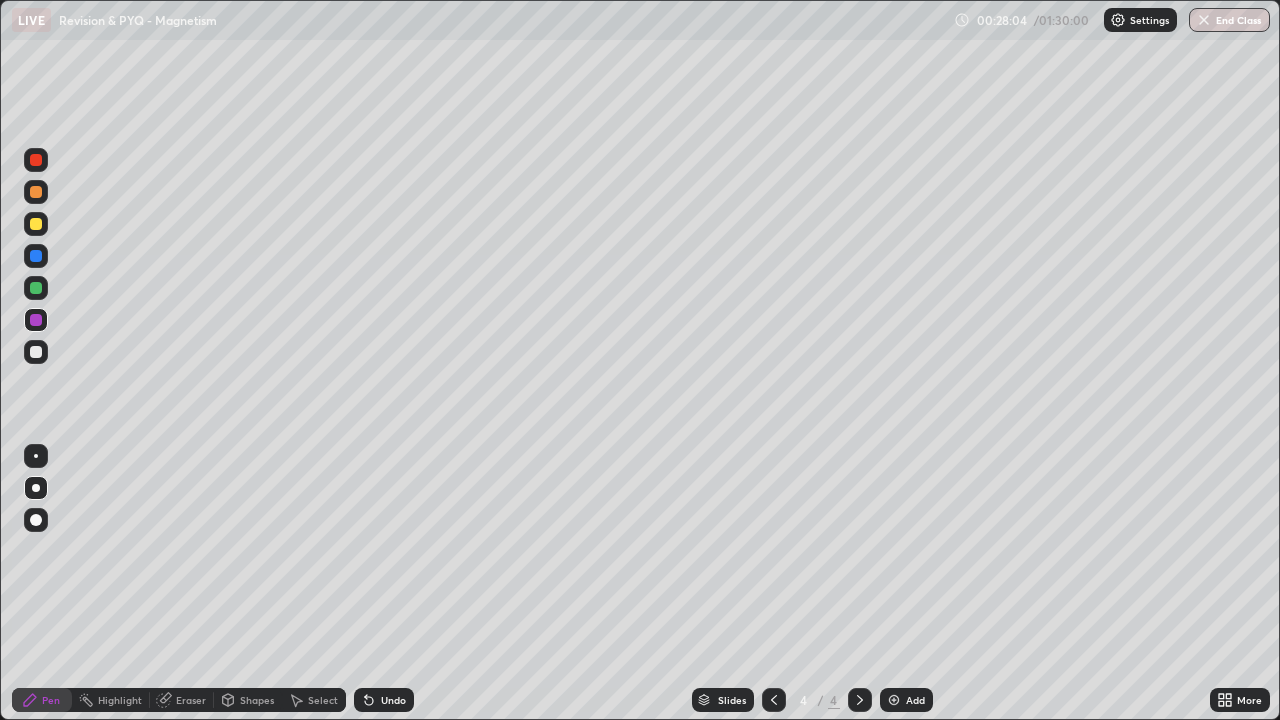 click at bounding box center [36, 192] 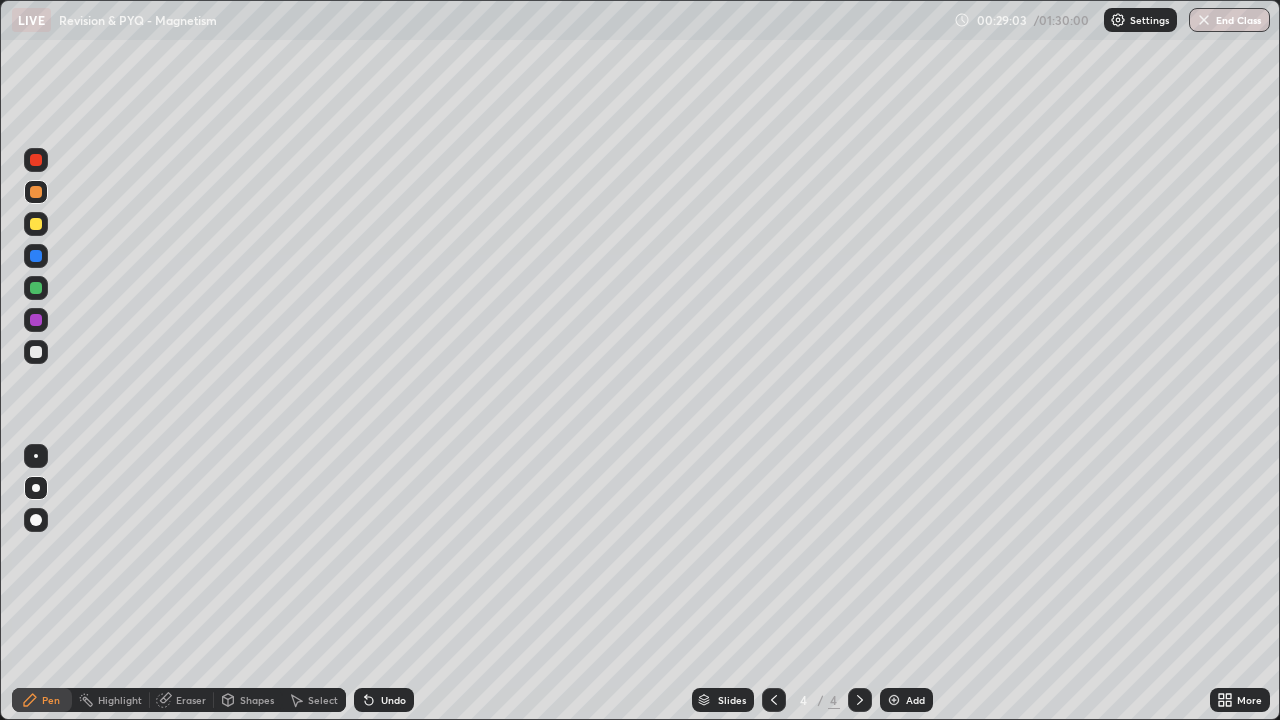 click at bounding box center [36, 352] 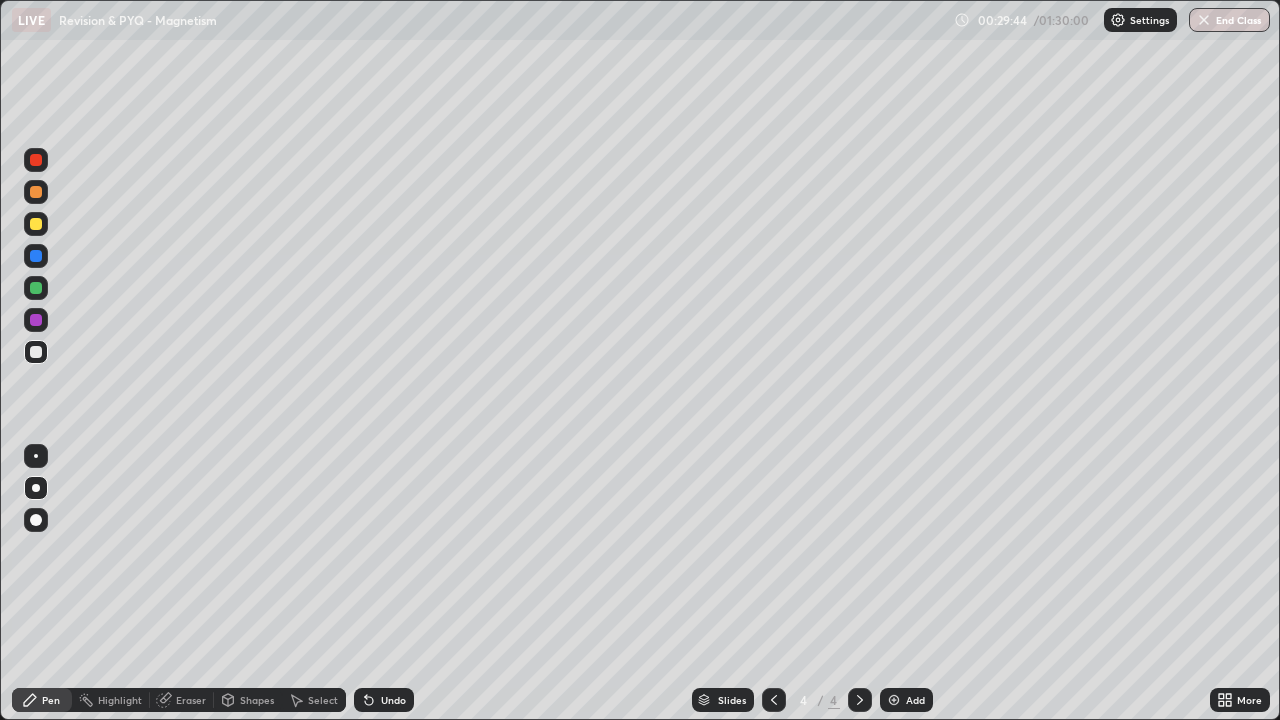 click at bounding box center (36, 352) 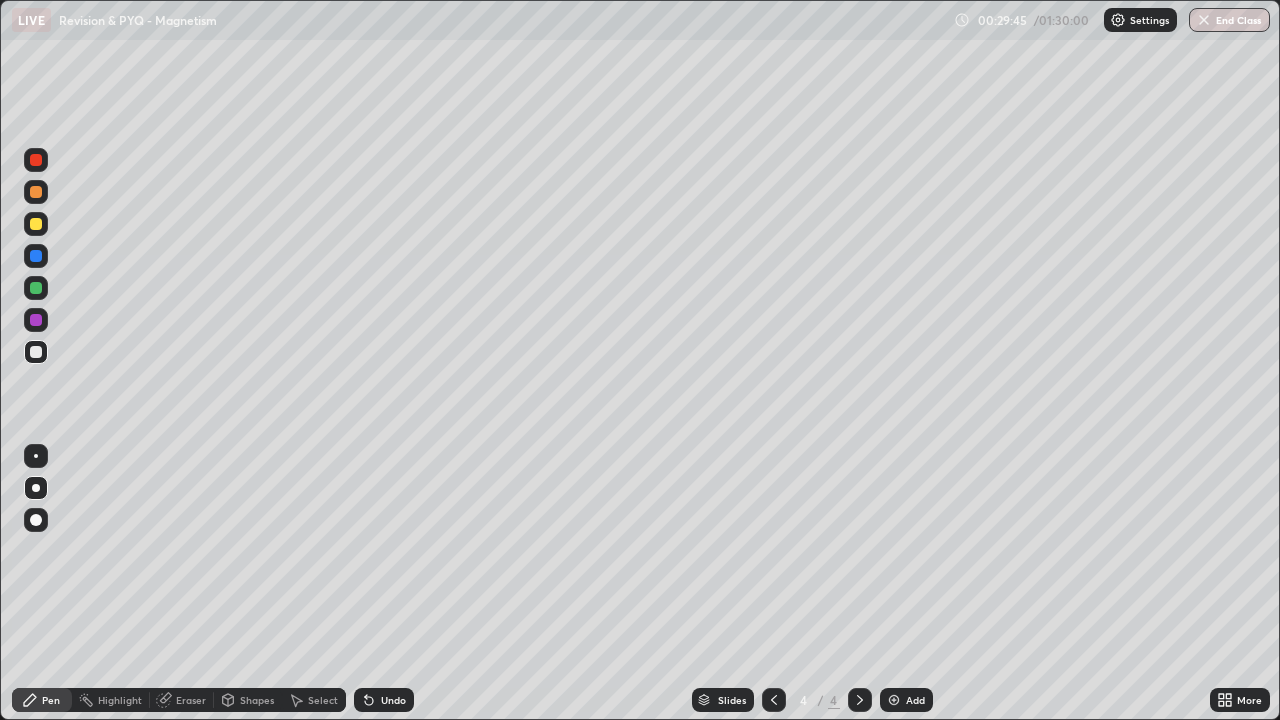 click at bounding box center (36, 288) 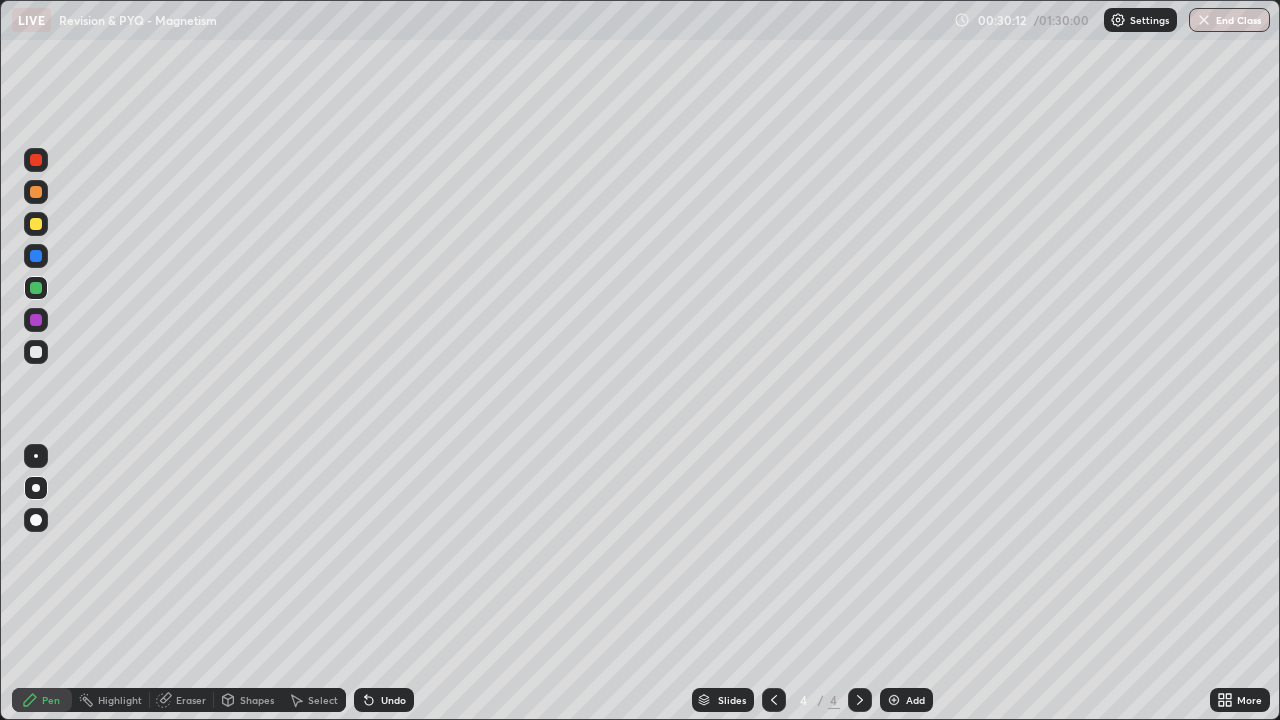 click on "Undo" at bounding box center [393, 700] 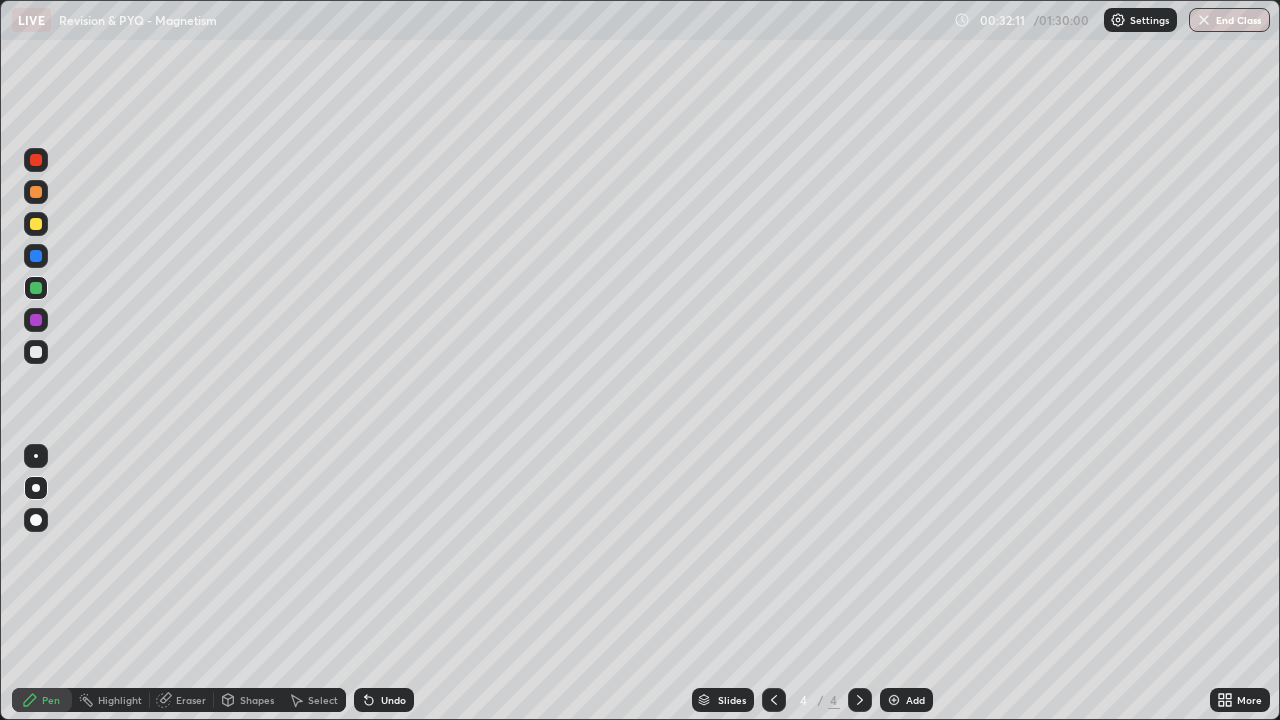 click on "Eraser" at bounding box center (191, 700) 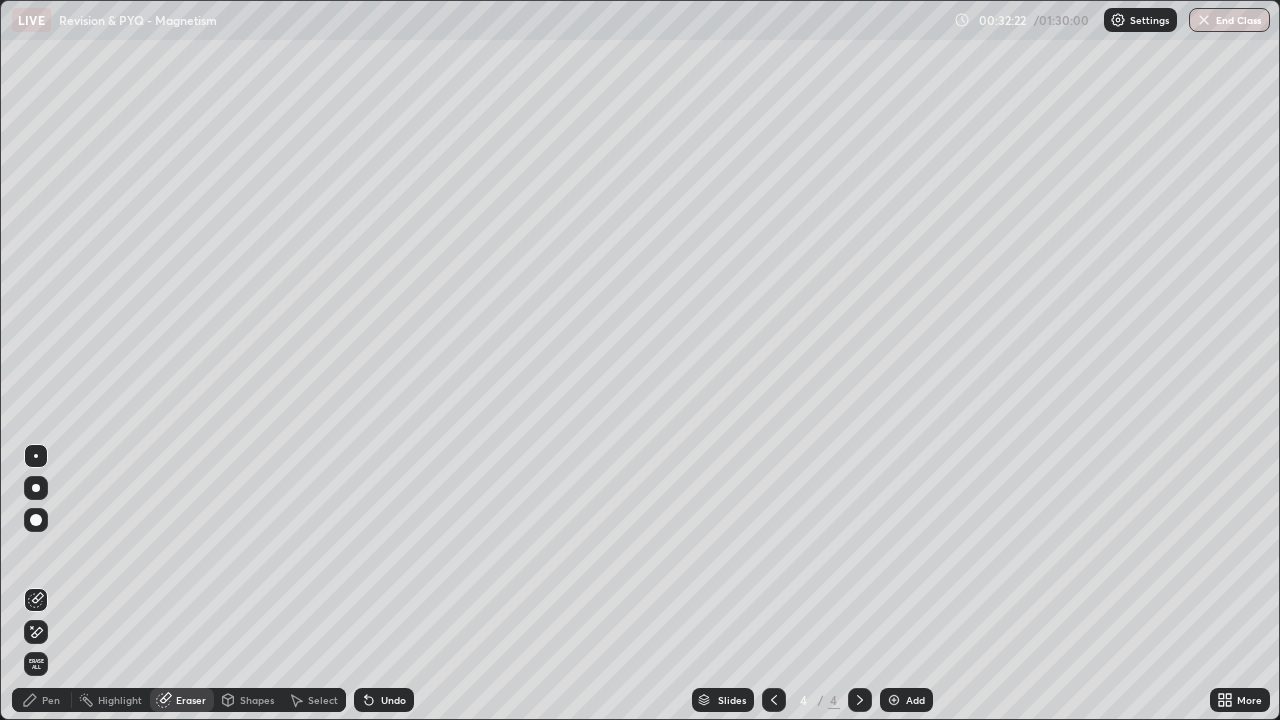 click on "Pen" at bounding box center (51, 700) 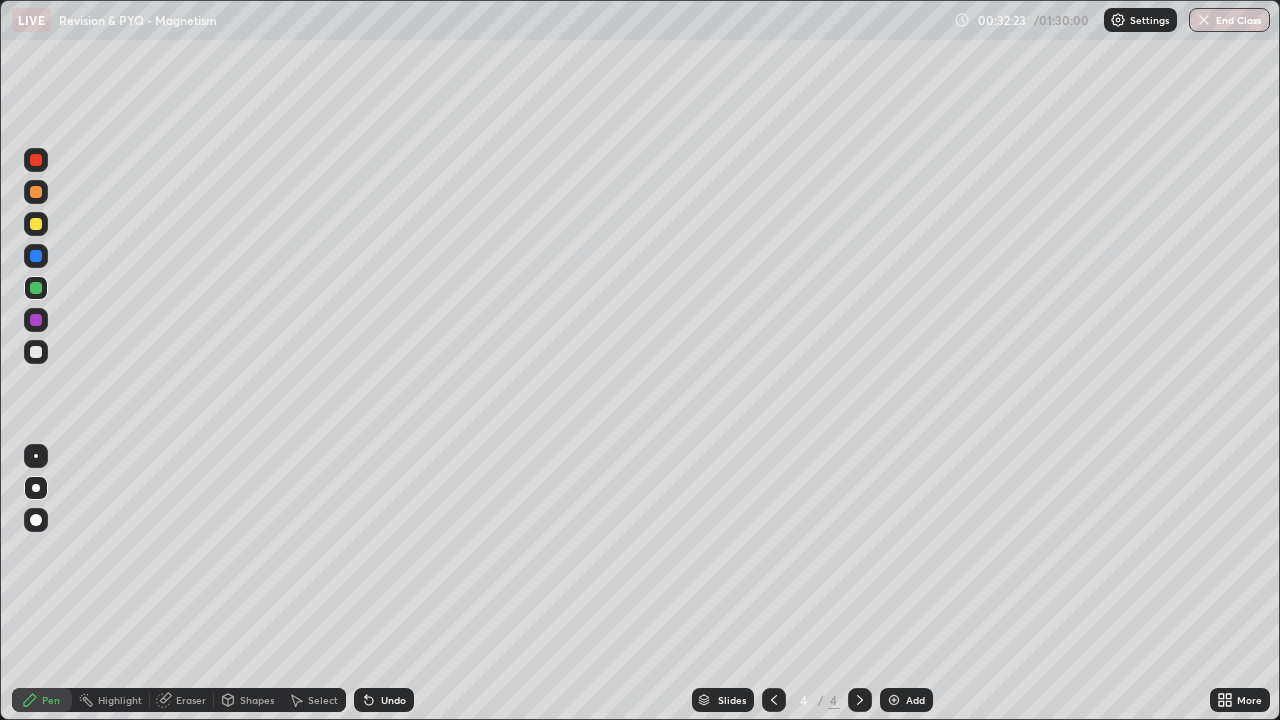 click at bounding box center (36, 352) 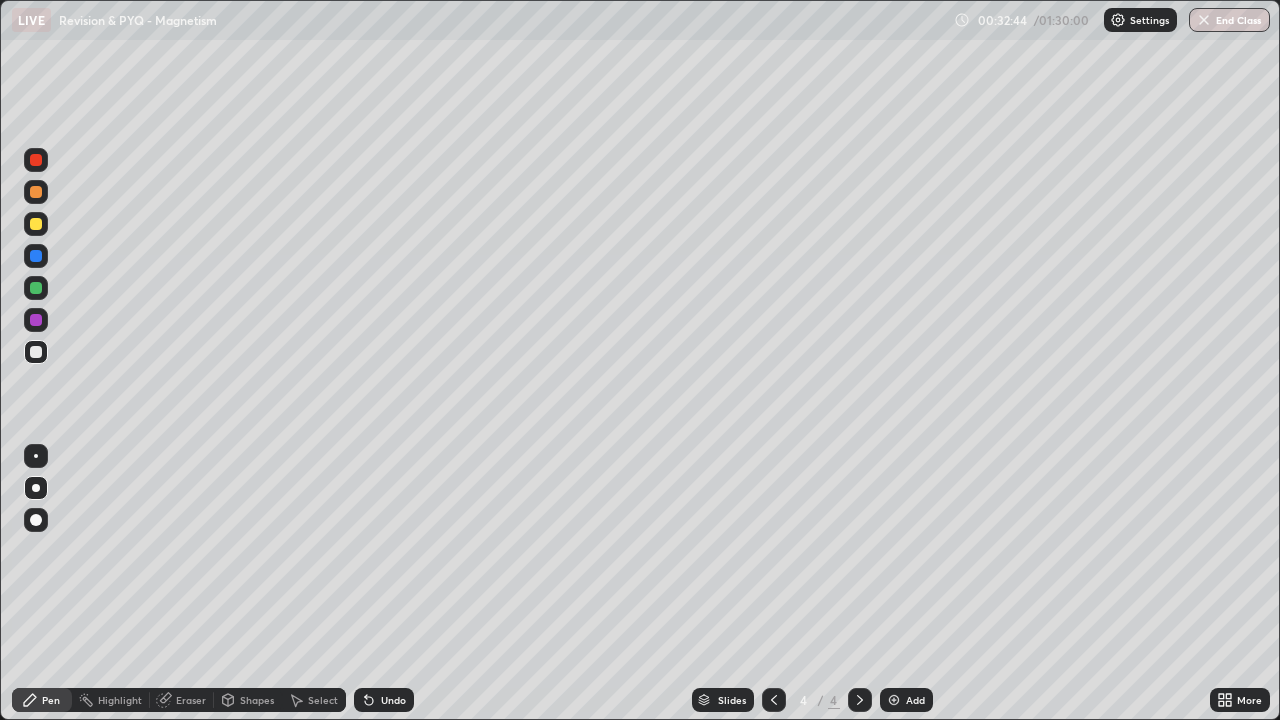 click at bounding box center [36, 224] 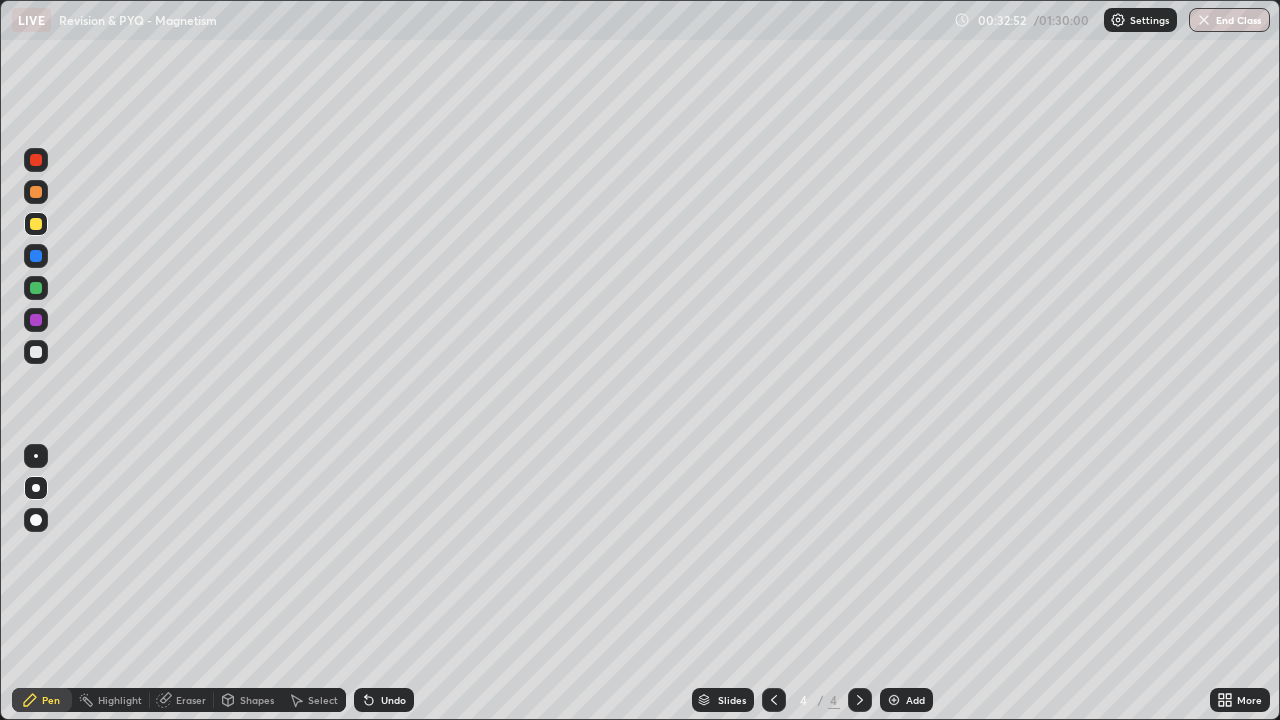 click at bounding box center [36, 352] 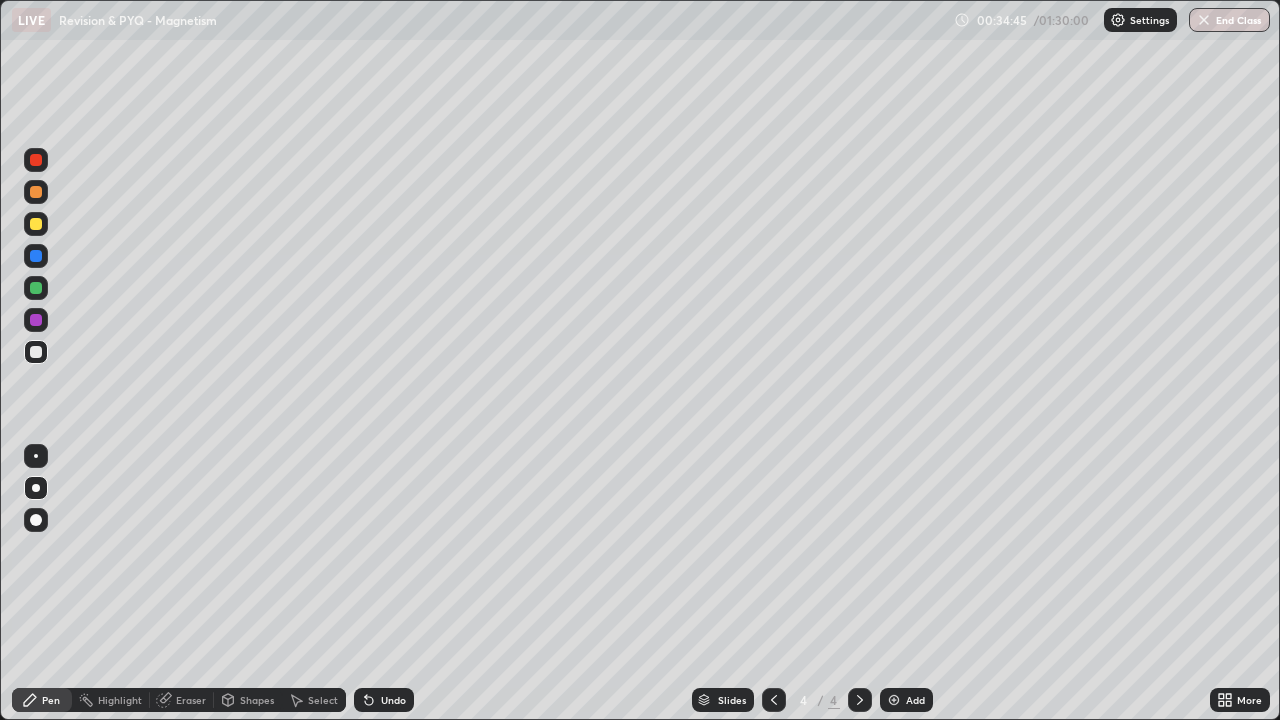 click at bounding box center (894, 700) 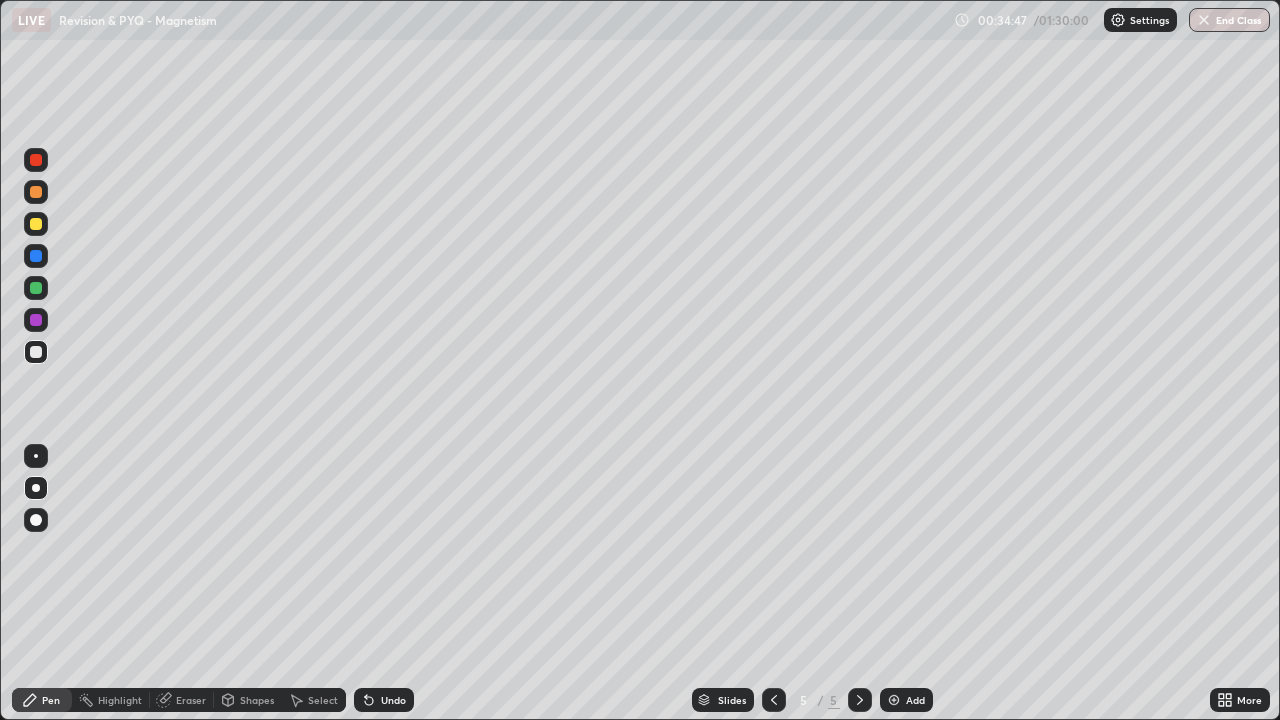 click at bounding box center (36, 224) 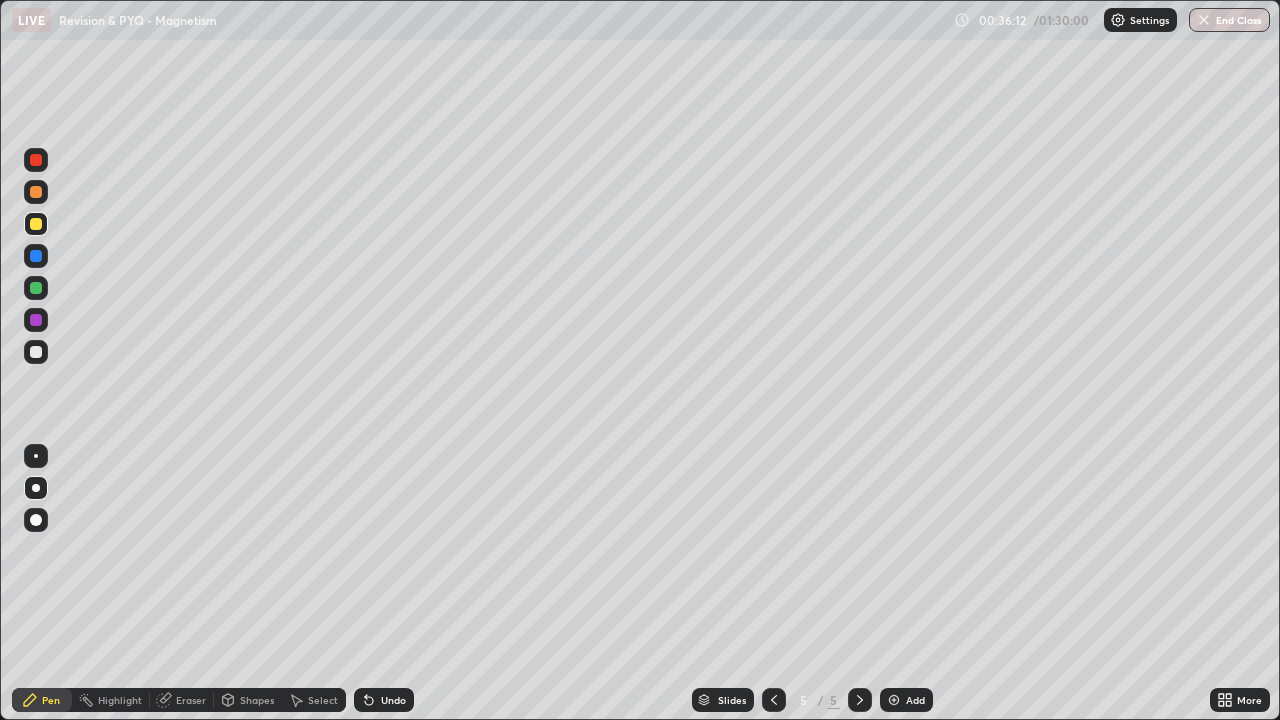 click on "Shapes" at bounding box center [257, 700] 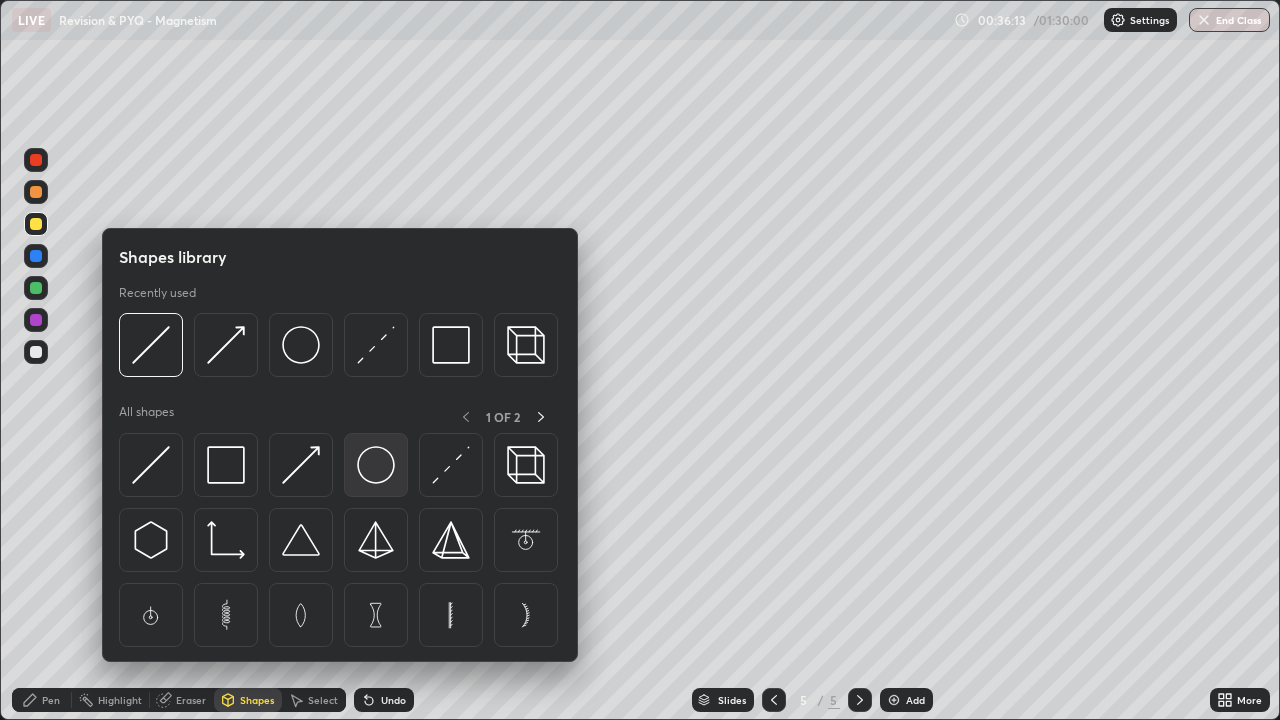 click at bounding box center (376, 465) 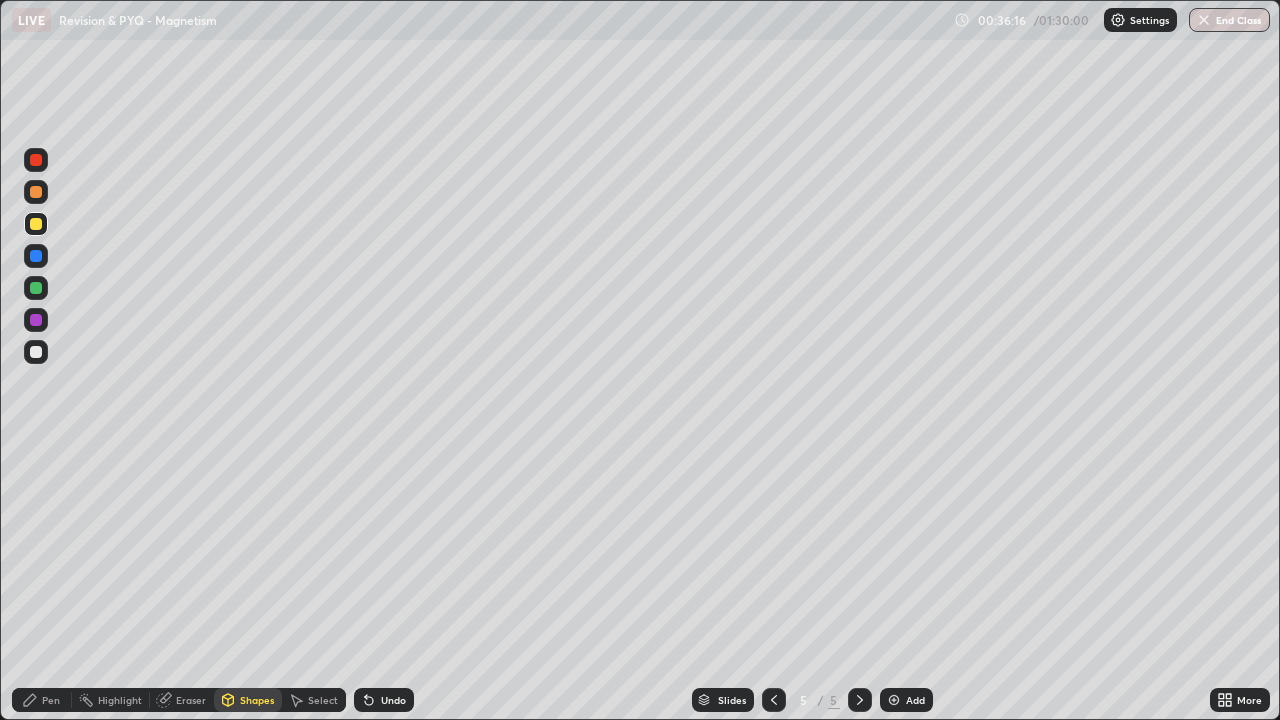 click on "Shapes" at bounding box center (257, 700) 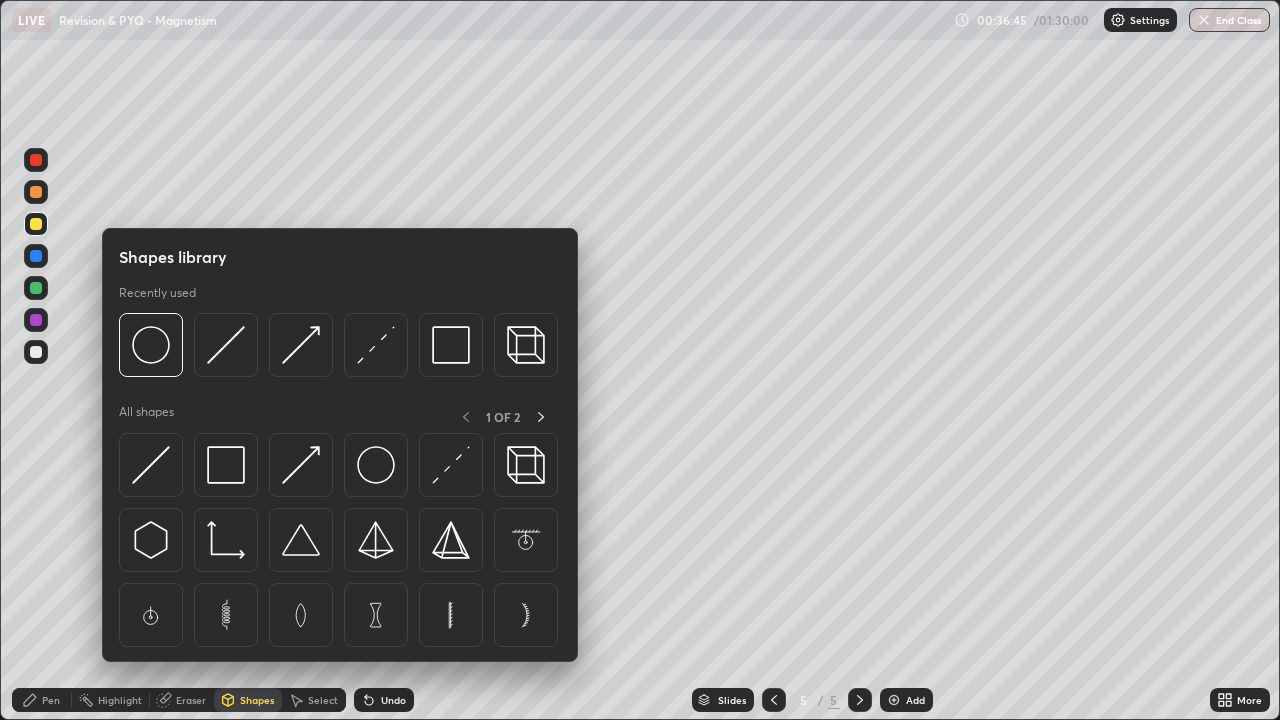click at bounding box center [36, 412] 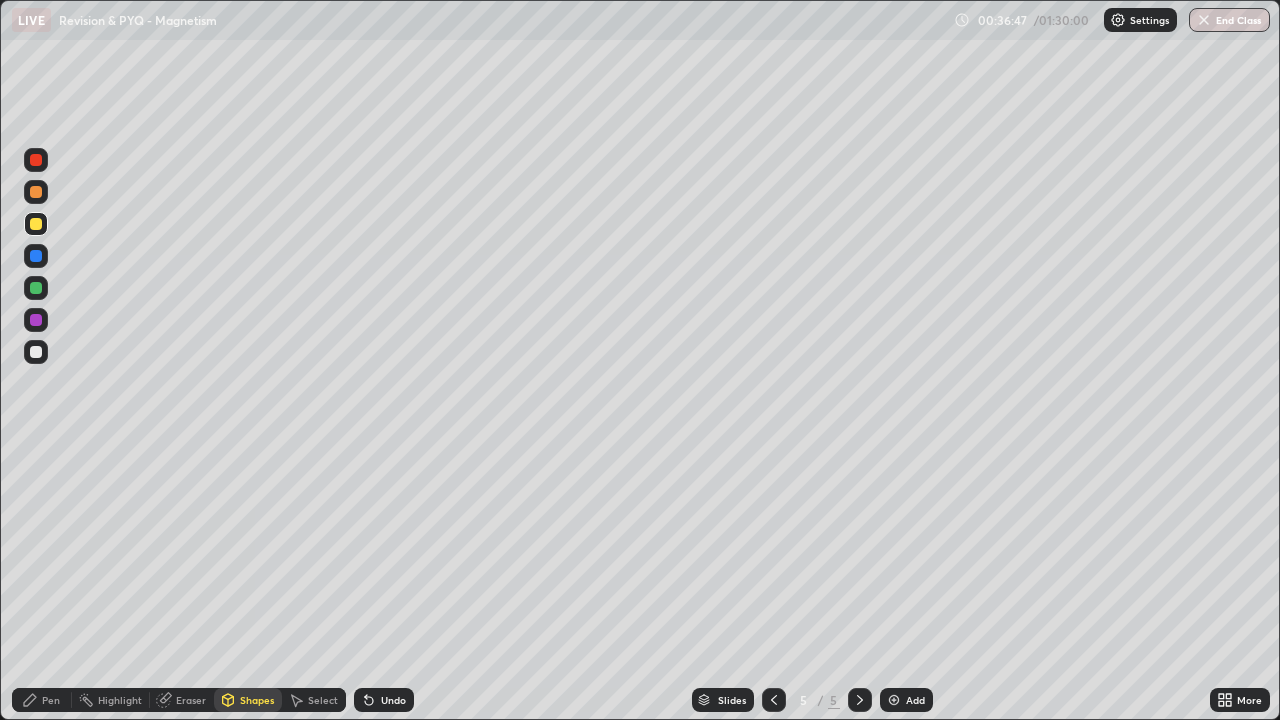 click on "Shapes" at bounding box center [257, 700] 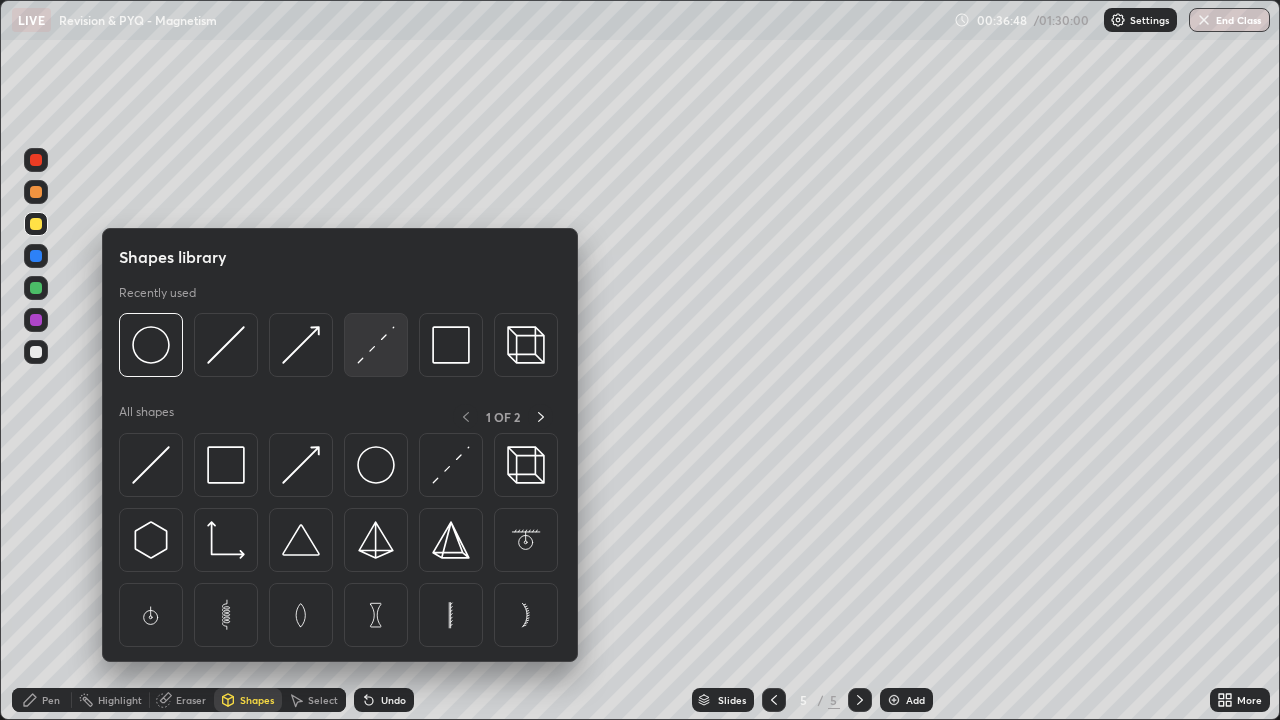 click at bounding box center (376, 345) 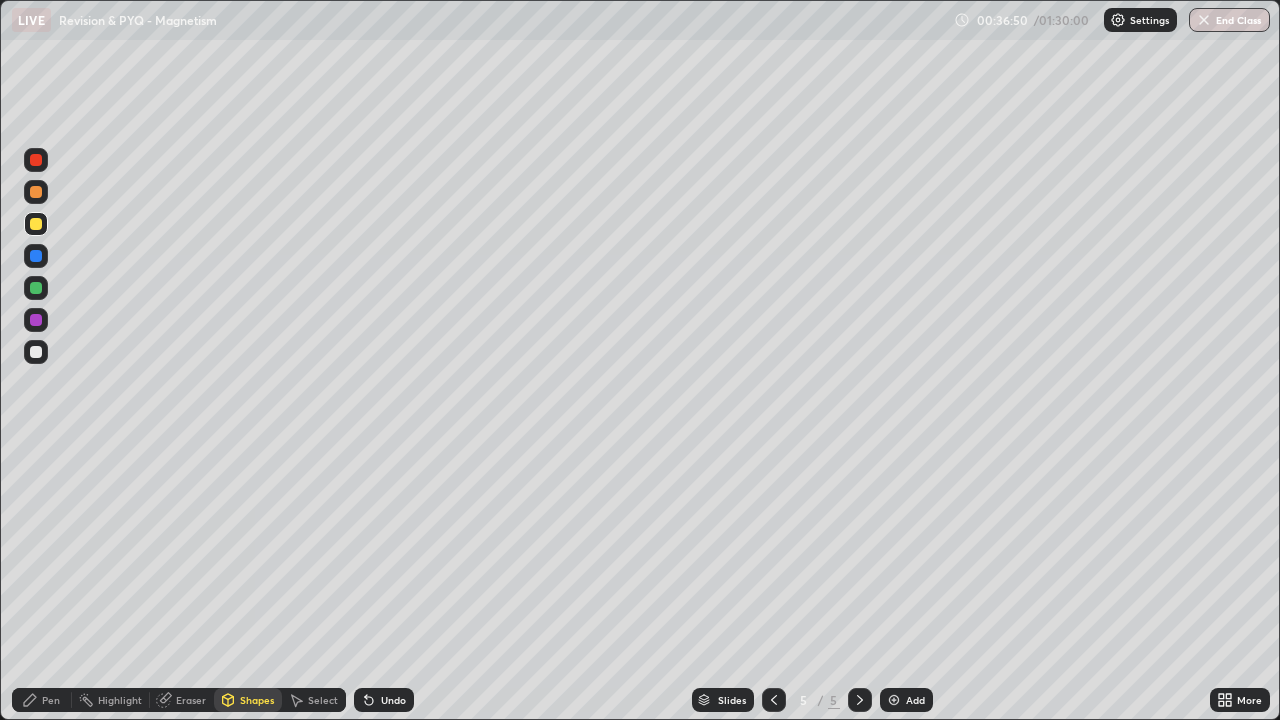 click on "Pen" at bounding box center (51, 700) 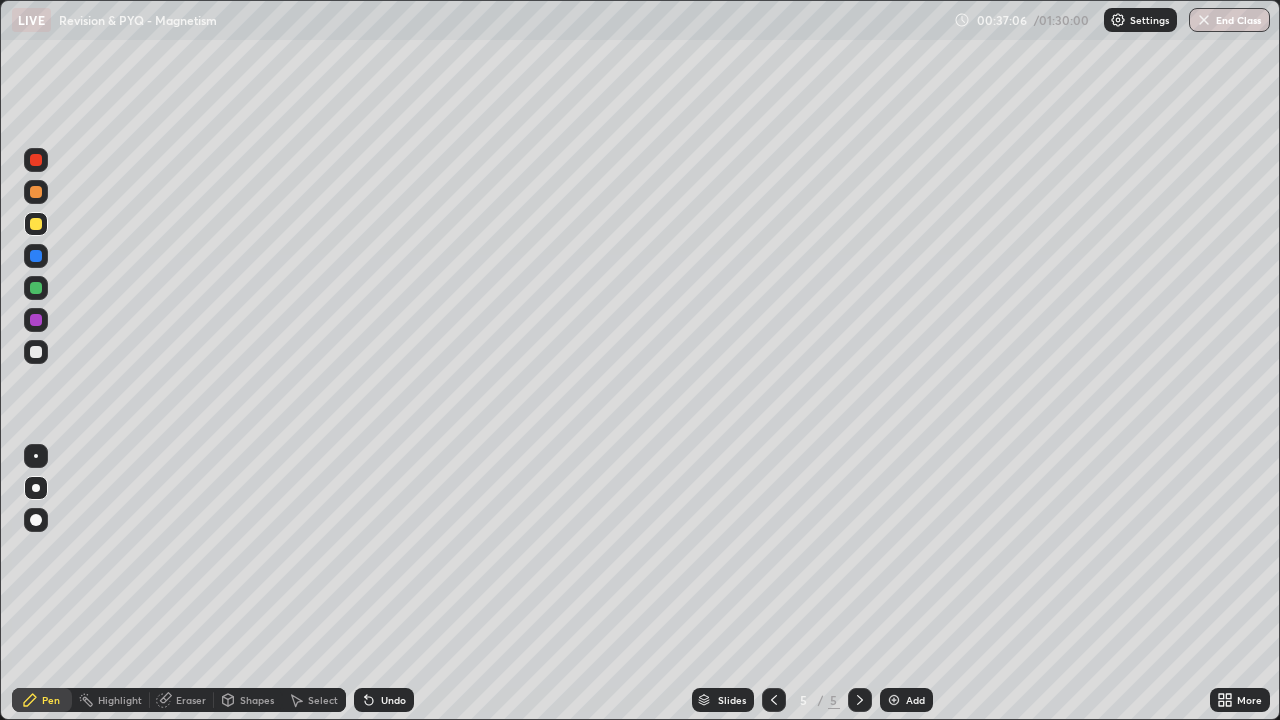 click on "Eraser" at bounding box center [191, 700] 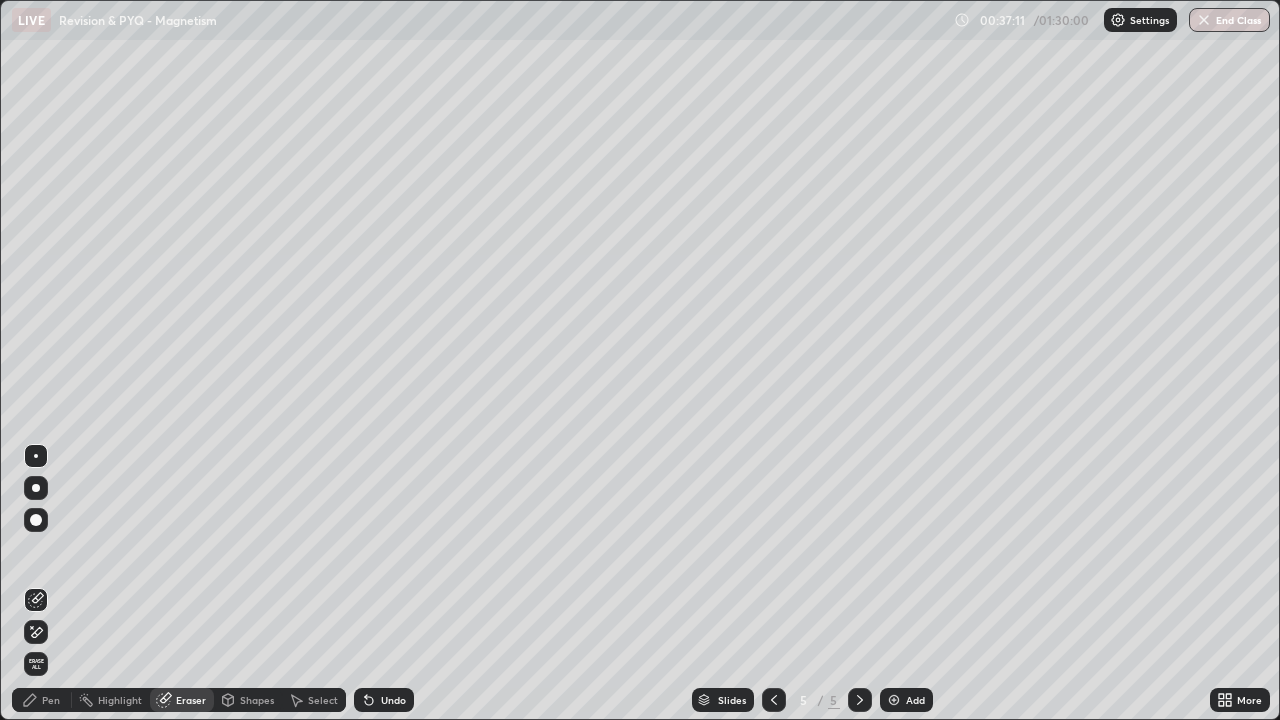 click on "Pen" at bounding box center [51, 700] 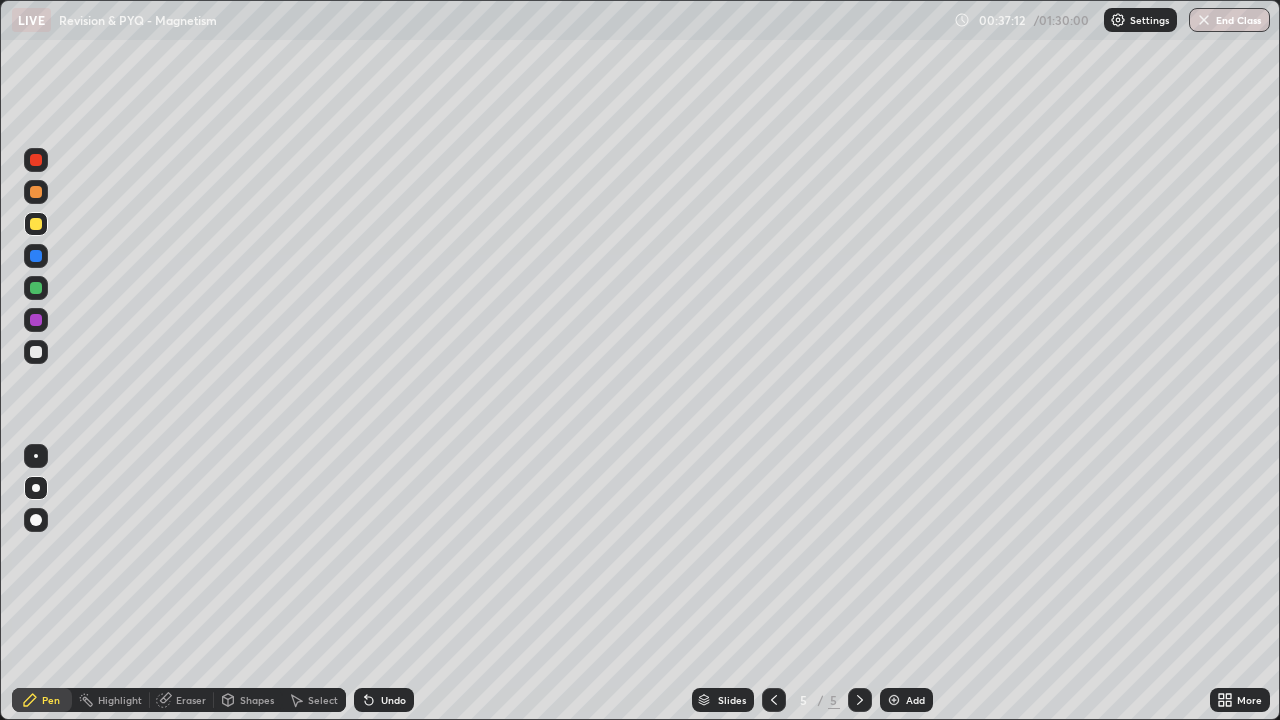 click at bounding box center [36, 352] 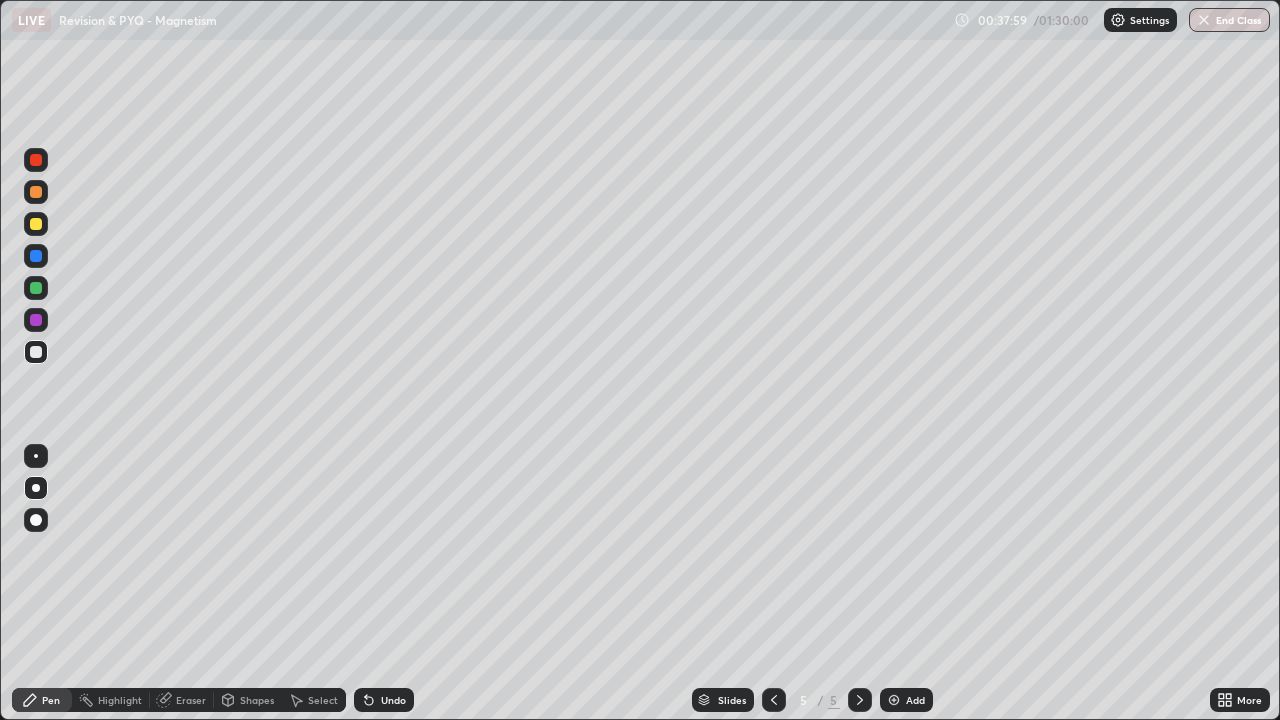 click 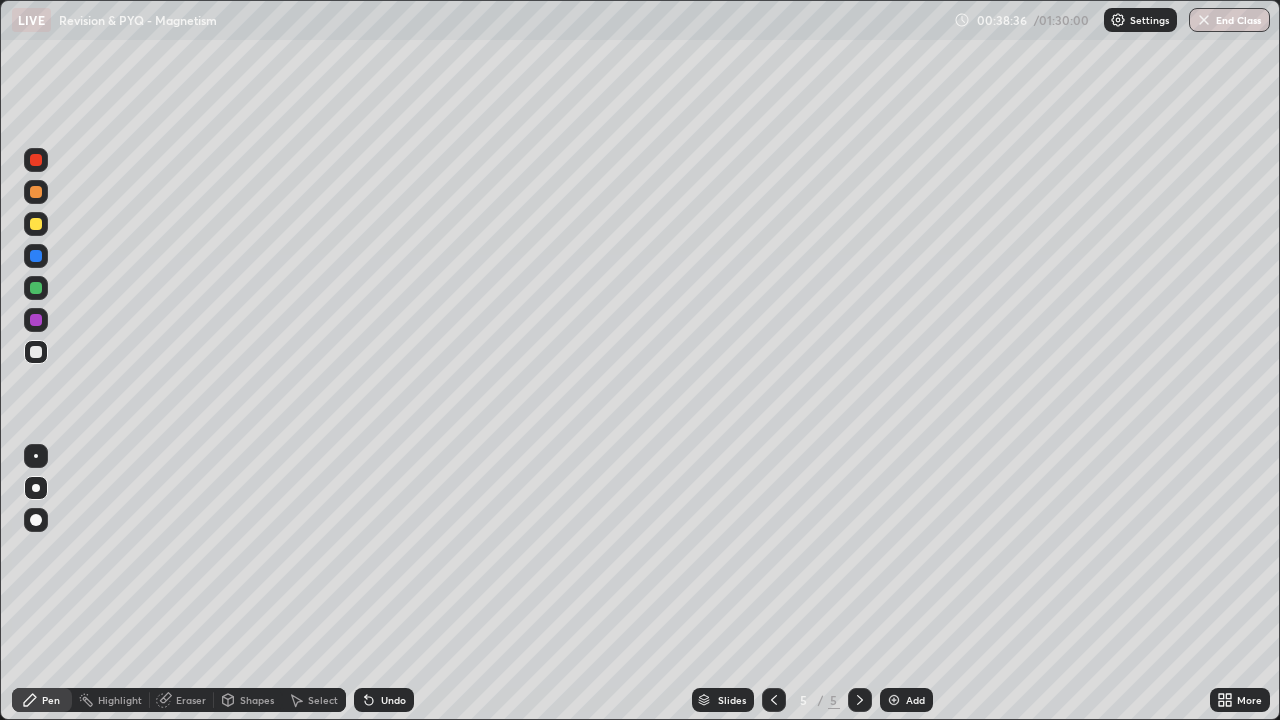 click at bounding box center (36, 224) 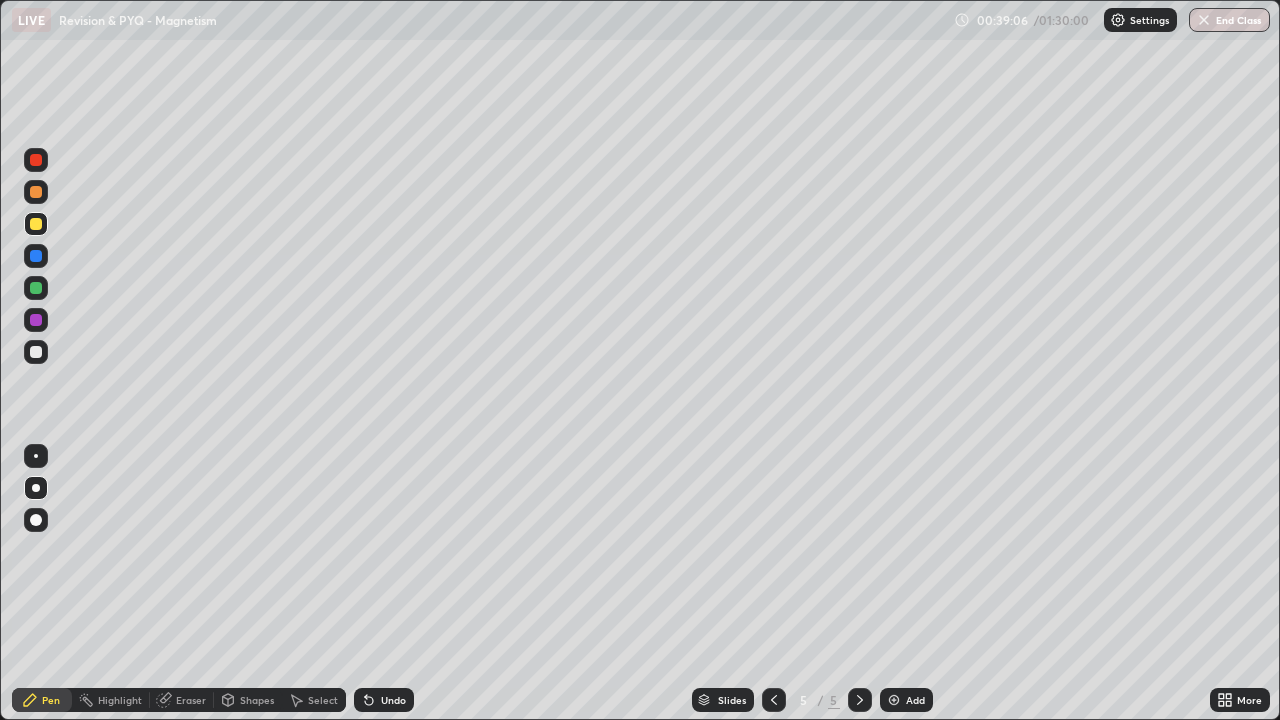 click at bounding box center (36, 352) 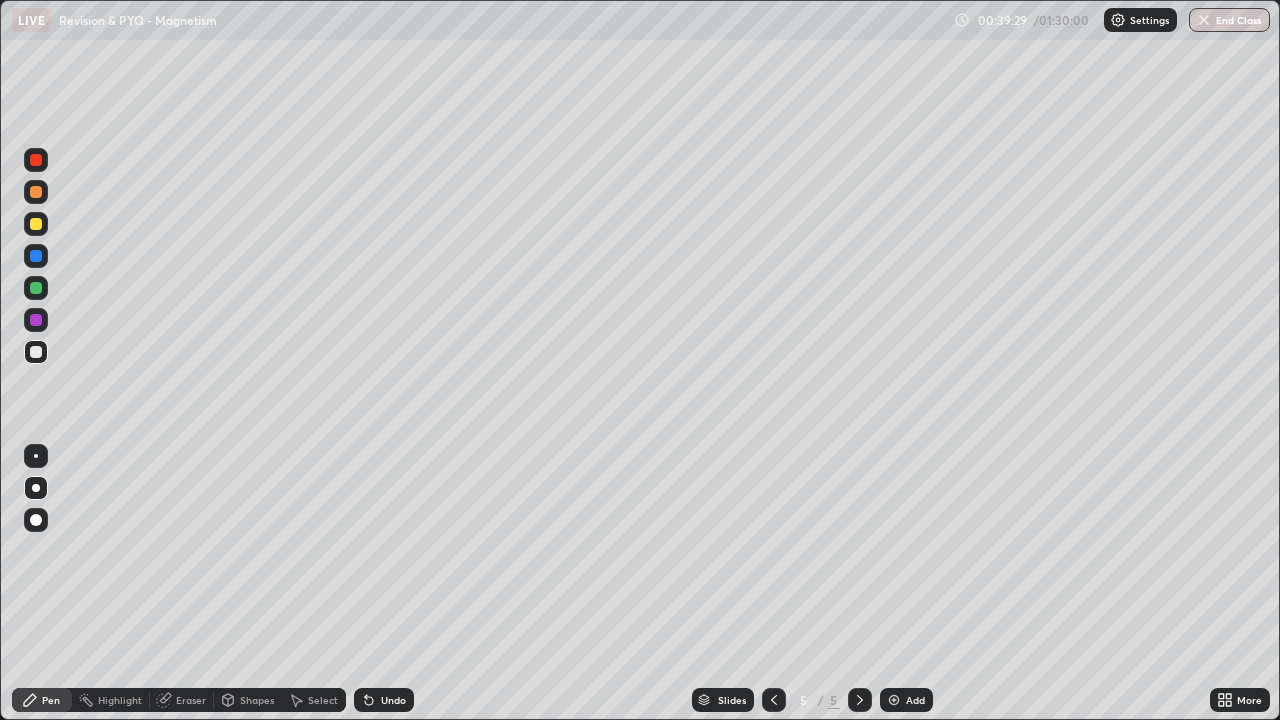 click at bounding box center (36, 320) 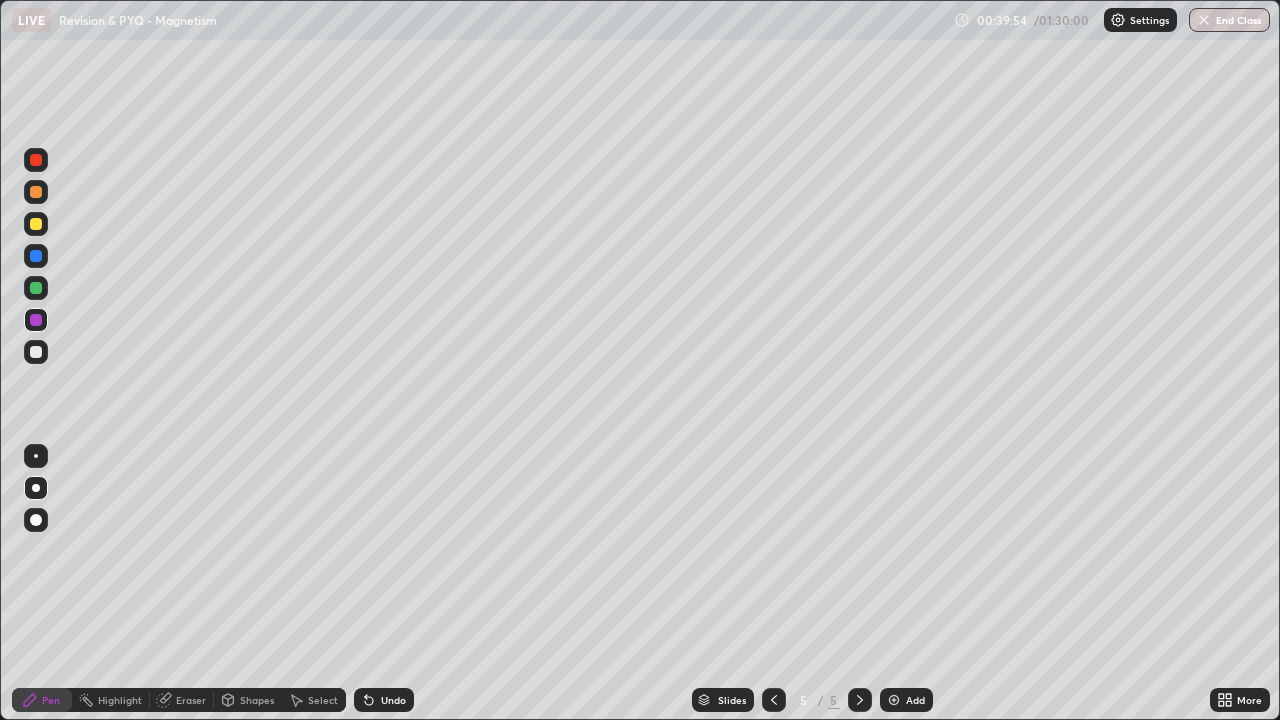 click on "Undo" at bounding box center (393, 700) 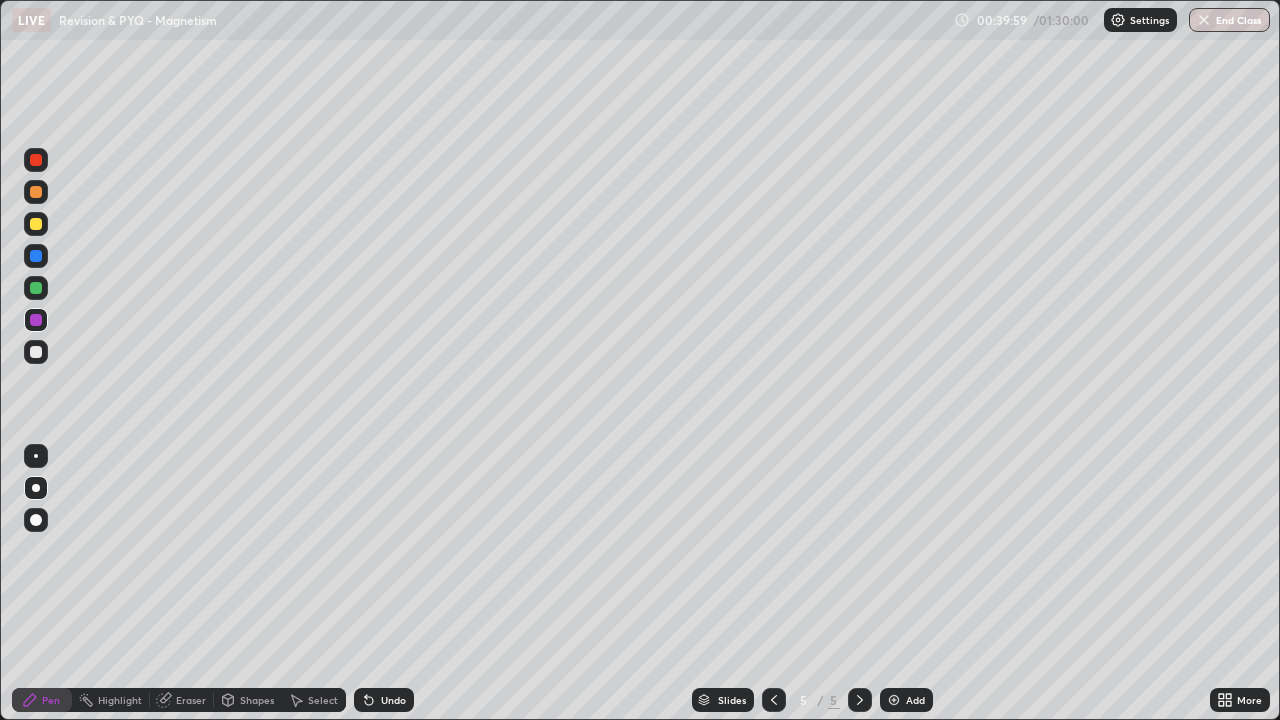 click at bounding box center (36, 352) 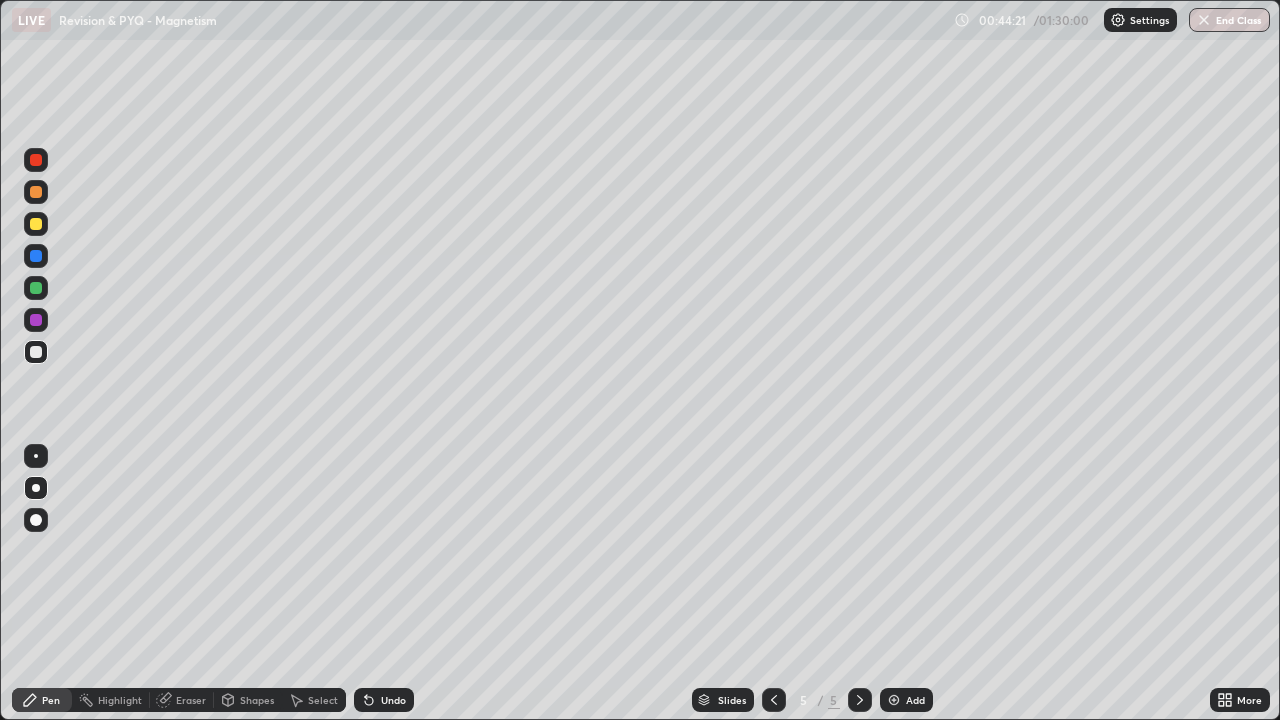click on "Shapes" at bounding box center [257, 700] 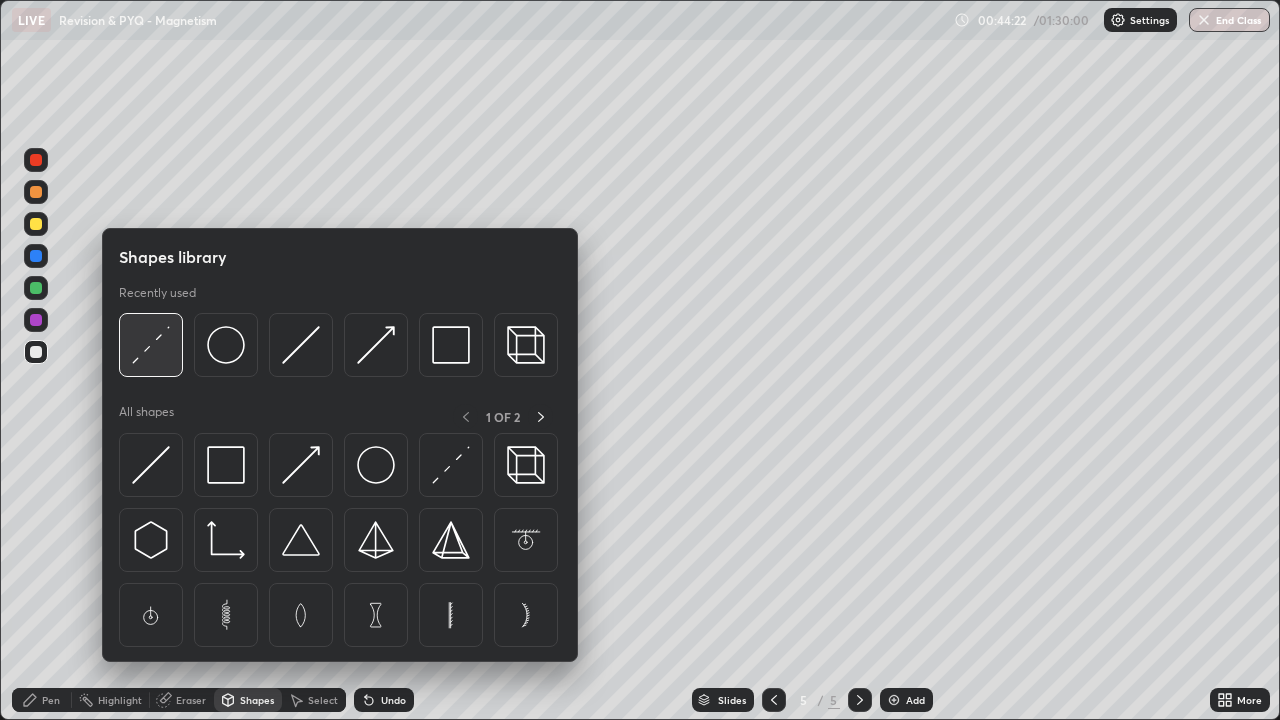 click at bounding box center (151, 345) 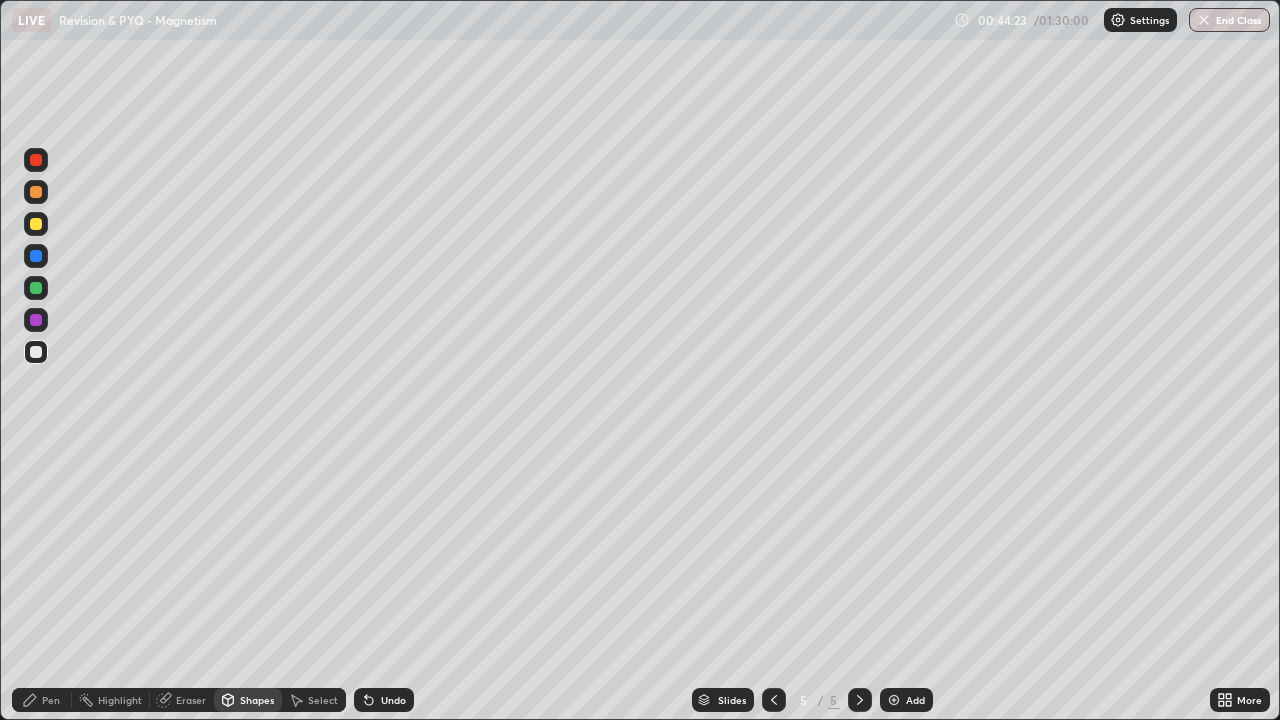 click at bounding box center (36, 352) 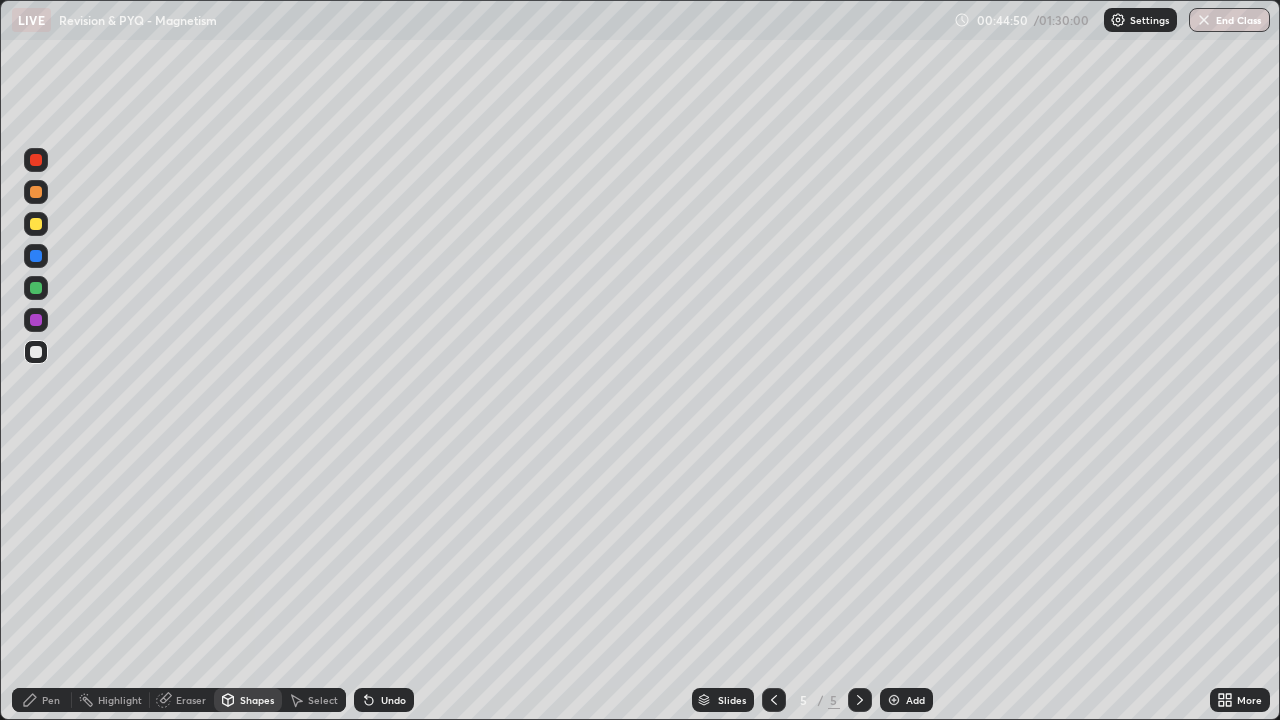 click at bounding box center (36, 224) 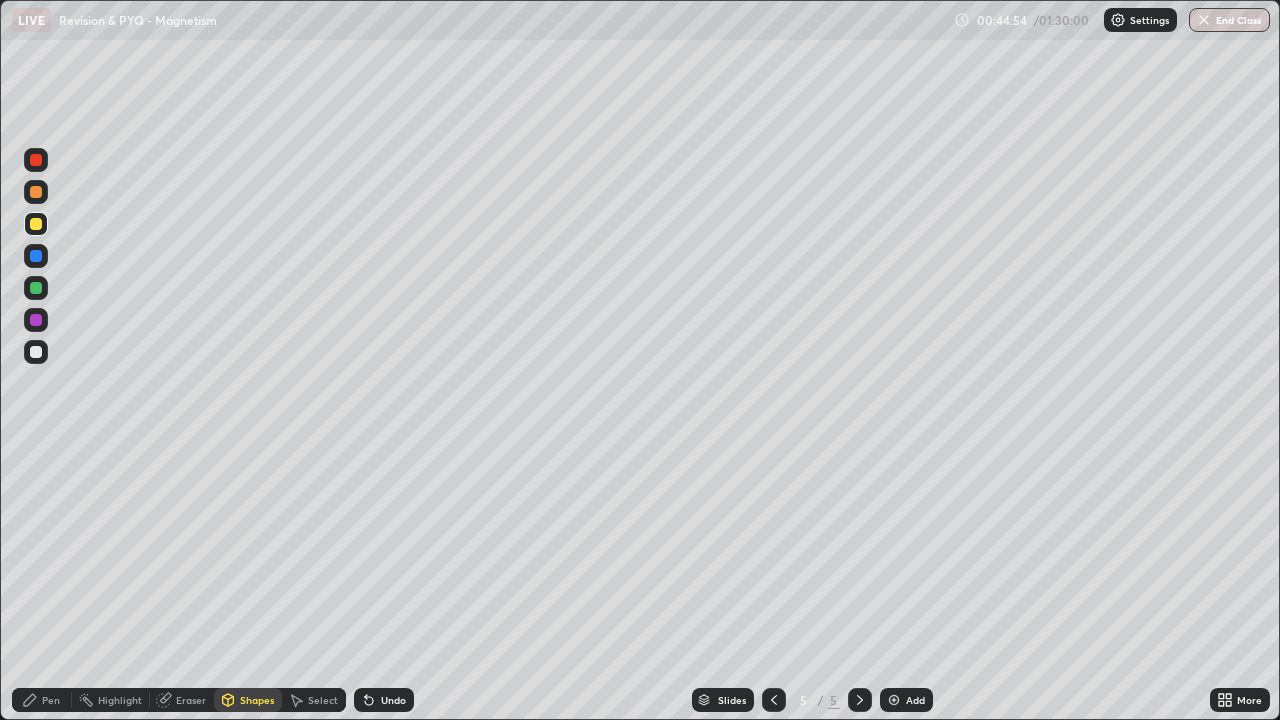 click on "Pen" at bounding box center (51, 700) 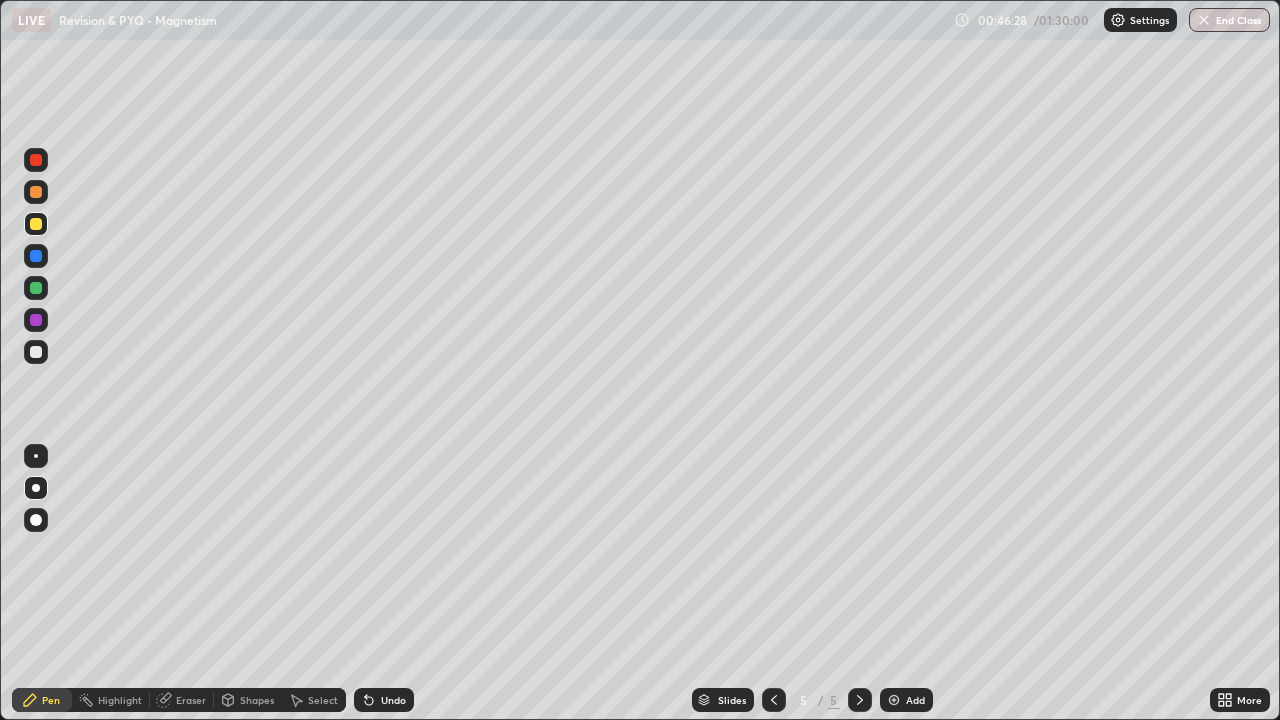 click at bounding box center [36, 352] 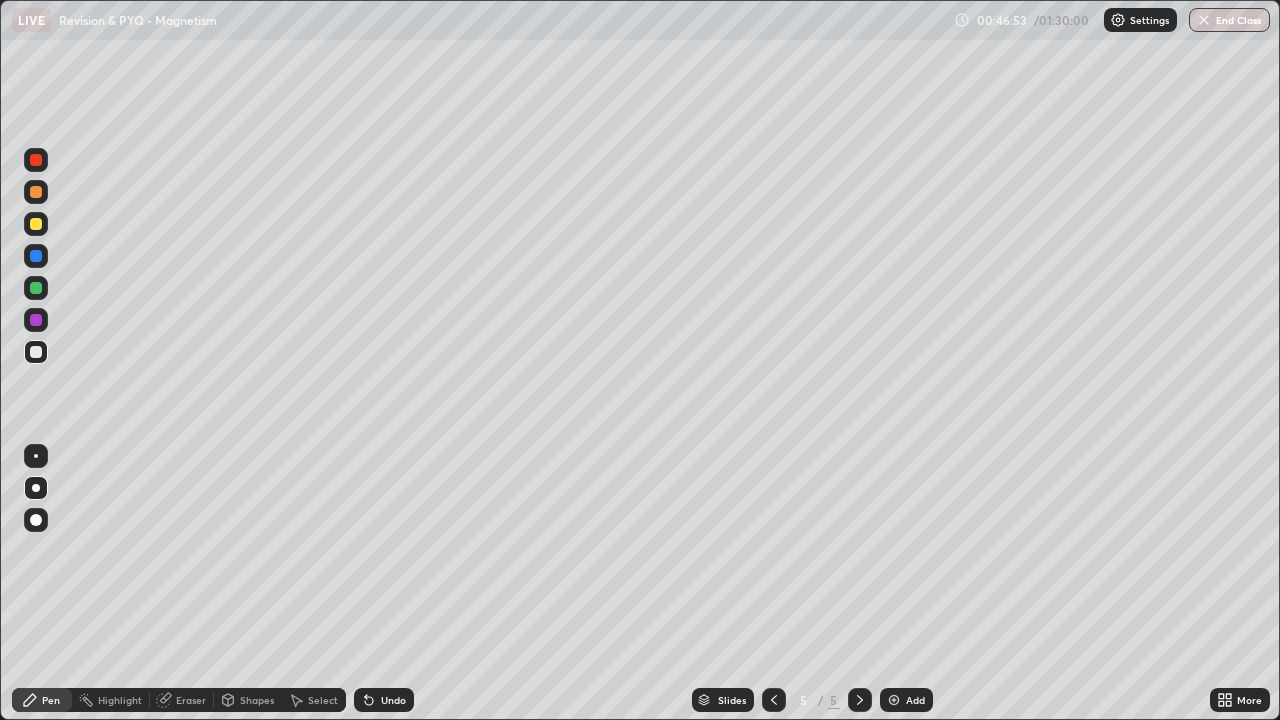 click at bounding box center [36, 320] 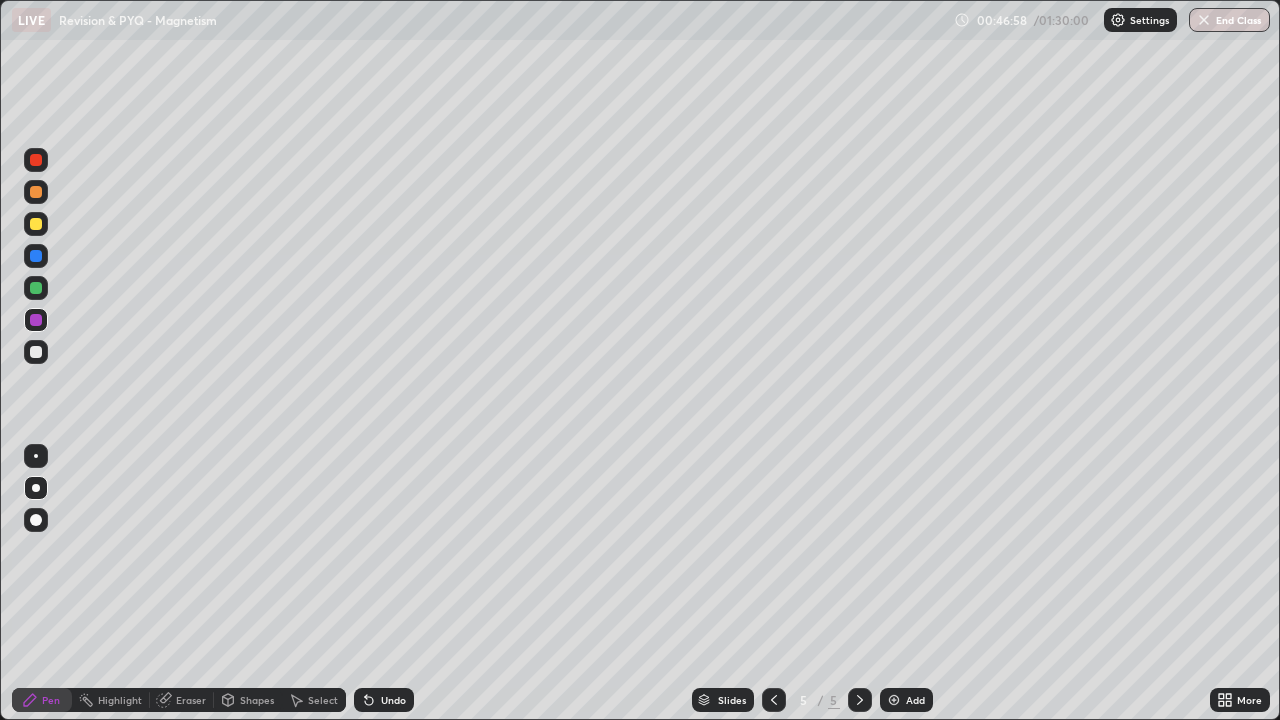 click at bounding box center [36, 352] 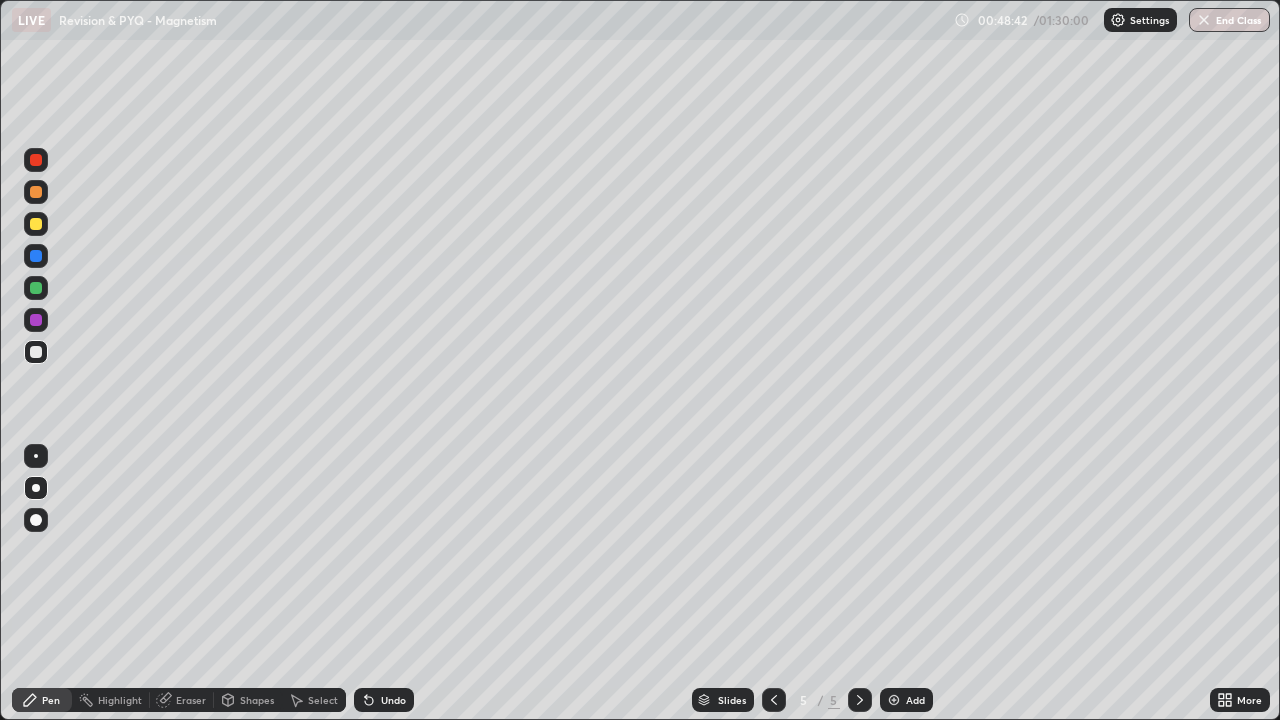 click at bounding box center [36, 288] 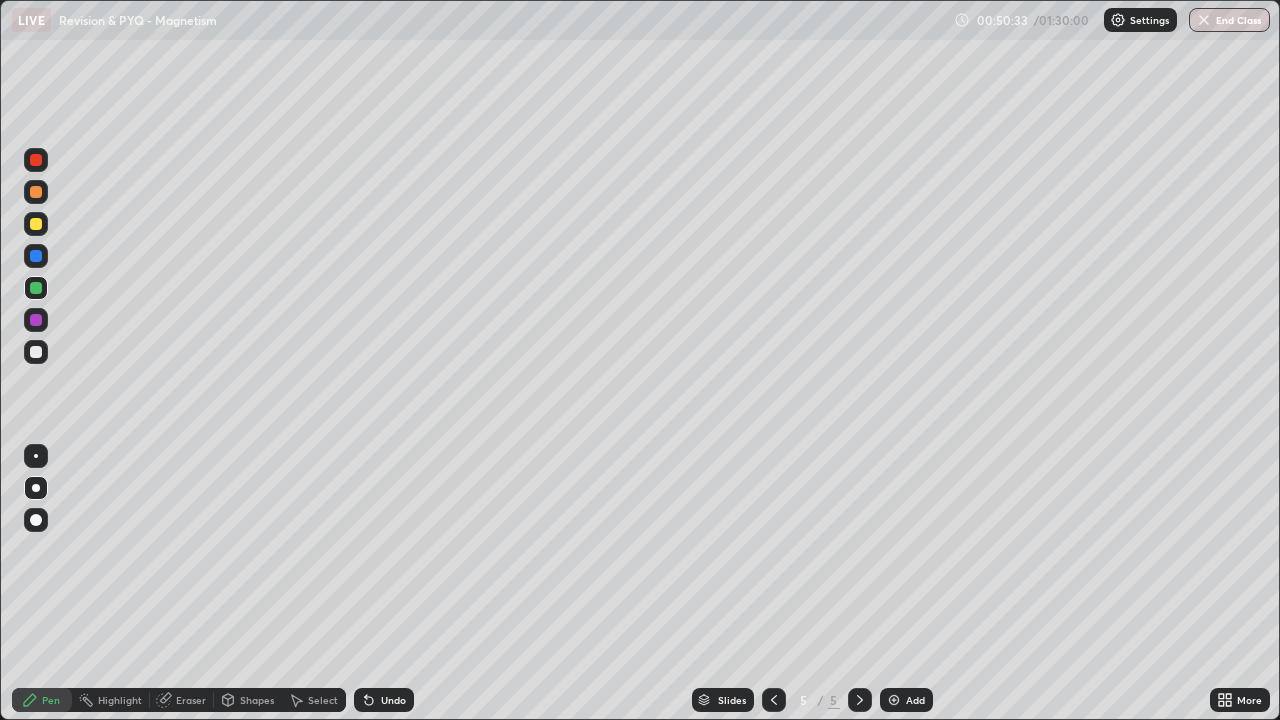 click on "Eraser" at bounding box center [191, 700] 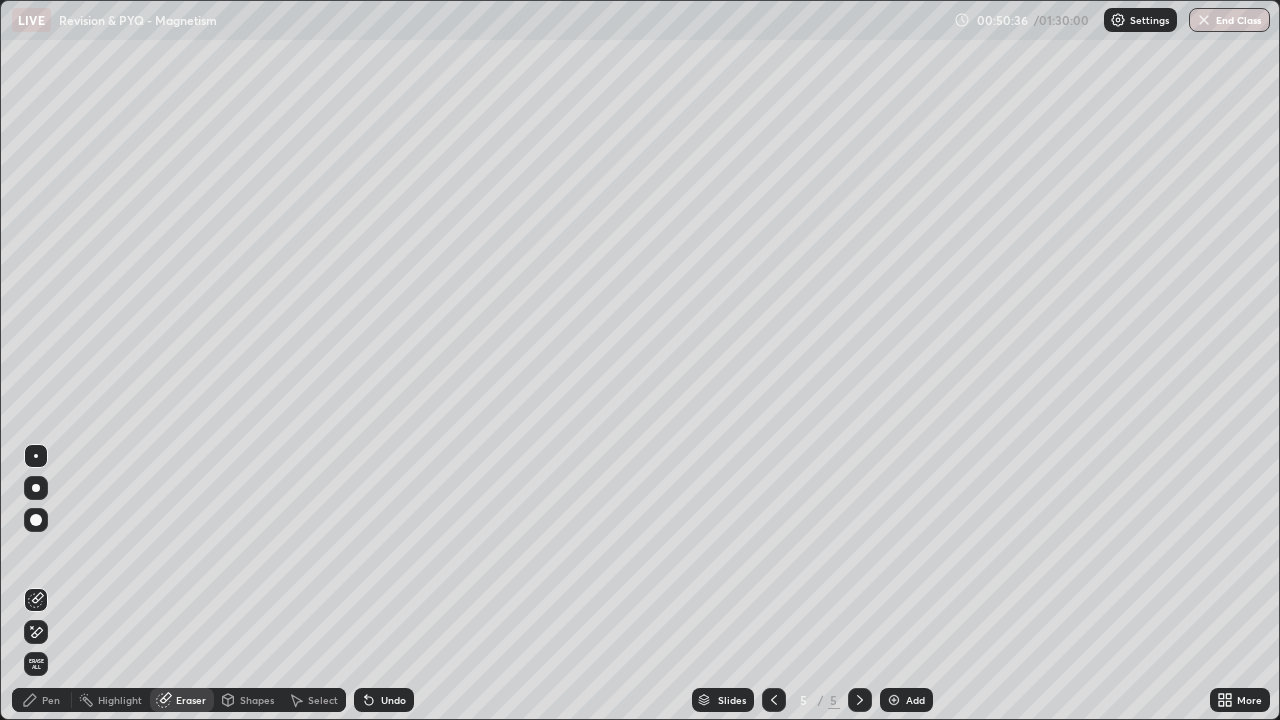 click on "Pen" at bounding box center [51, 700] 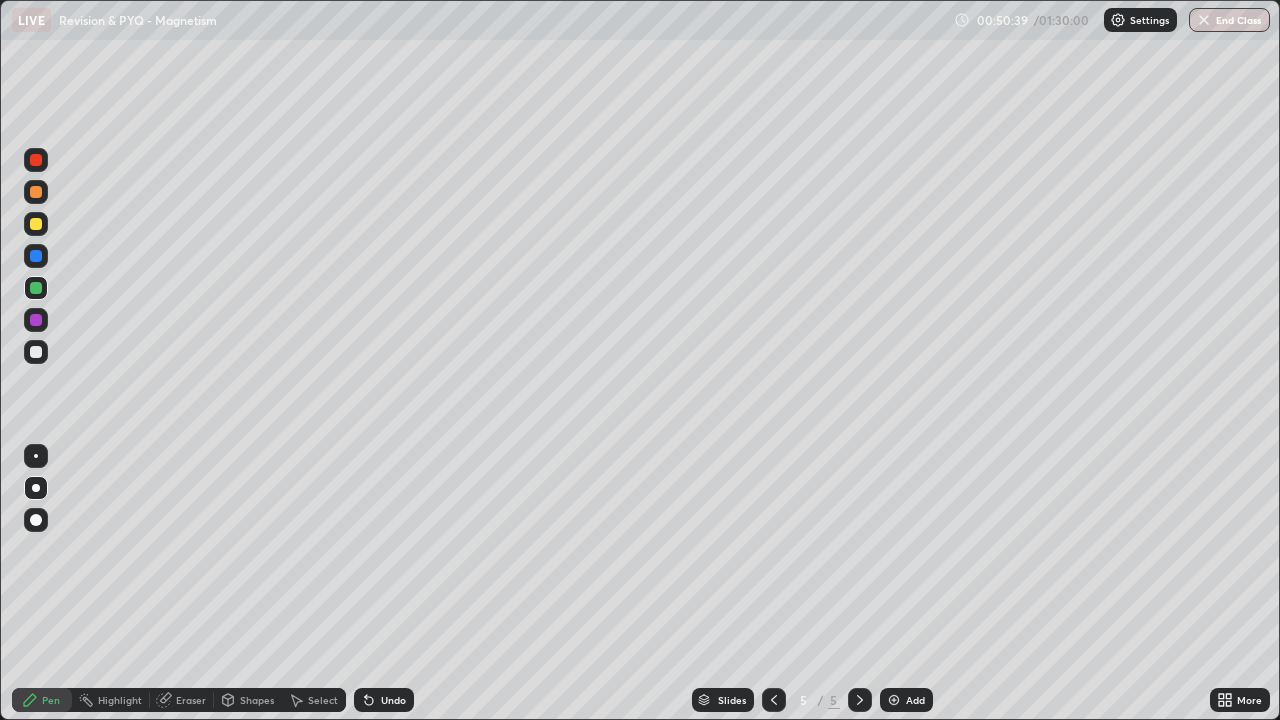 click on "Undo" at bounding box center [393, 700] 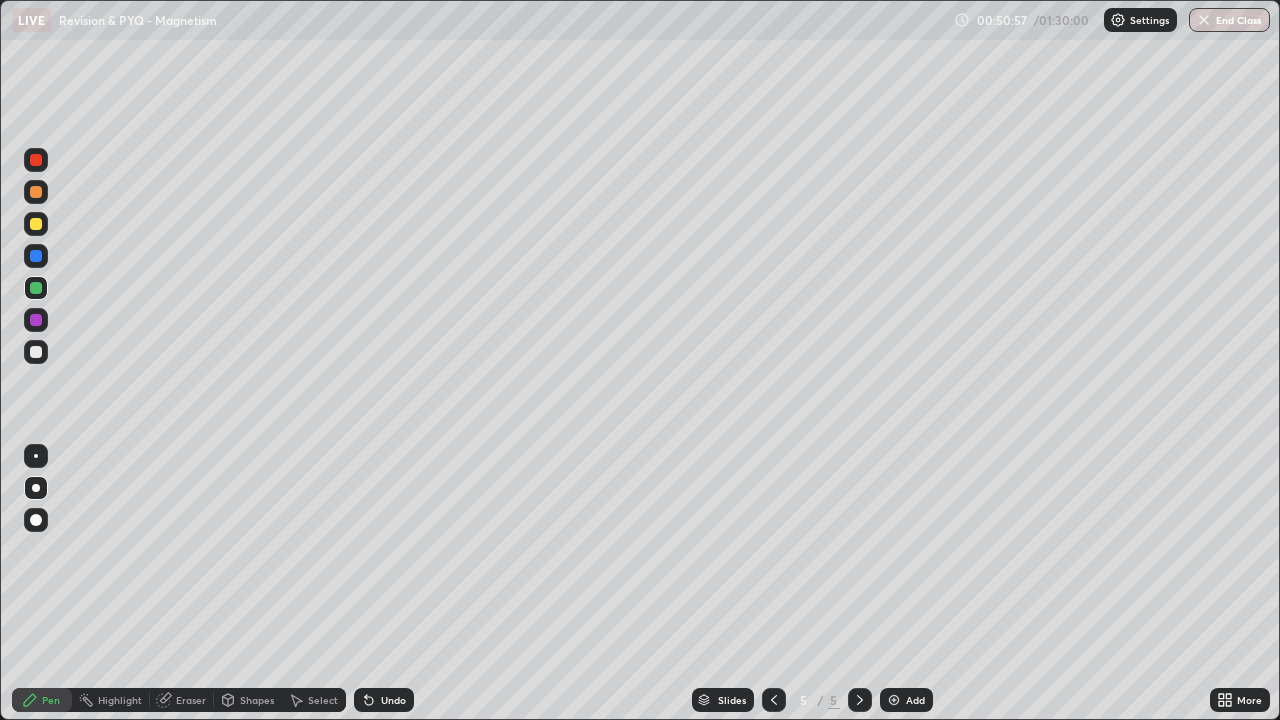 click 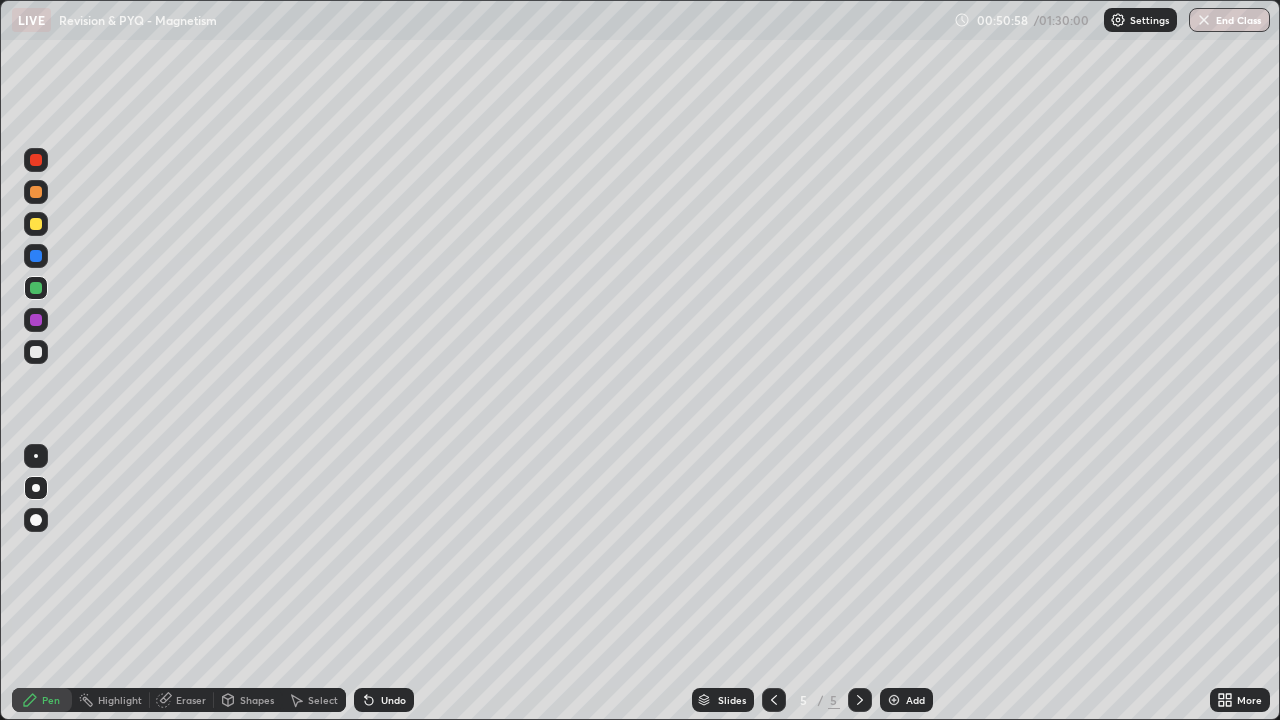 click at bounding box center (894, 700) 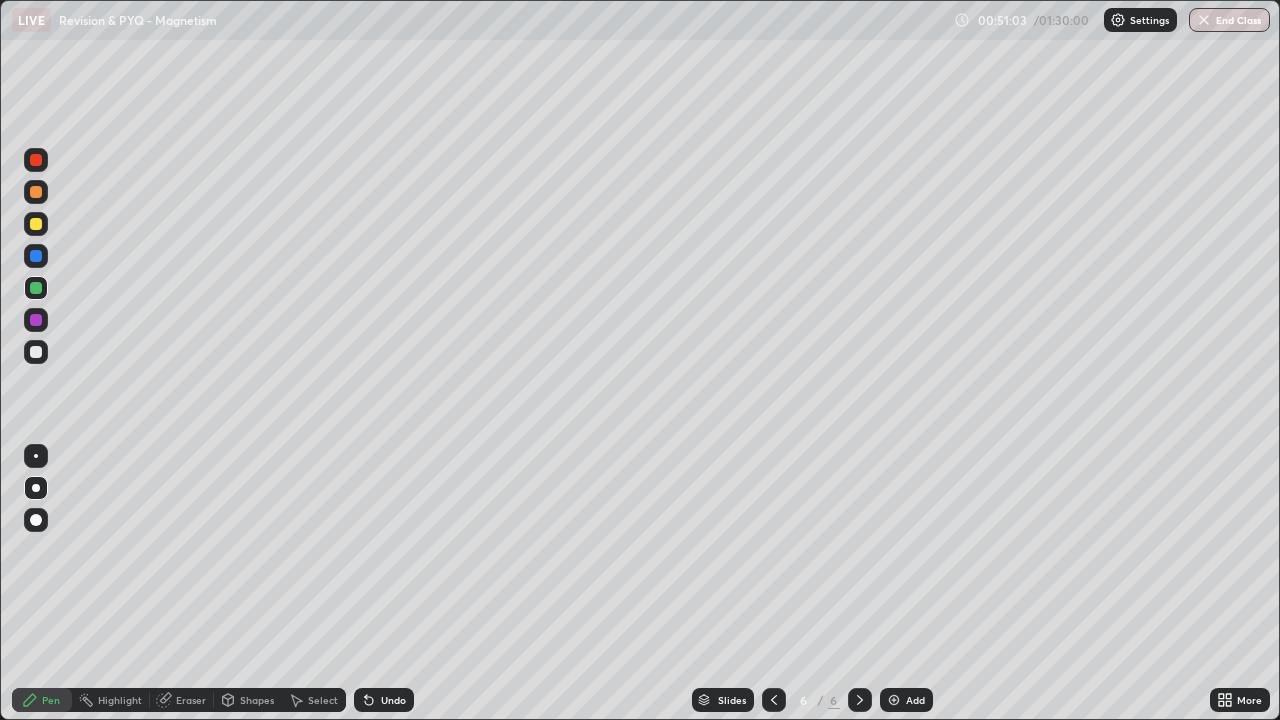 click 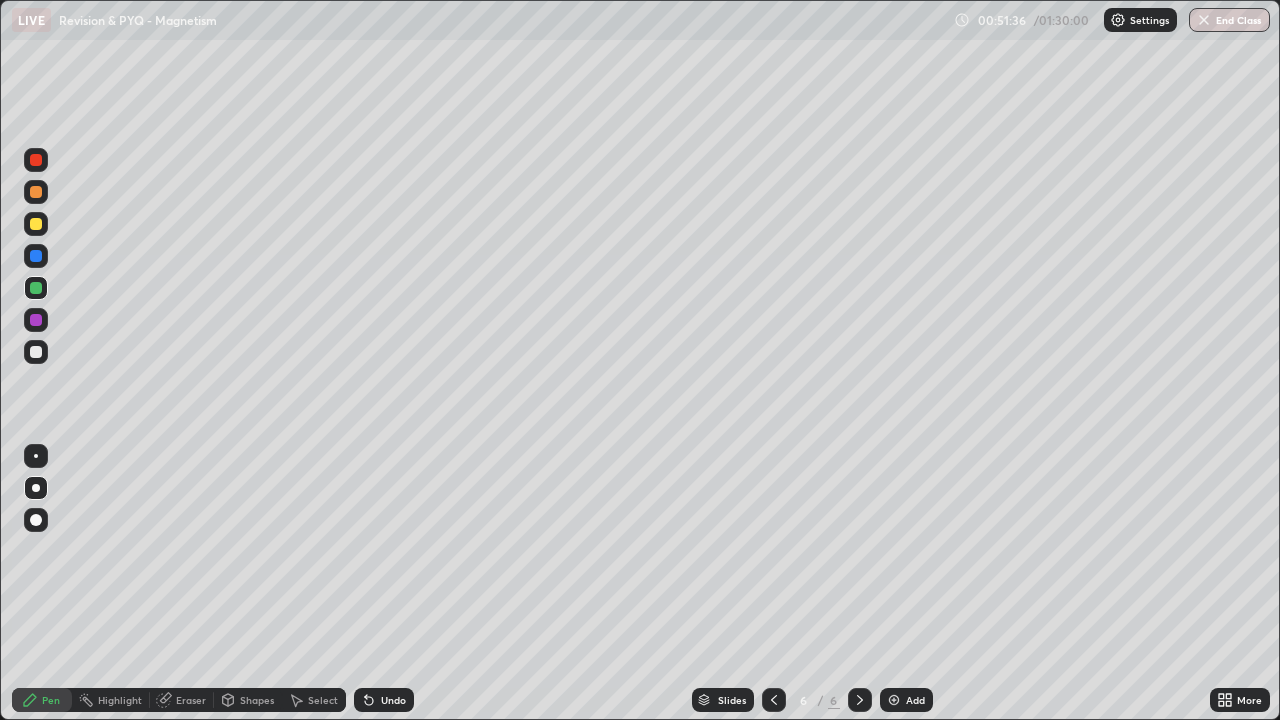 click at bounding box center (36, 352) 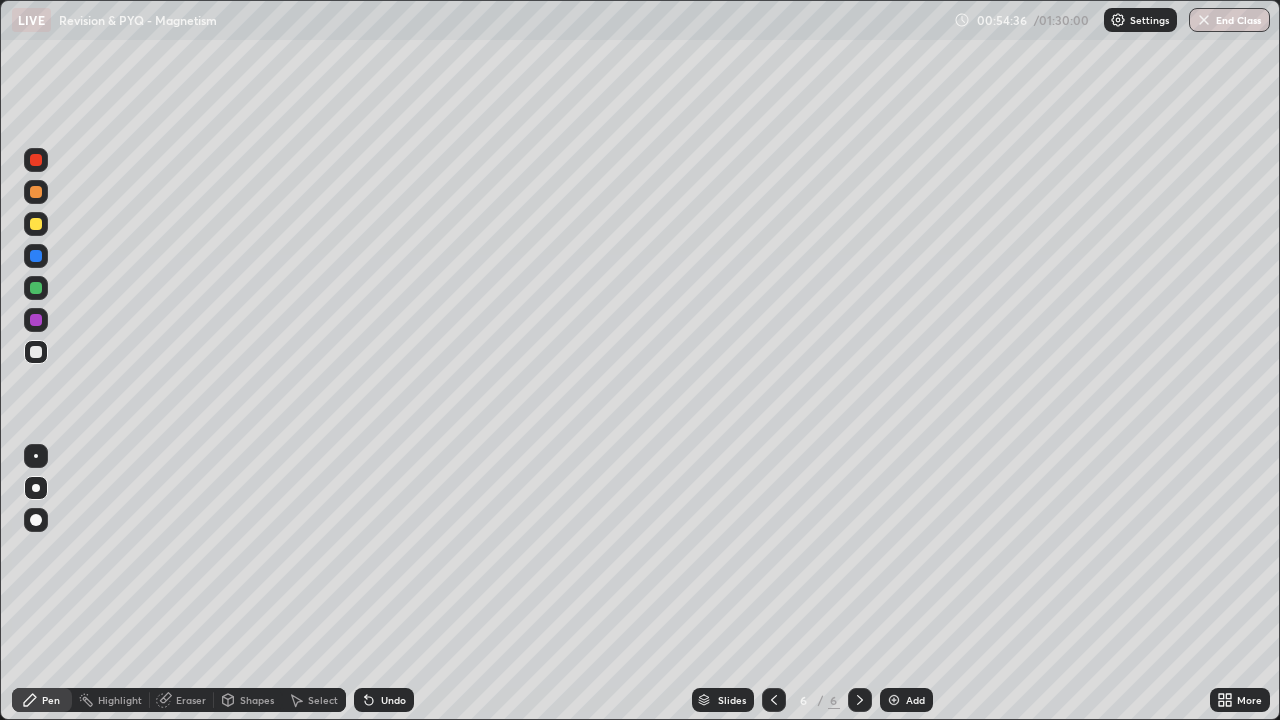 click on "Shapes" at bounding box center [257, 700] 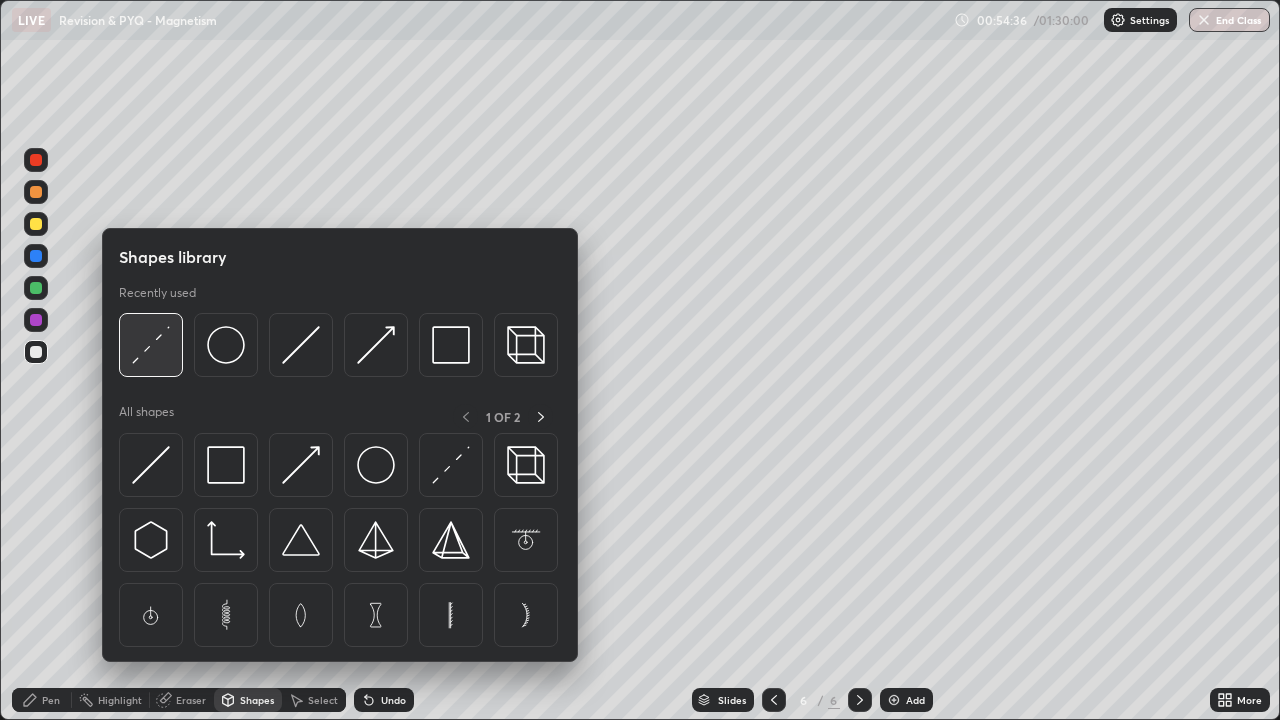 click at bounding box center (151, 345) 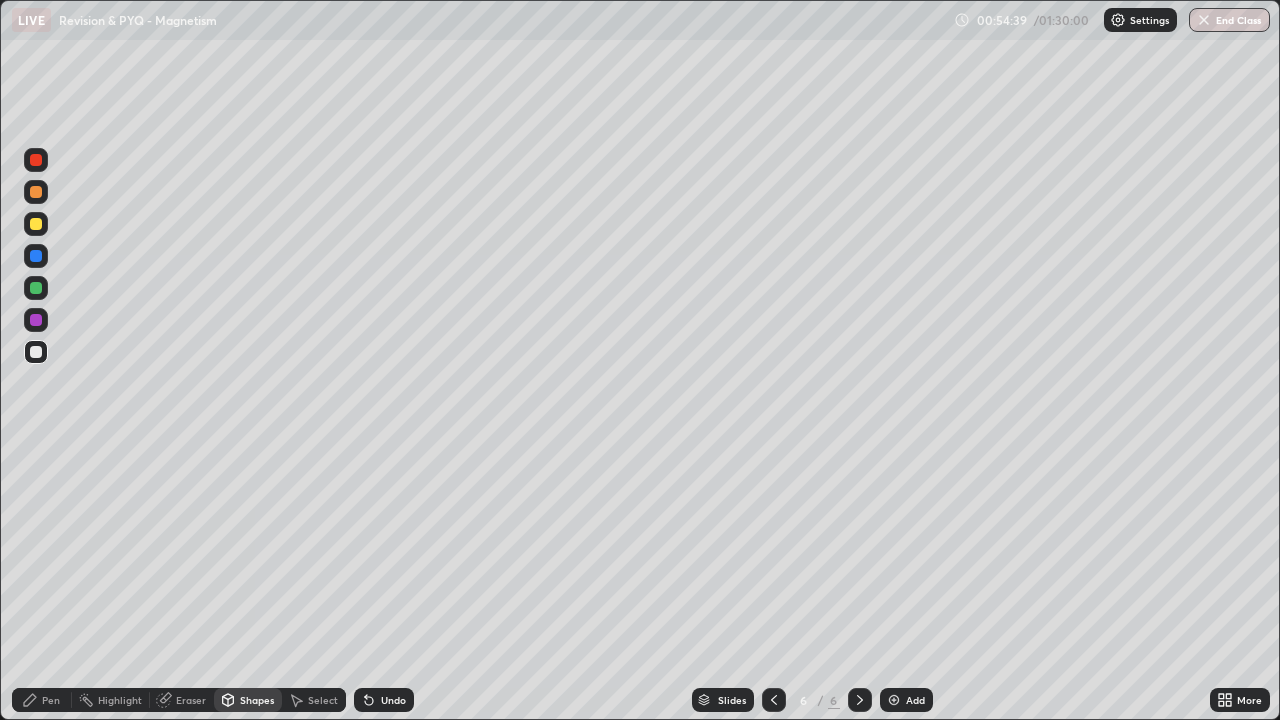 click at bounding box center [36, 224] 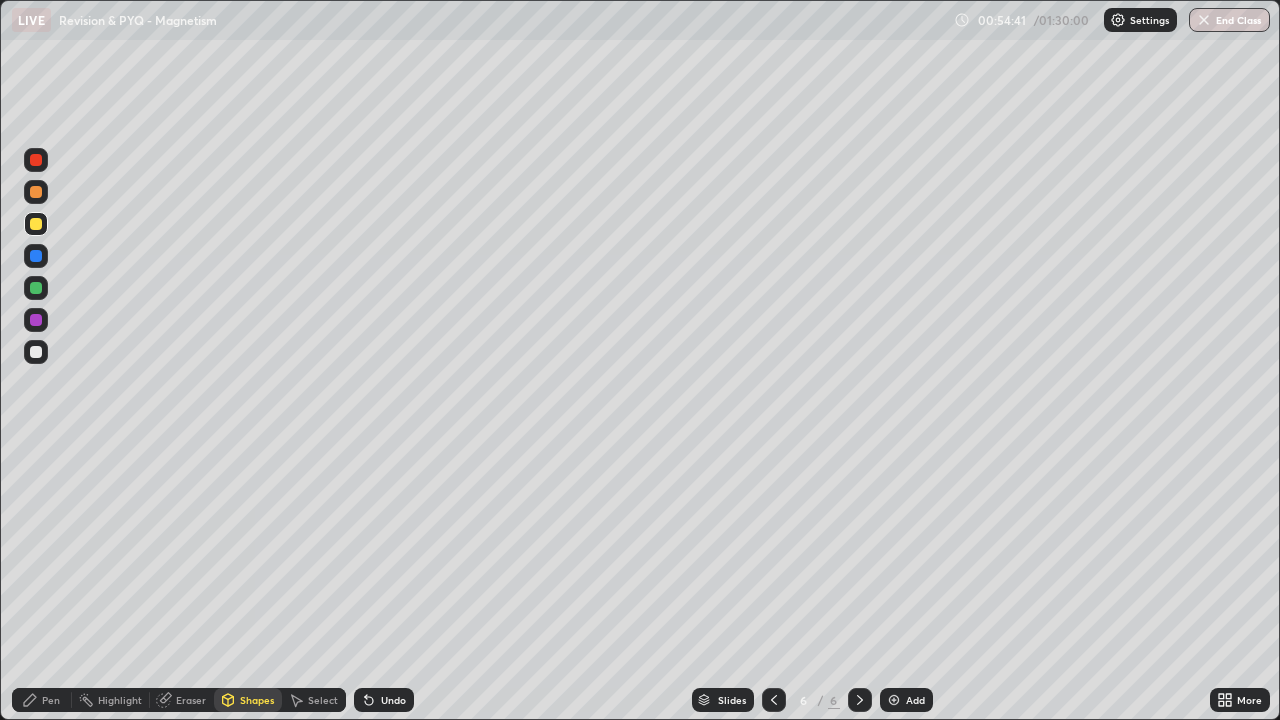 click 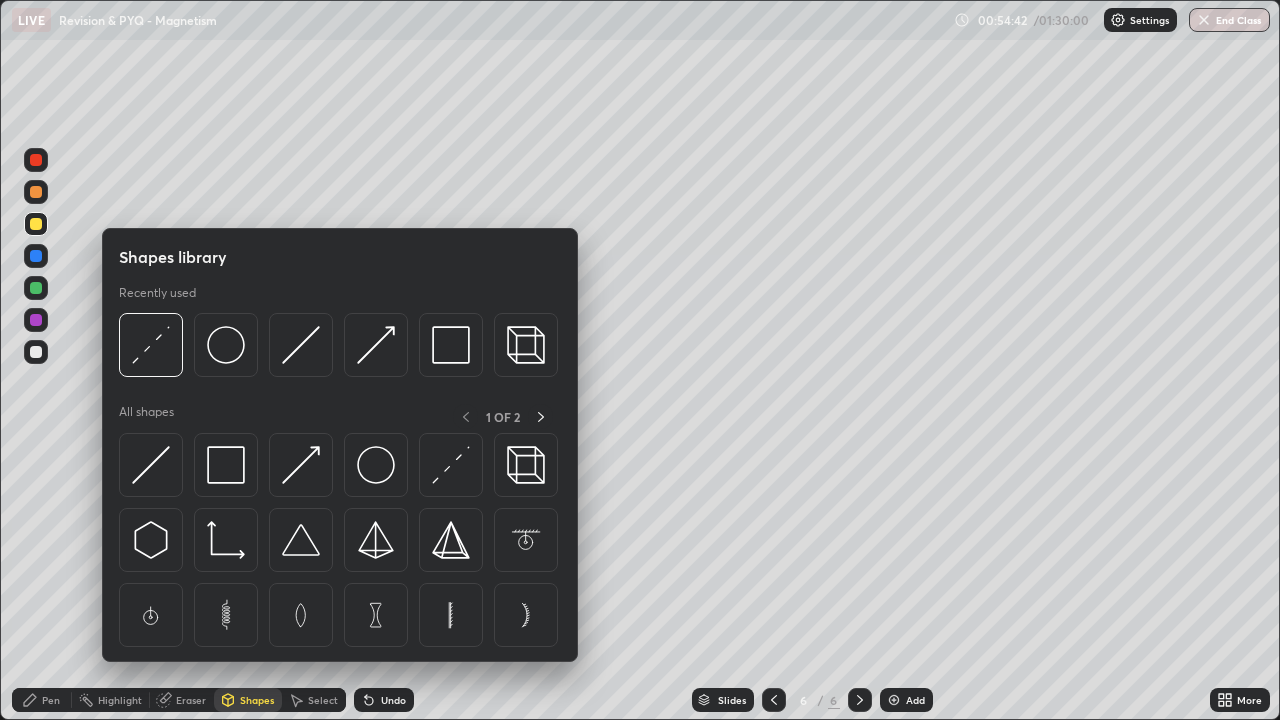 click at bounding box center (376, 465) 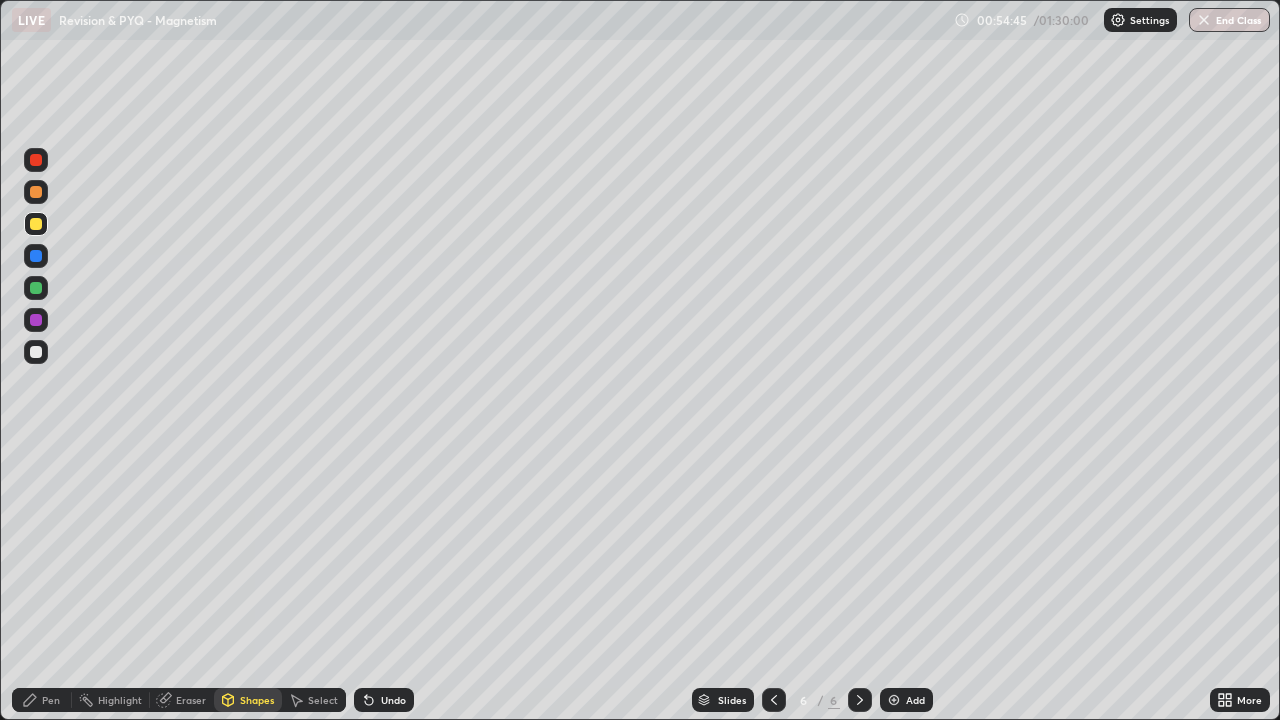click on "Pen" at bounding box center [51, 700] 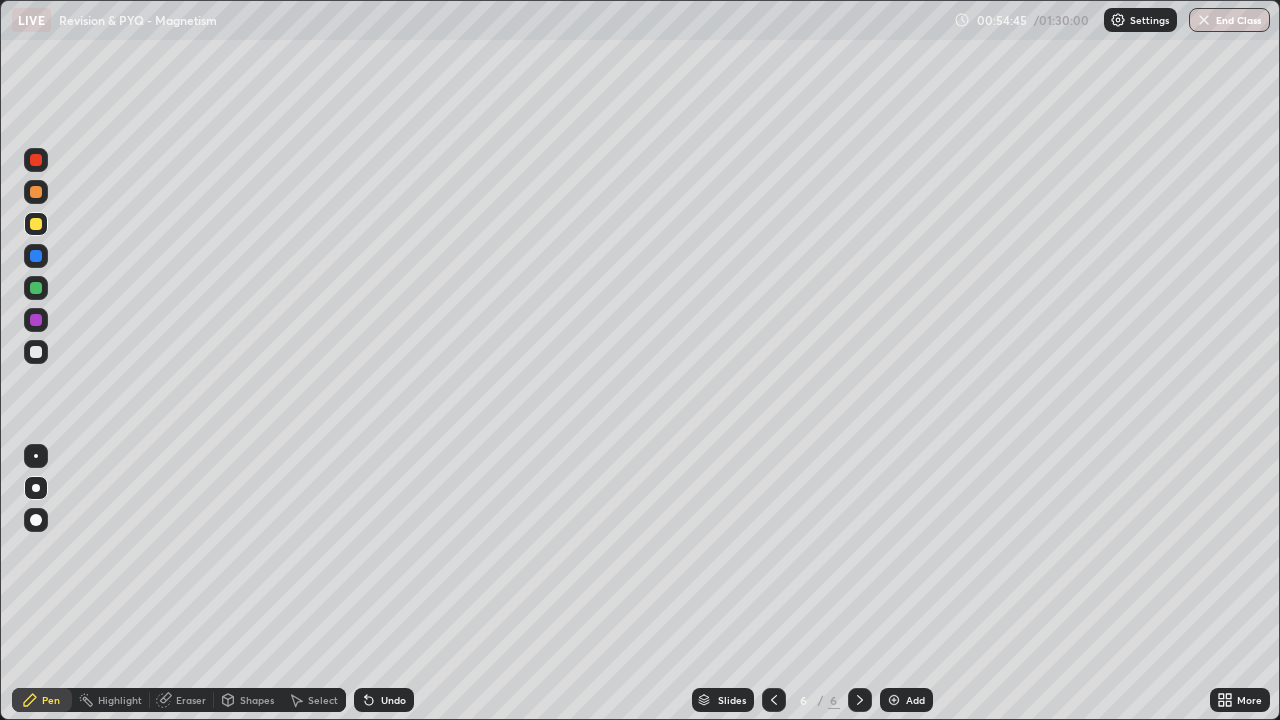 click on "Shapes" at bounding box center (257, 700) 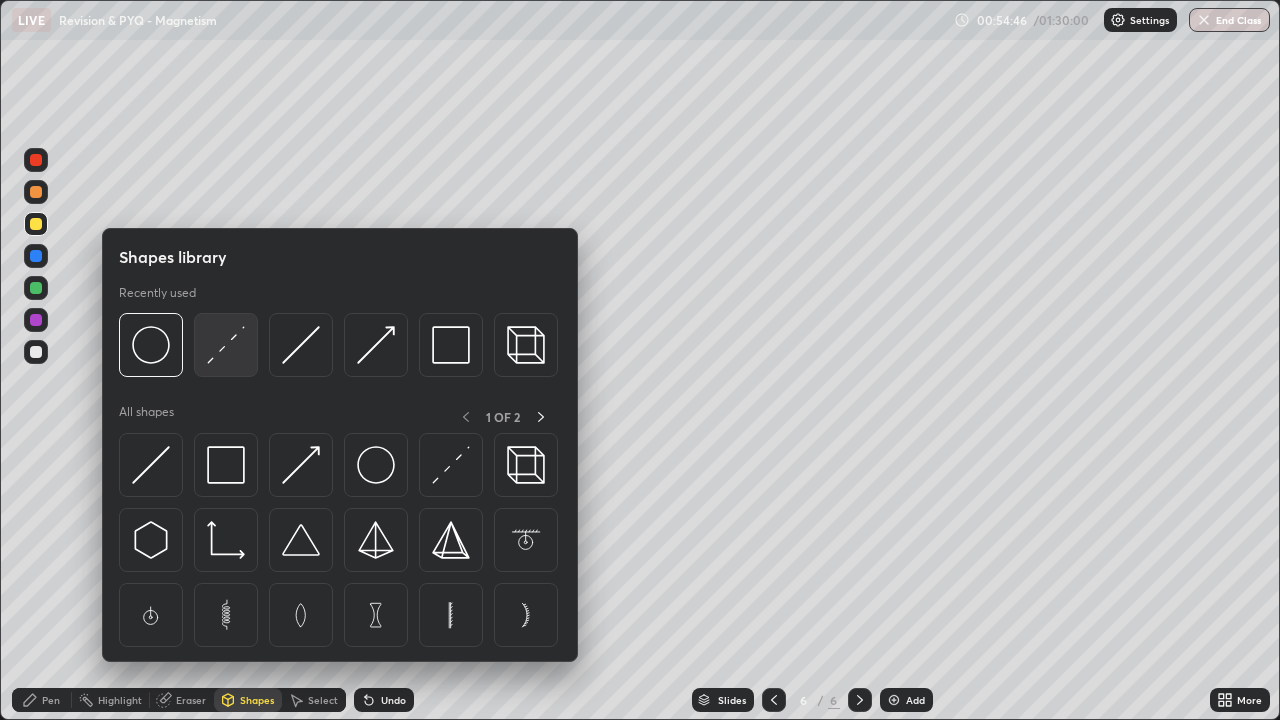 click at bounding box center [226, 345] 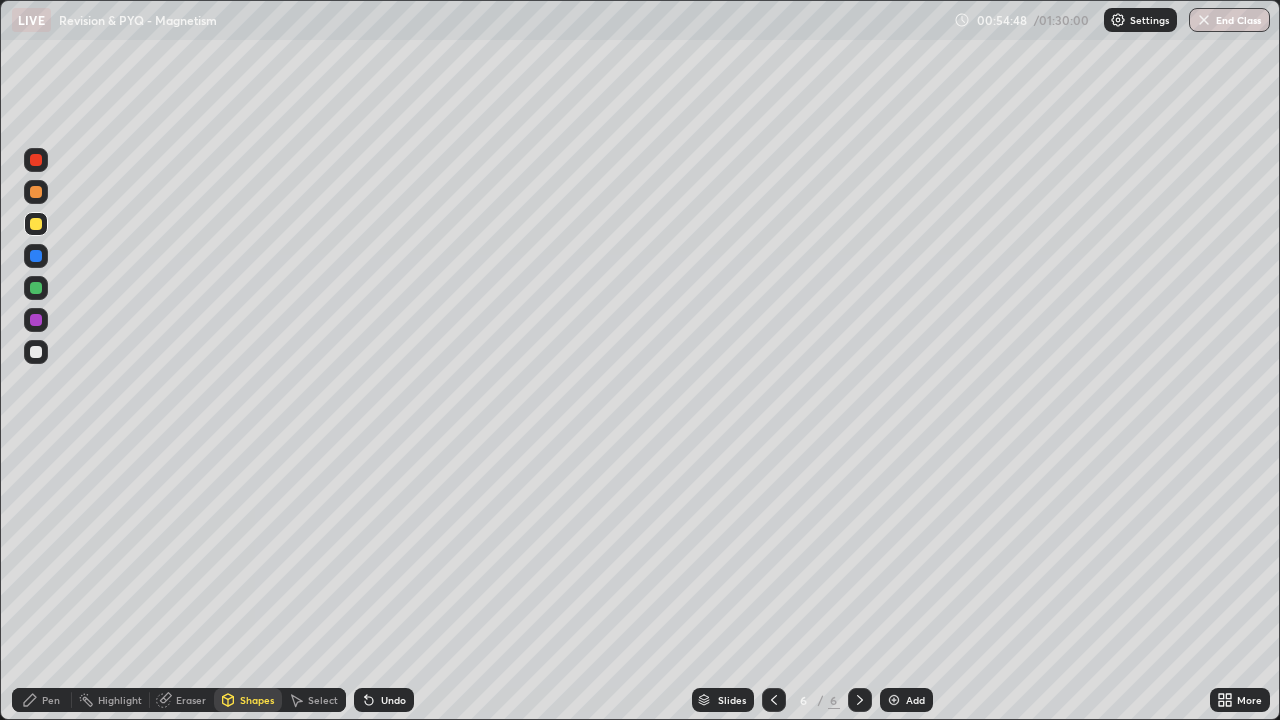 click on "Pen" at bounding box center [51, 700] 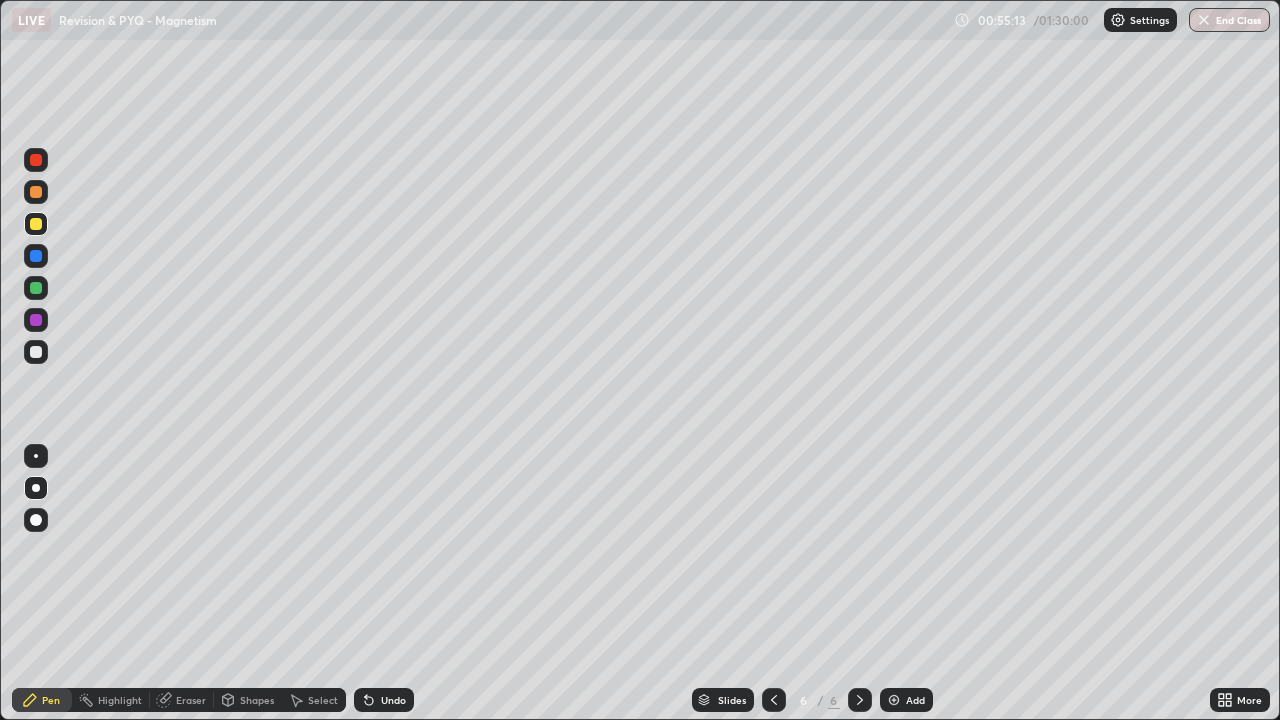click at bounding box center (36, 352) 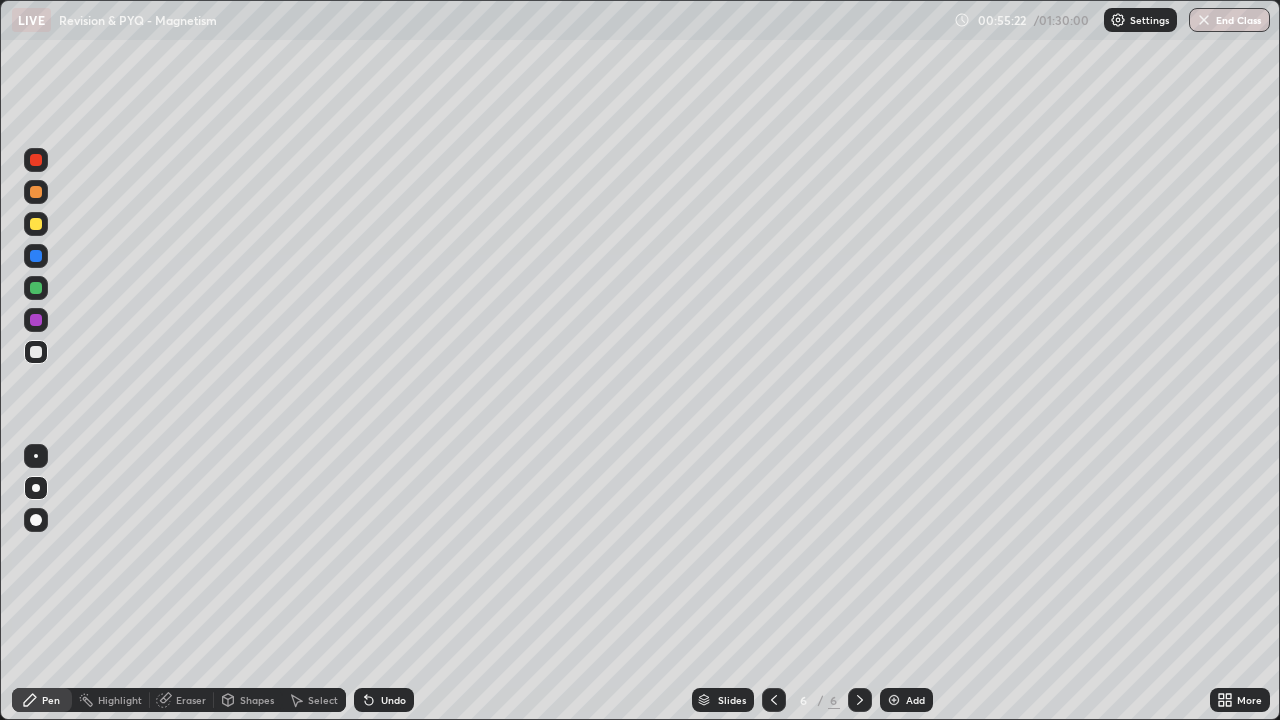 click at bounding box center [36, 288] 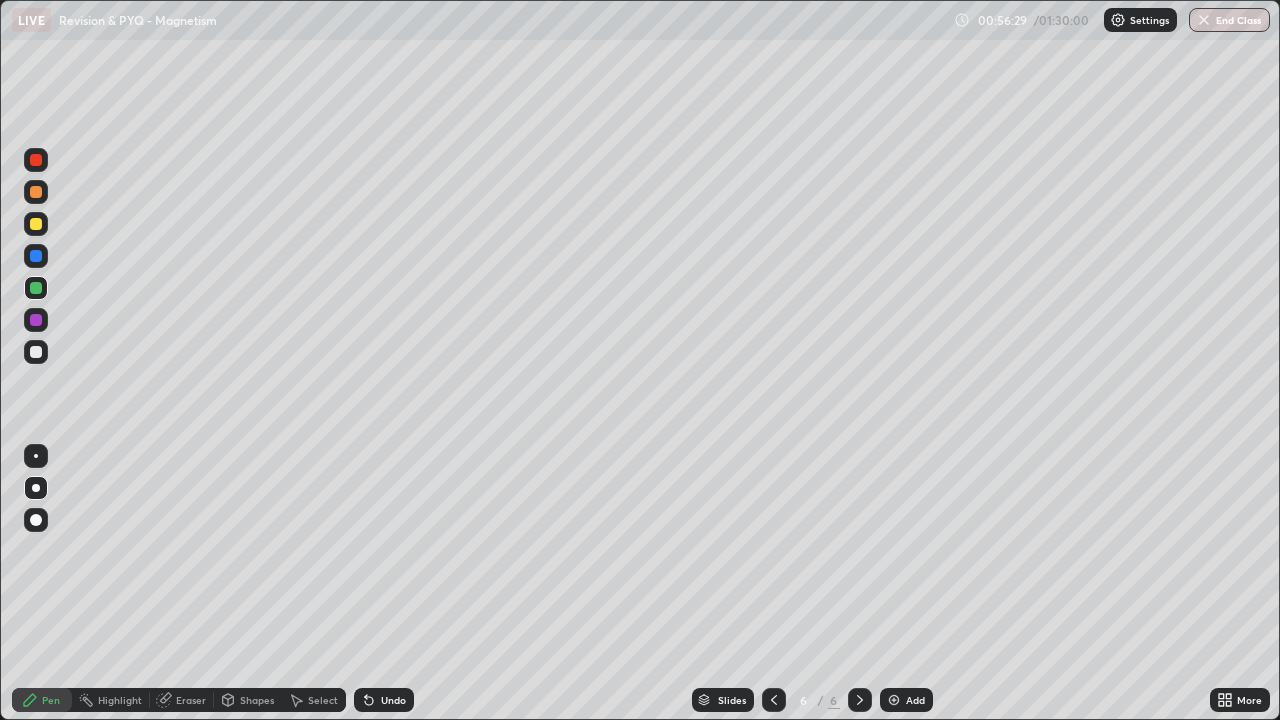 click on "Undo" at bounding box center (384, 700) 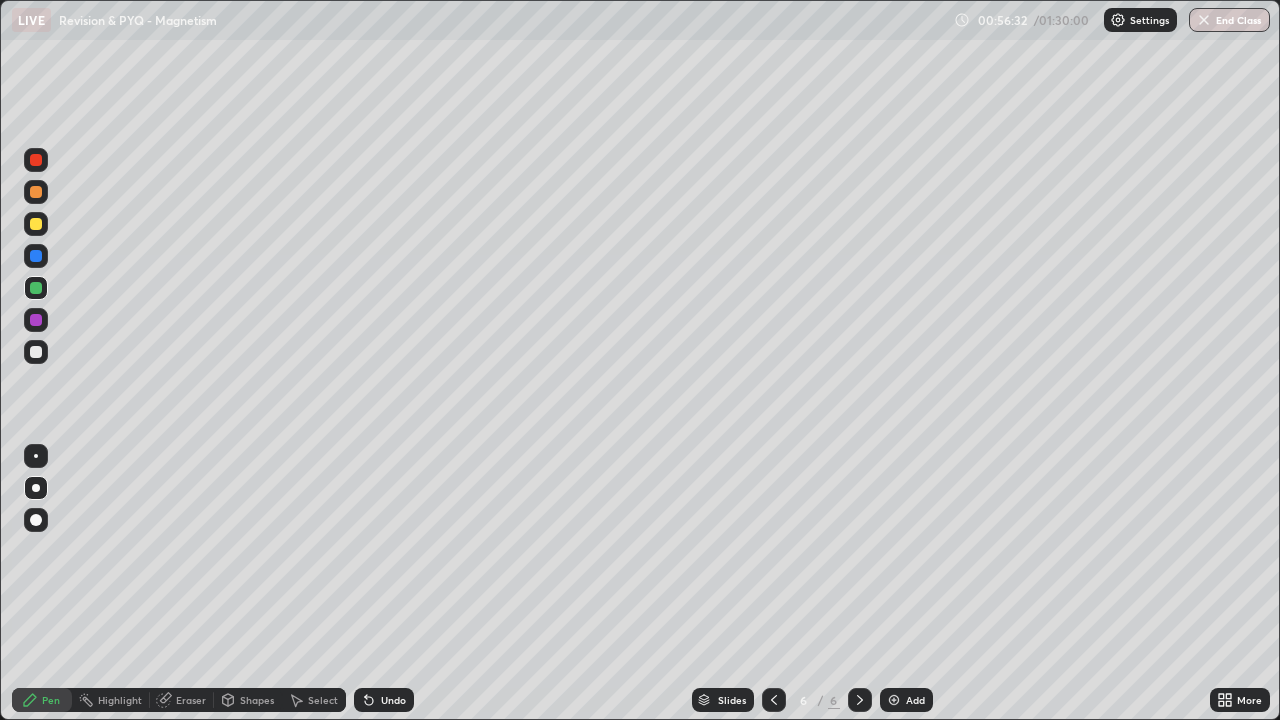 click on "Undo" at bounding box center (393, 700) 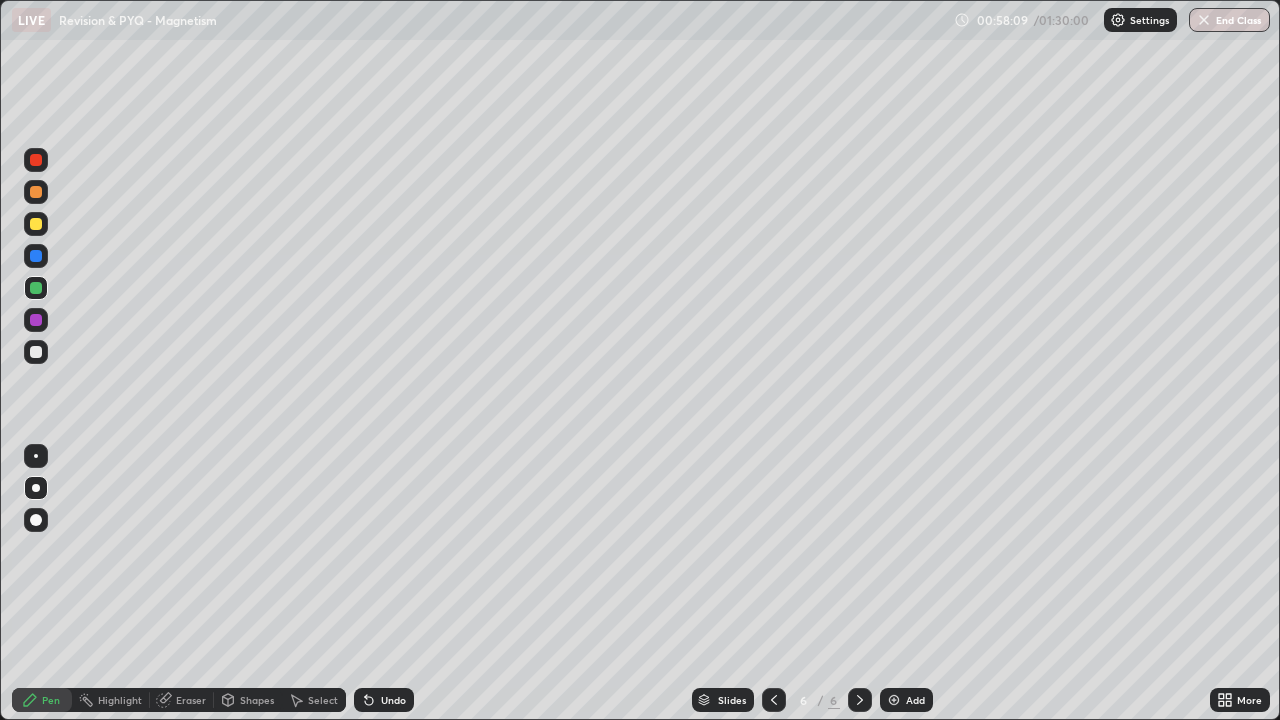click on "Shapes" at bounding box center [257, 700] 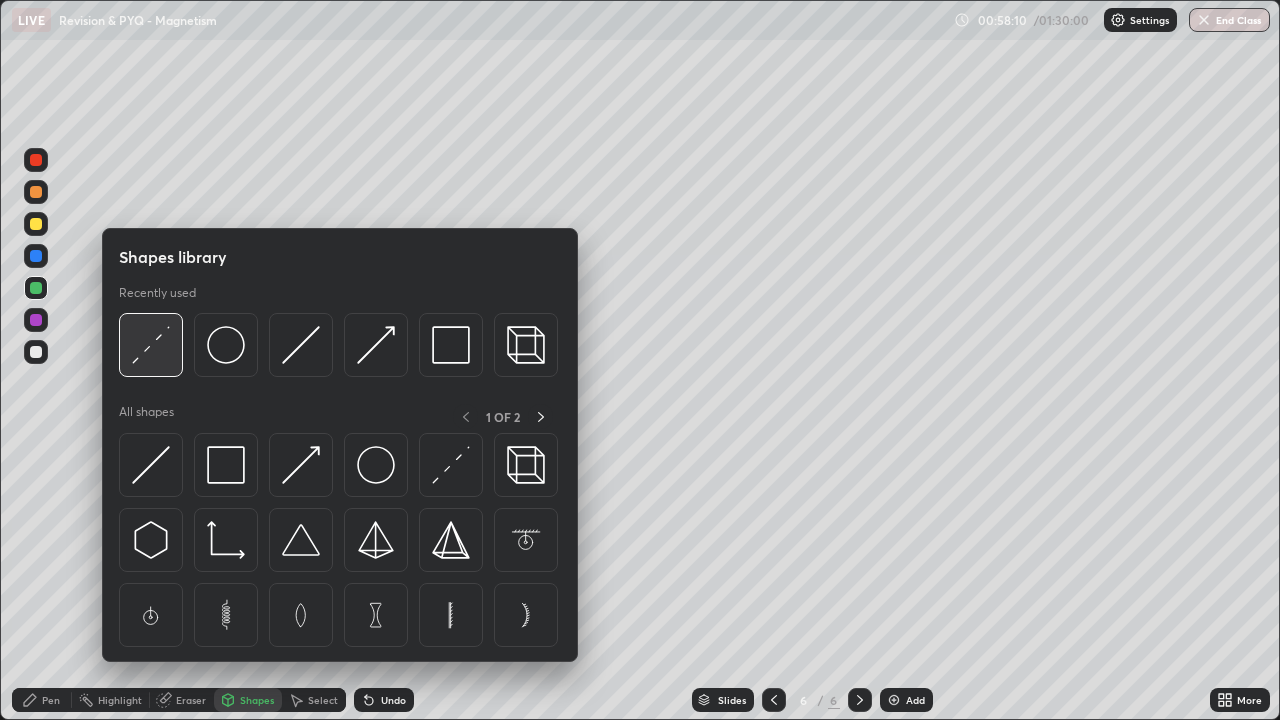 click at bounding box center (151, 345) 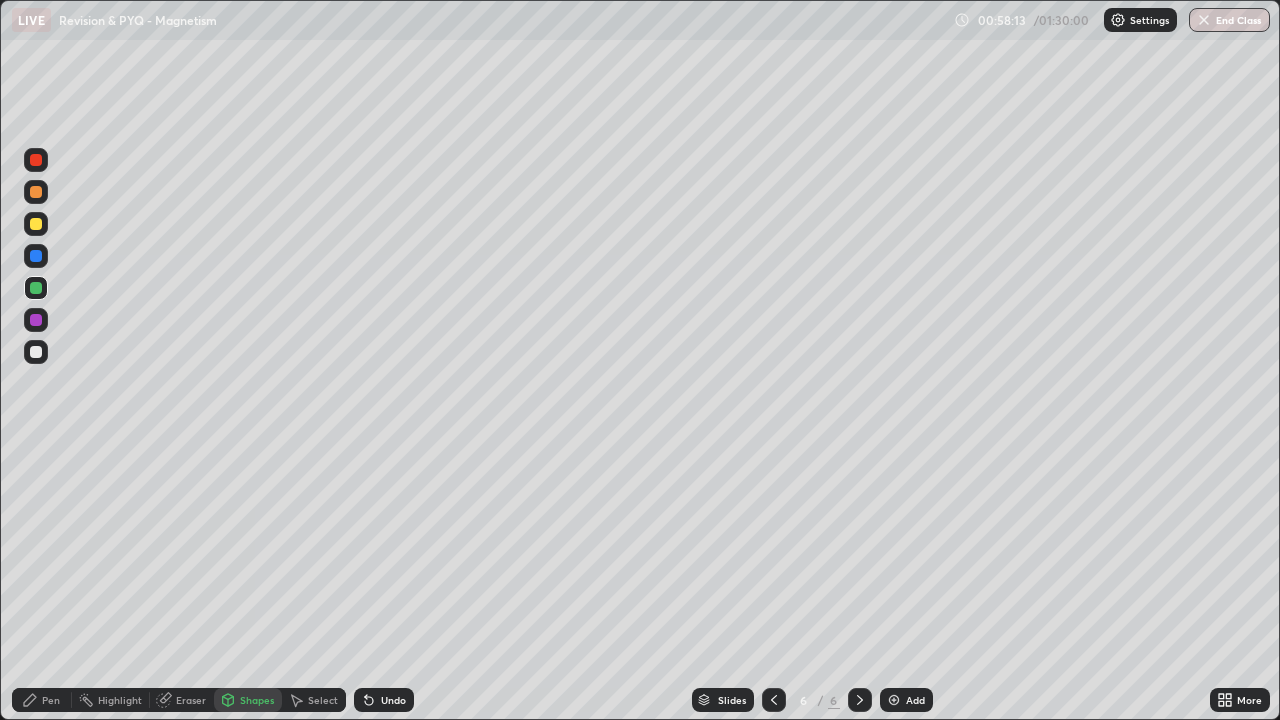 click at bounding box center [36, 192] 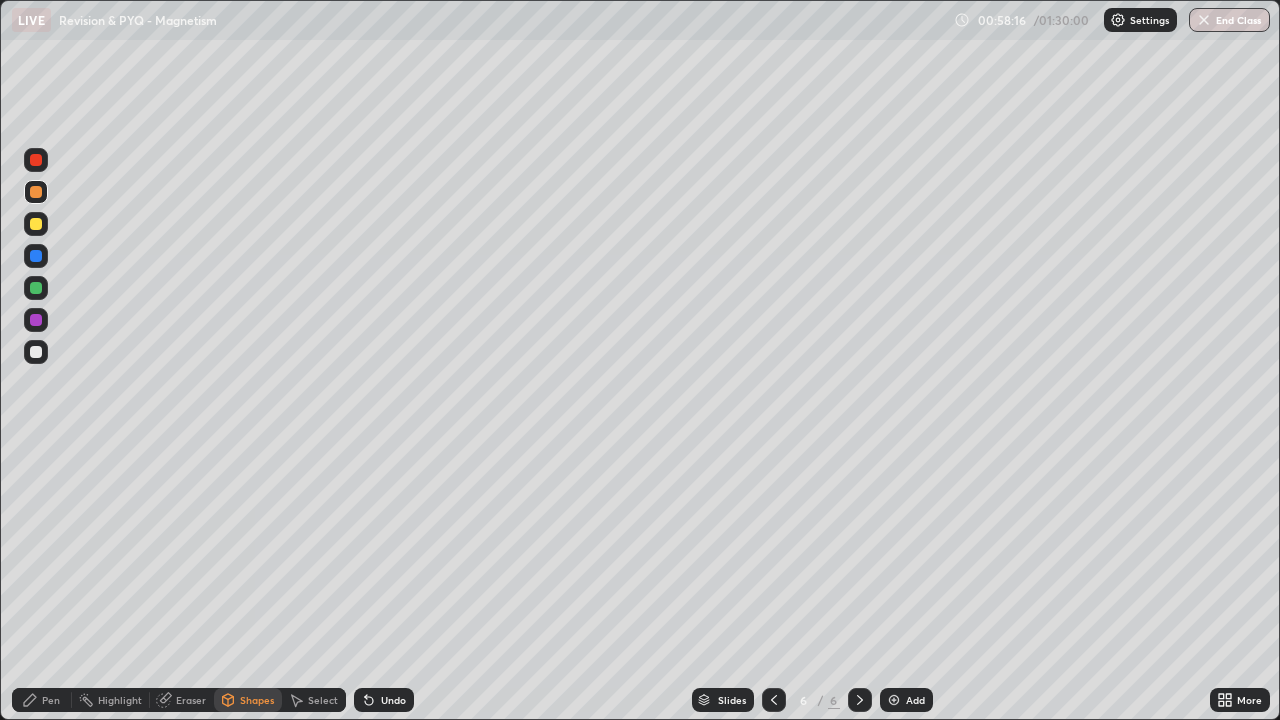 click on "Undo" at bounding box center [384, 700] 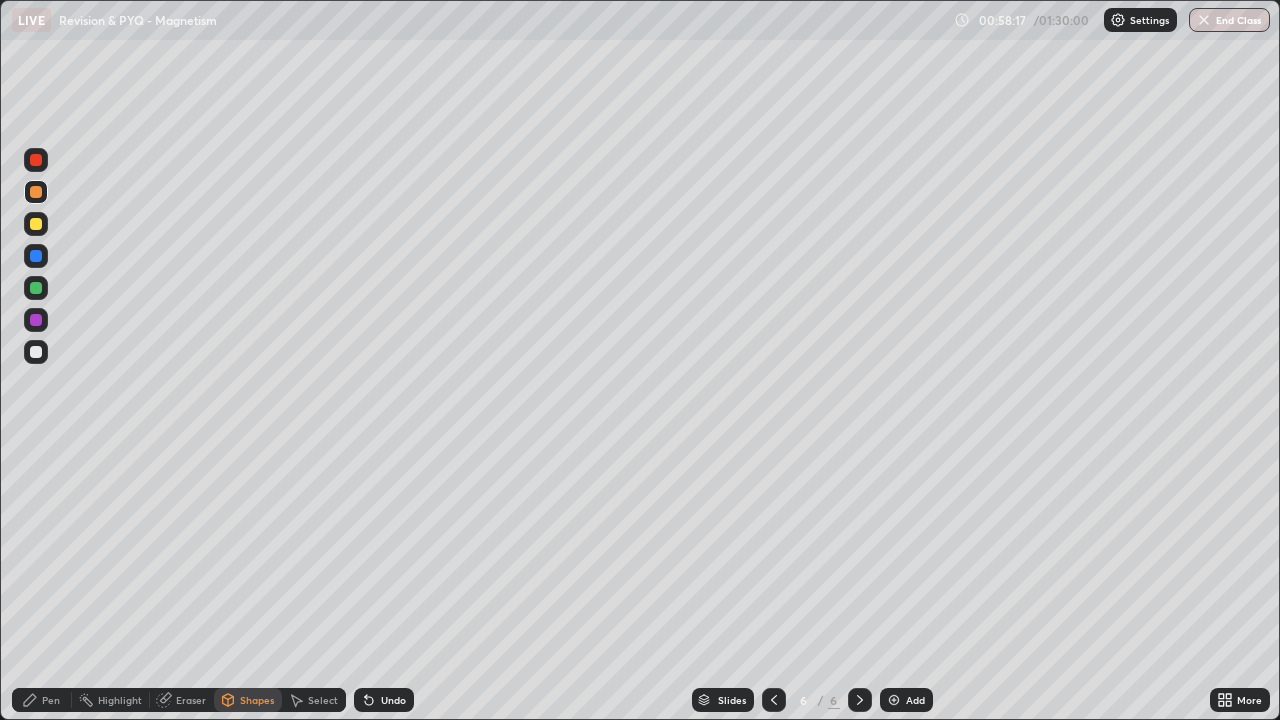 click on "Pen" at bounding box center [51, 700] 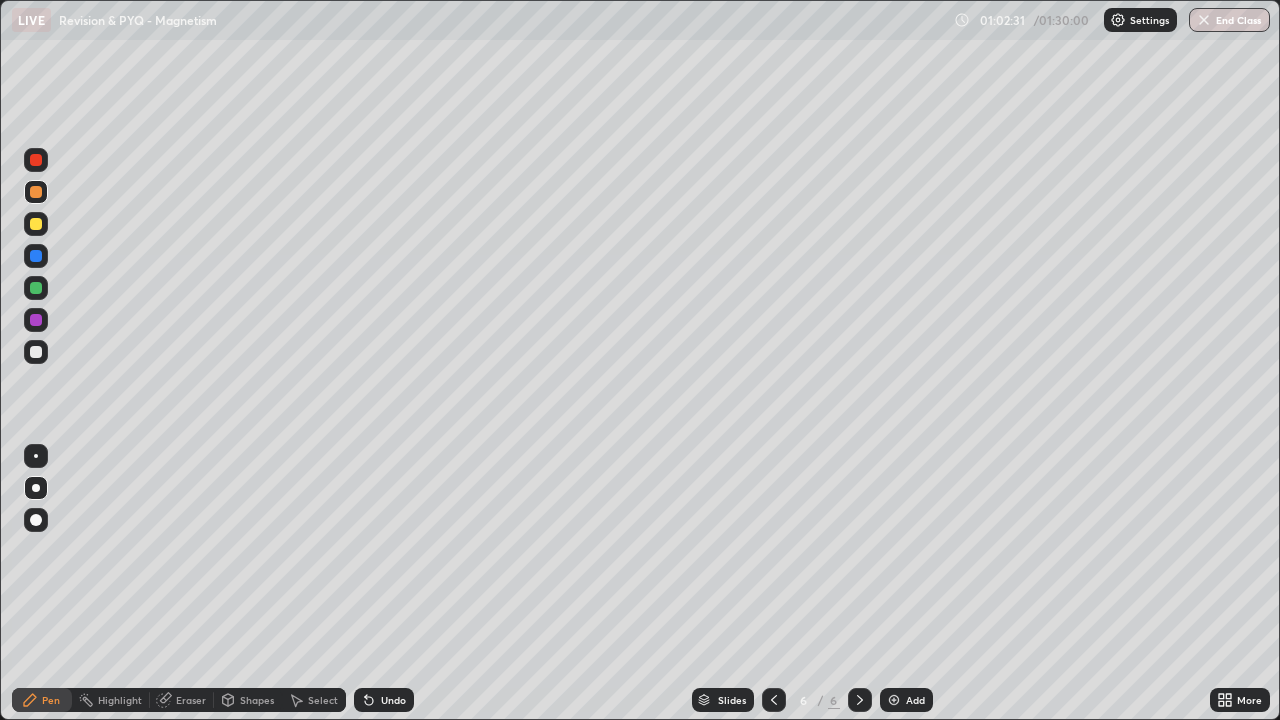 click on "End Class" at bounding box center (1229, 20) 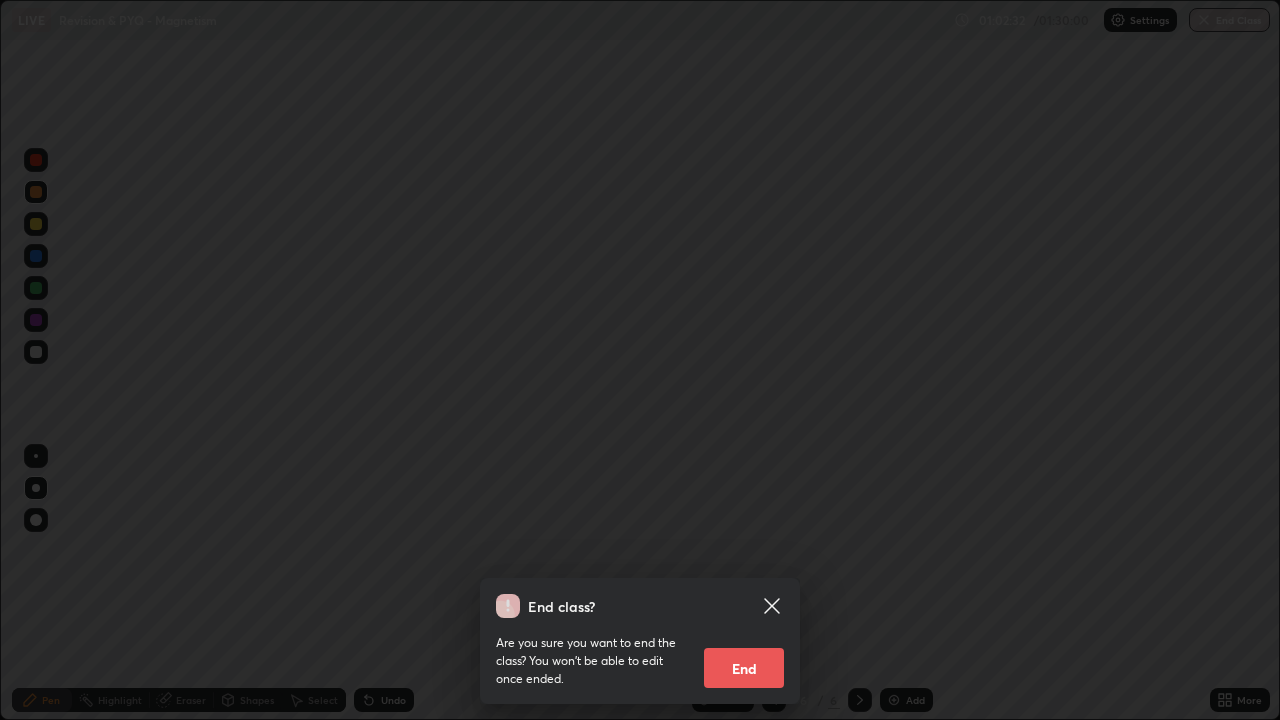 click on "End" at bounding box center [744, 668] 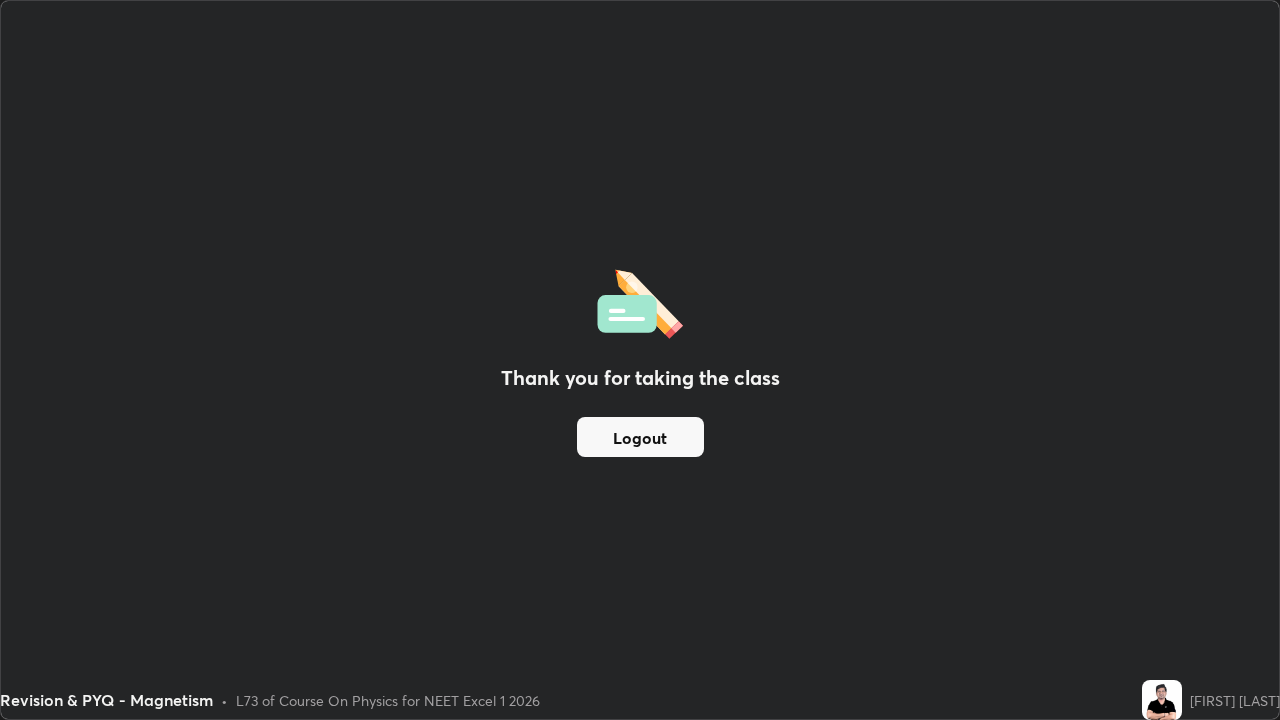 click on "Logout" at bounding box center [640, 437] 